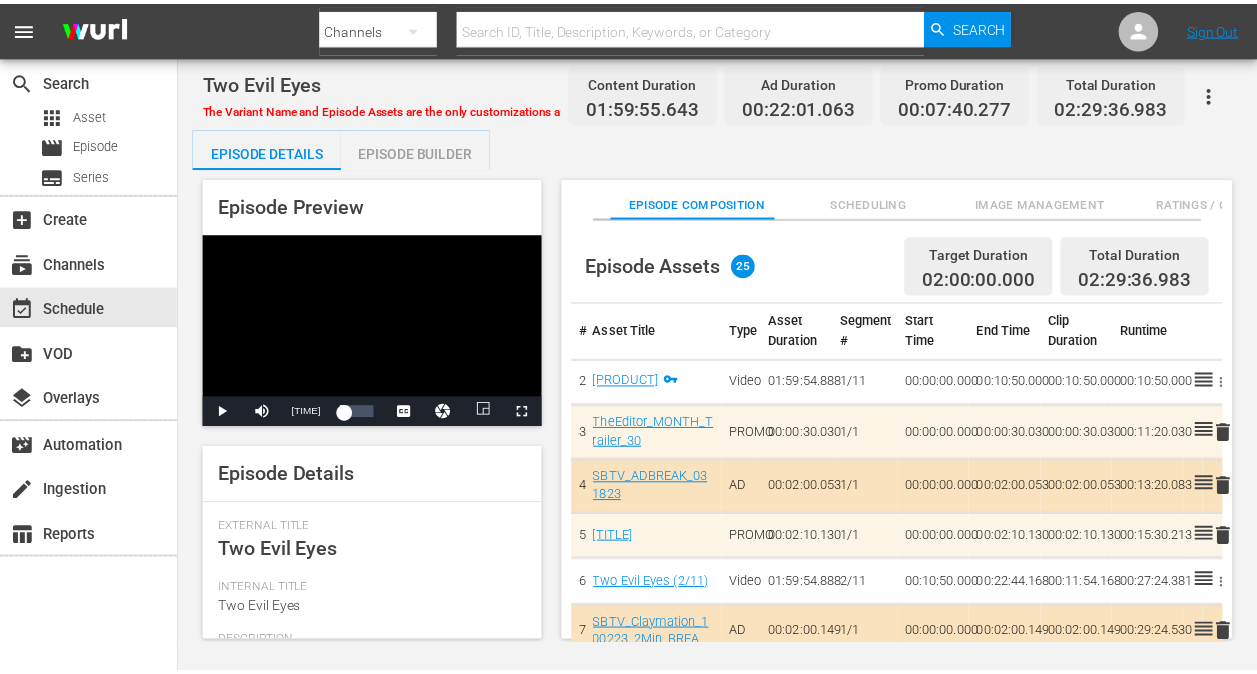 scroll, scrollTop: 0, scrollLeft: 0, axis: both 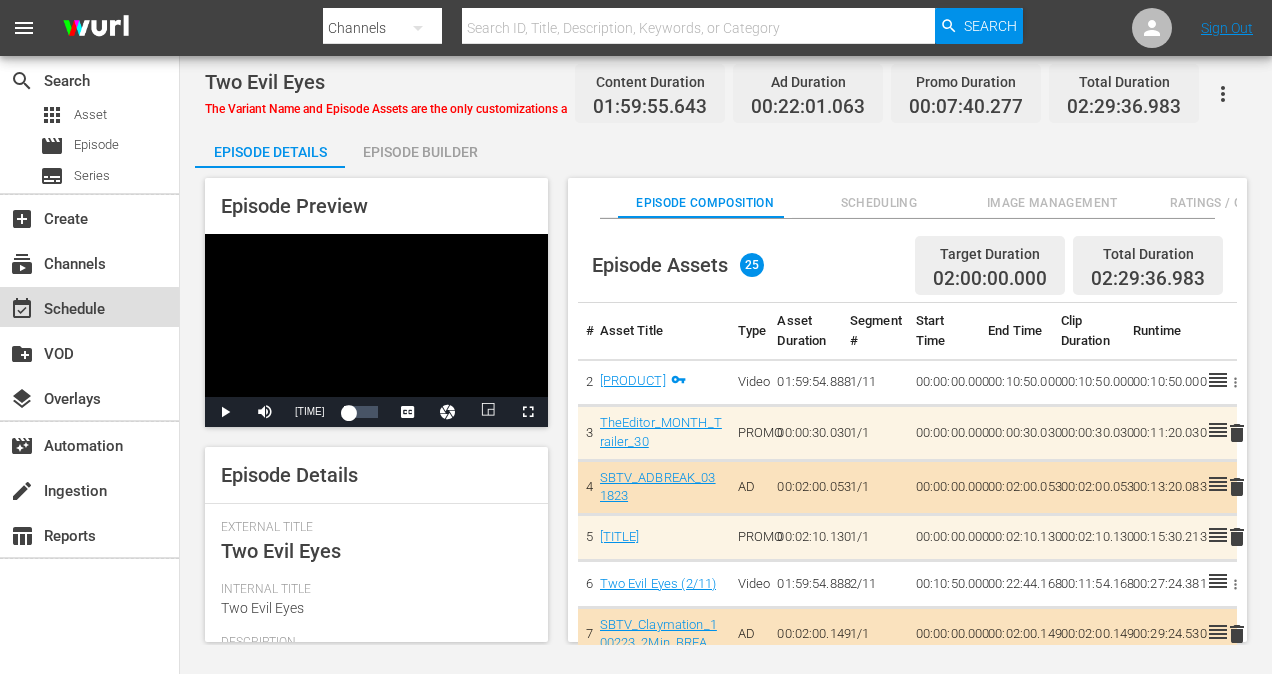 click on "event_available   Schedule" at bounding box center [56, 306] 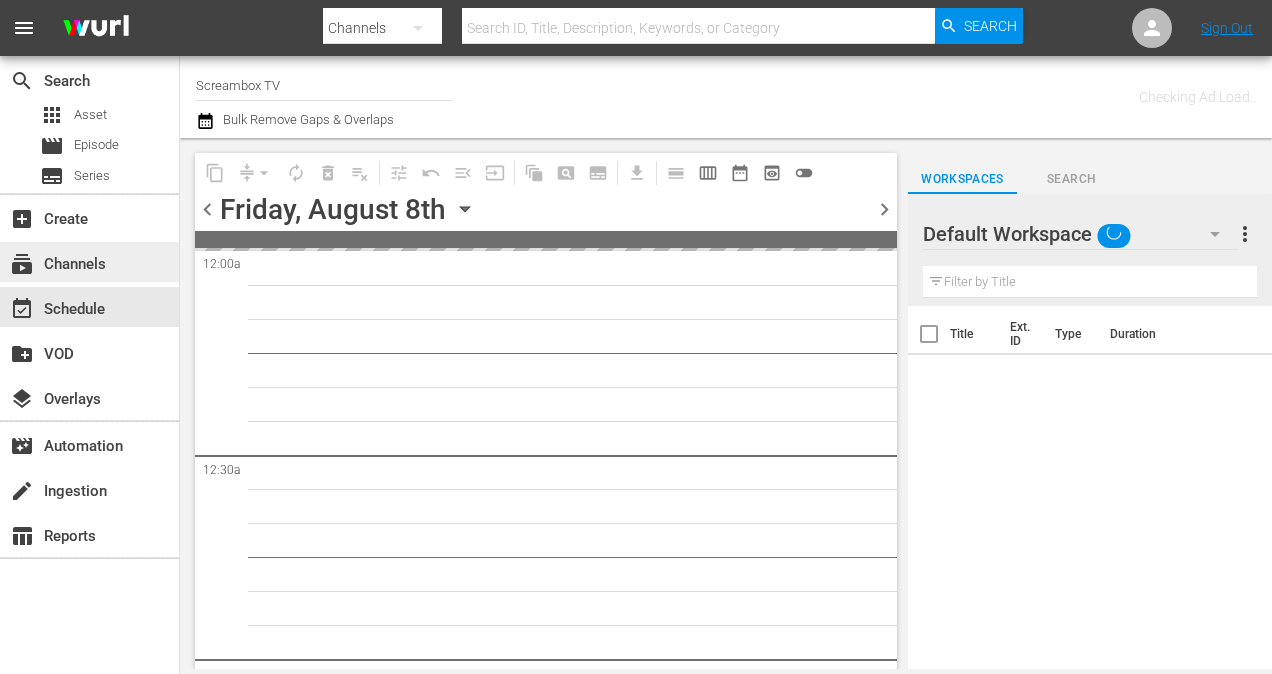 click on "subscriptions   Channels" at bounding box center [56, 261] 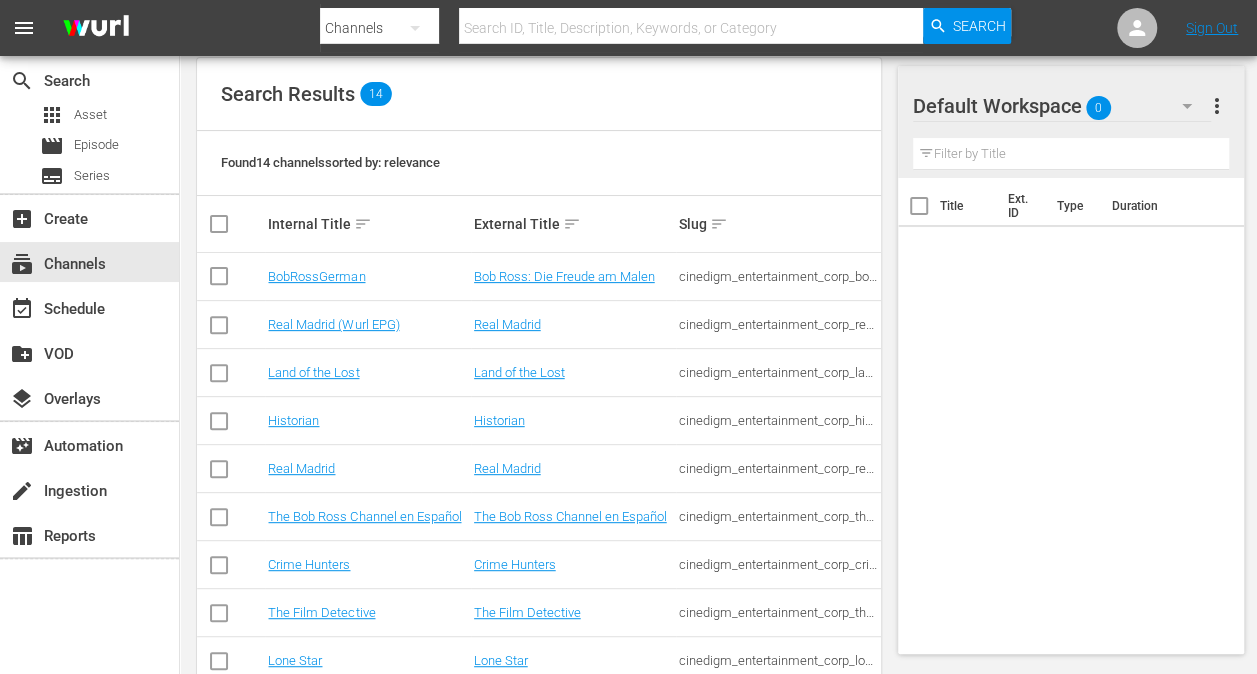 scroll, scrollTop: 300, scrollLeft: 0, axis: vertical 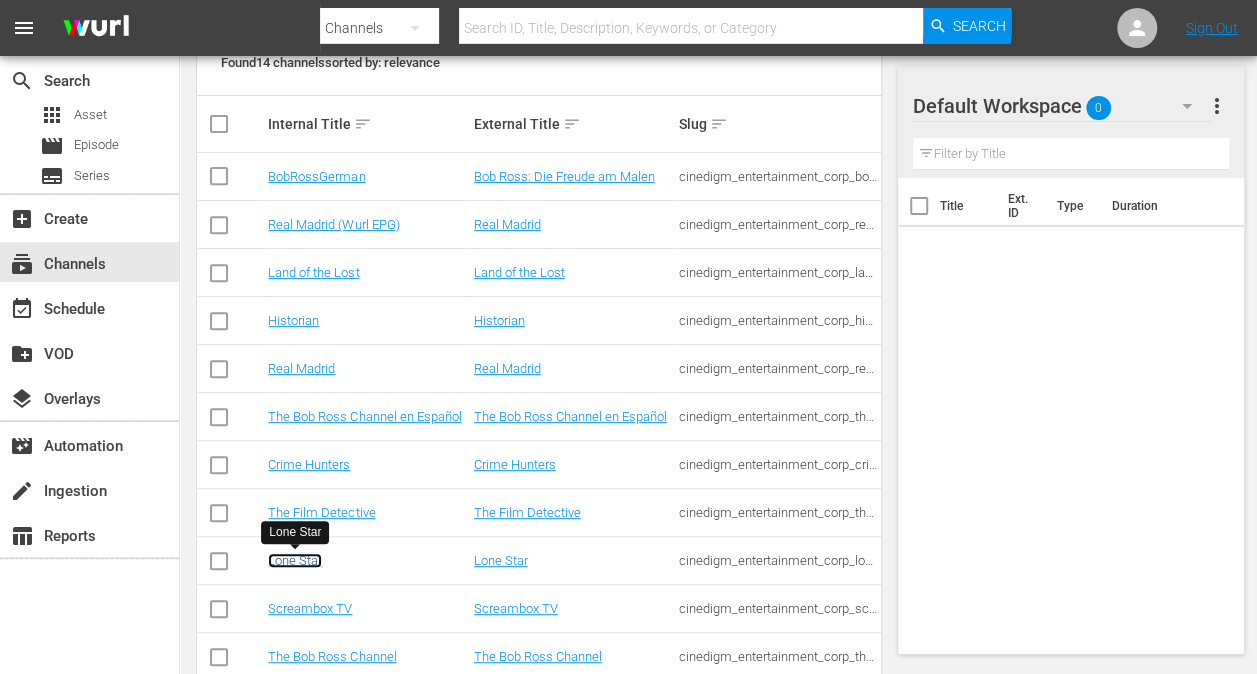 click on "Lone Star" at bounding box center [295, 560] 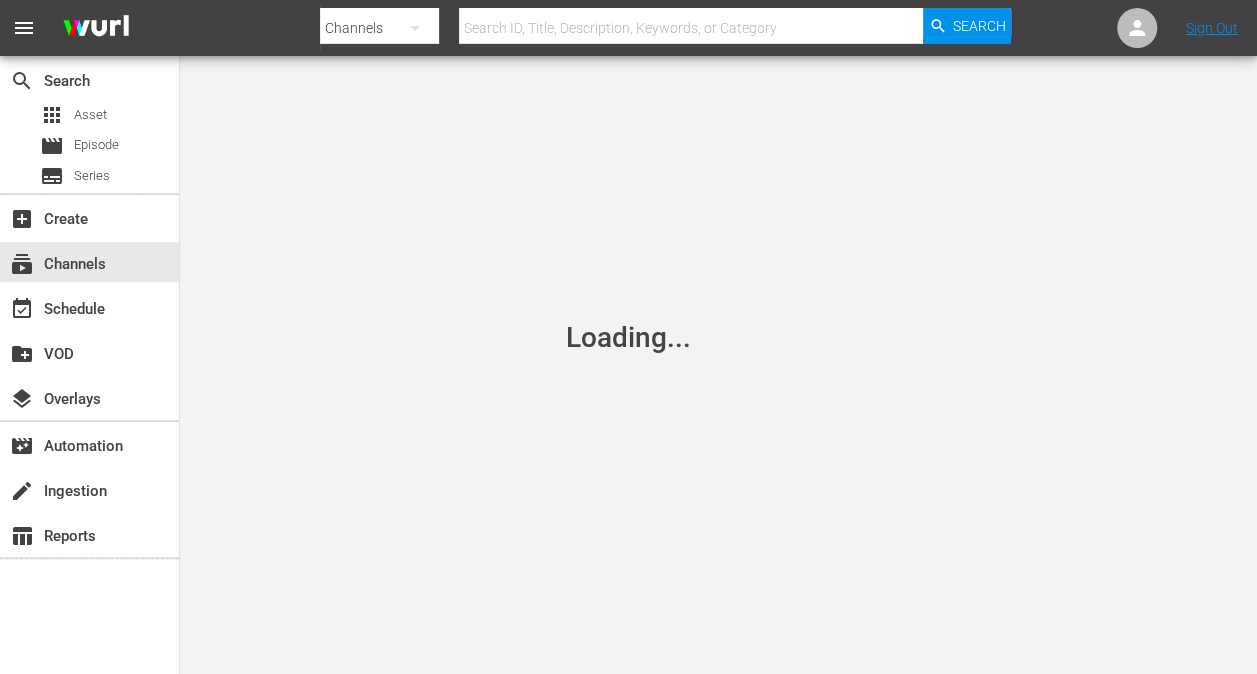 scroll, scrollTop: 0, scrollLeft: 0, axis: both 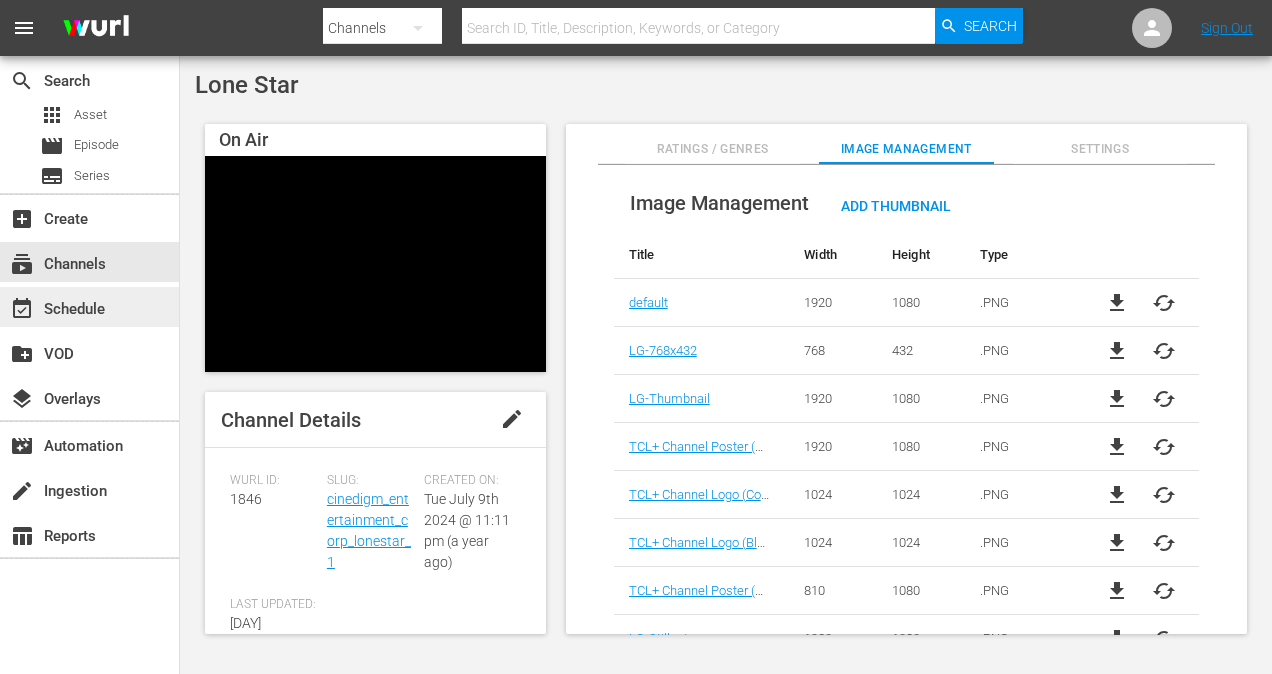 click on "event_available   Schedule" at bounding box center (56, 306) 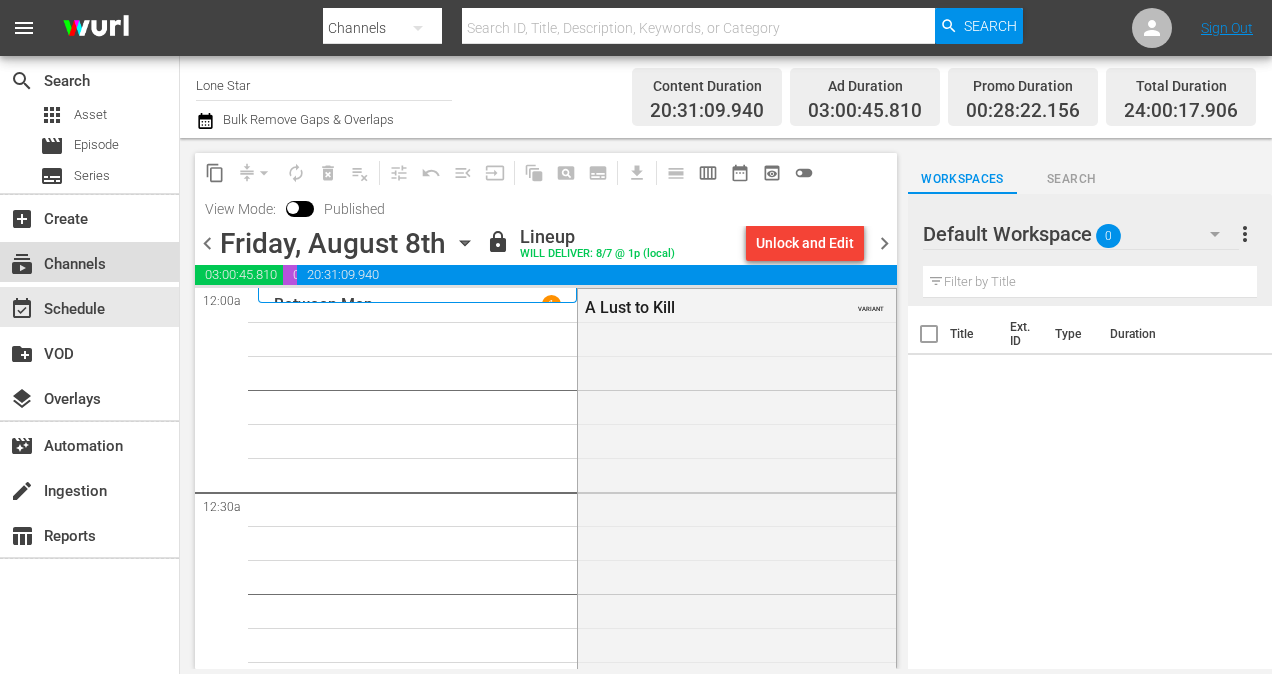 click on "subscriptions   Channels" at bounding box center (56, 261) 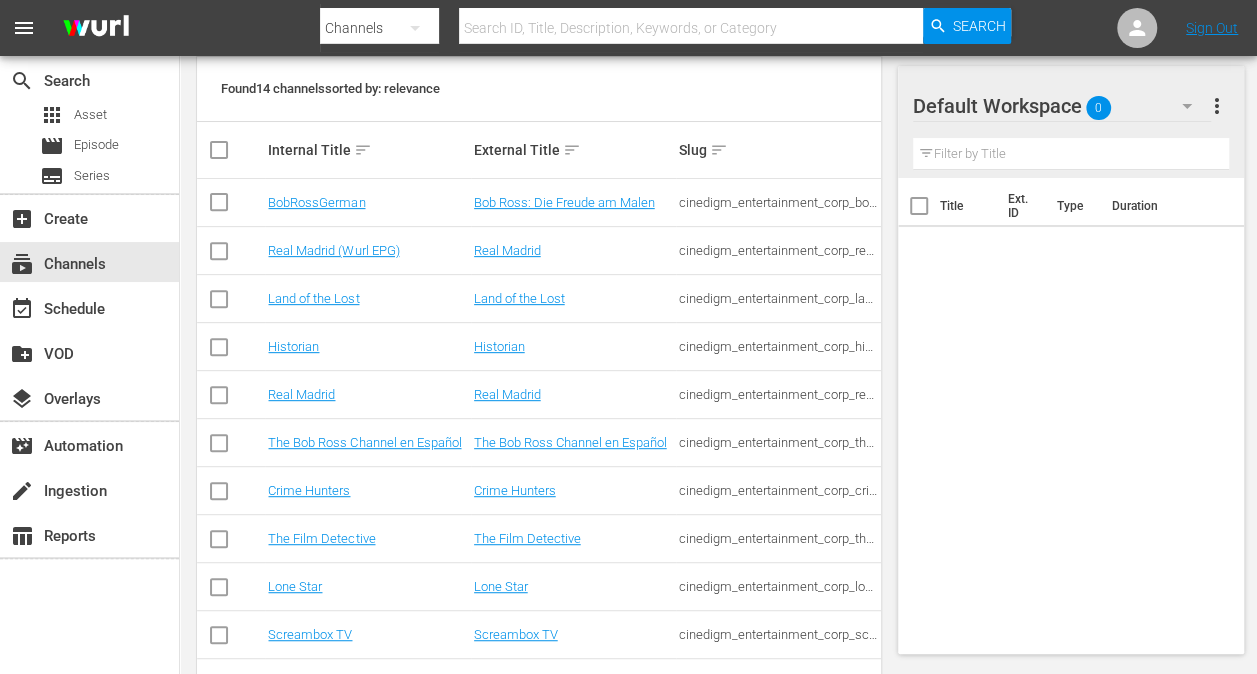 scroll, scrollTop: 300, scrollLeft: 0, axis: vertical 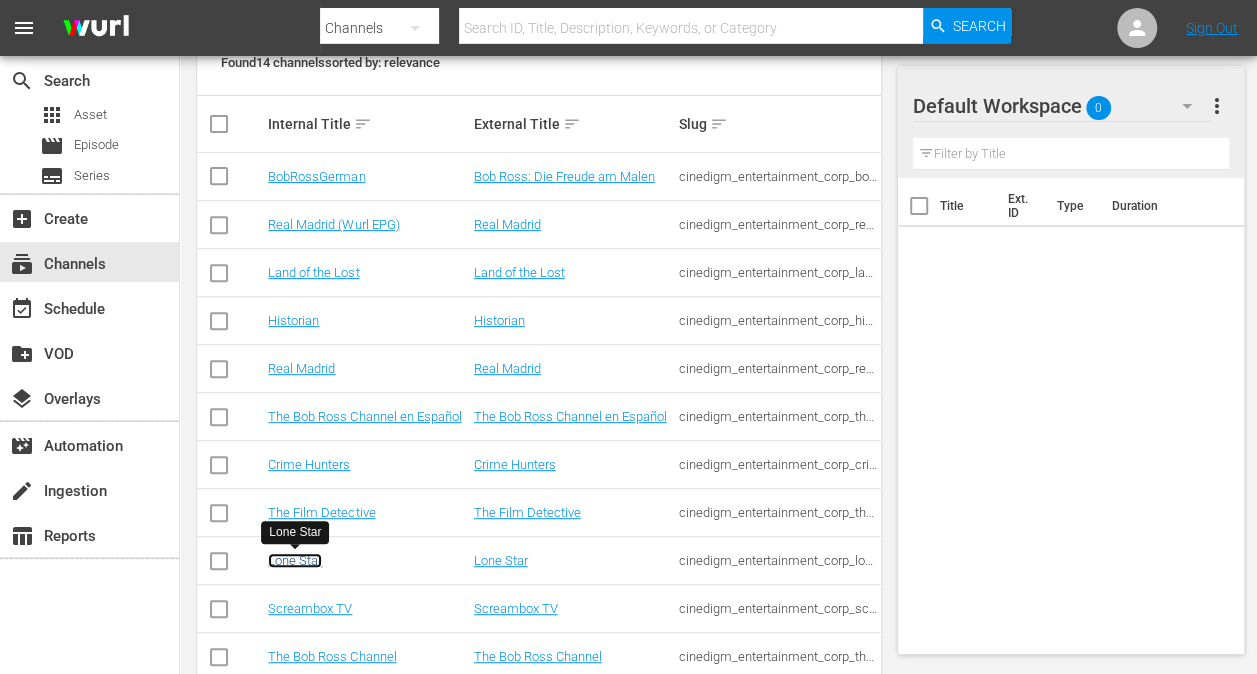 click on "Lone Star" at bounding box center [295, 560] 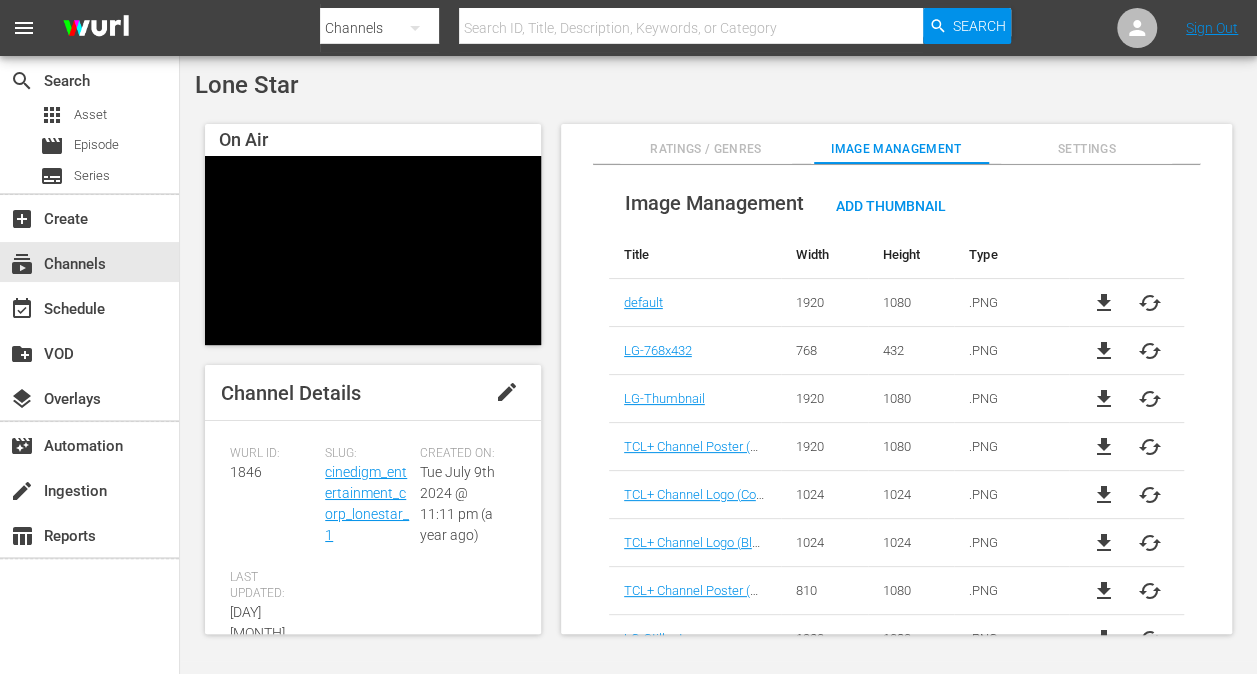 scroll, scrollTop: 0, scrollLeft: 0, axis: both 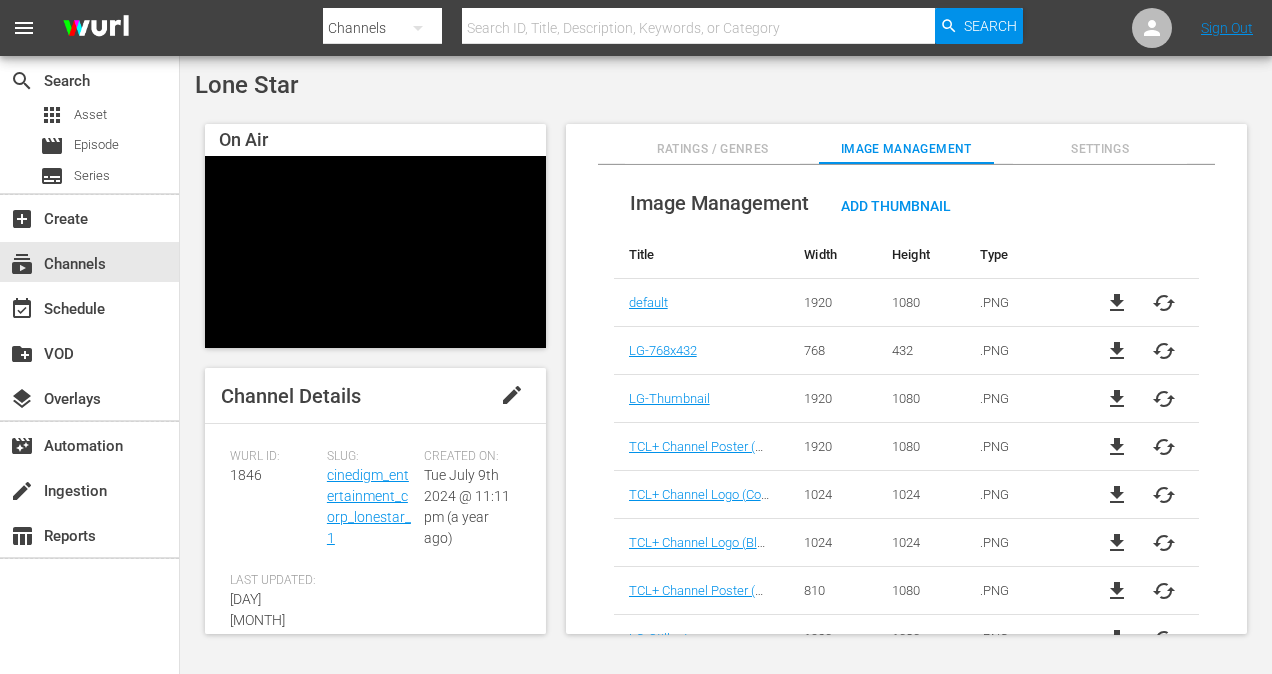 click on "Wurl ID: 1846" at bounding box center (278, 511) 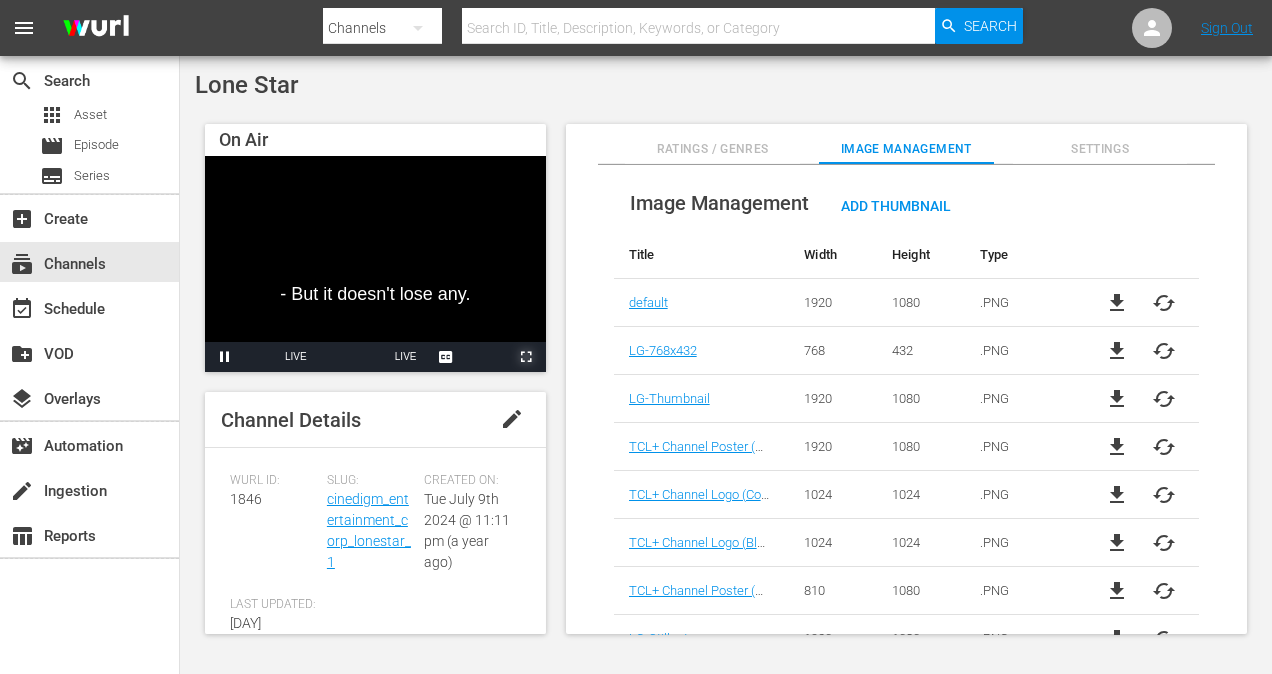 click at bounding box center [526, 357] 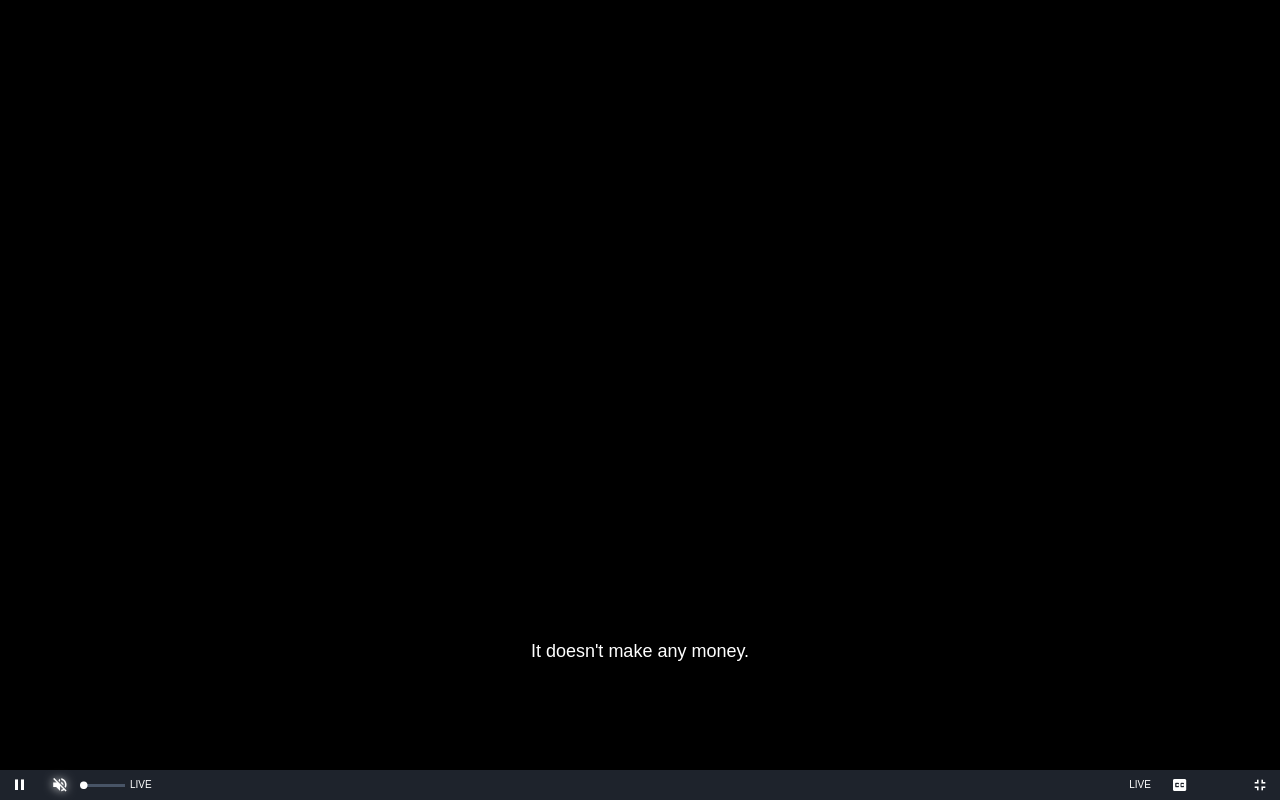 click at bounding box center [60, 785] 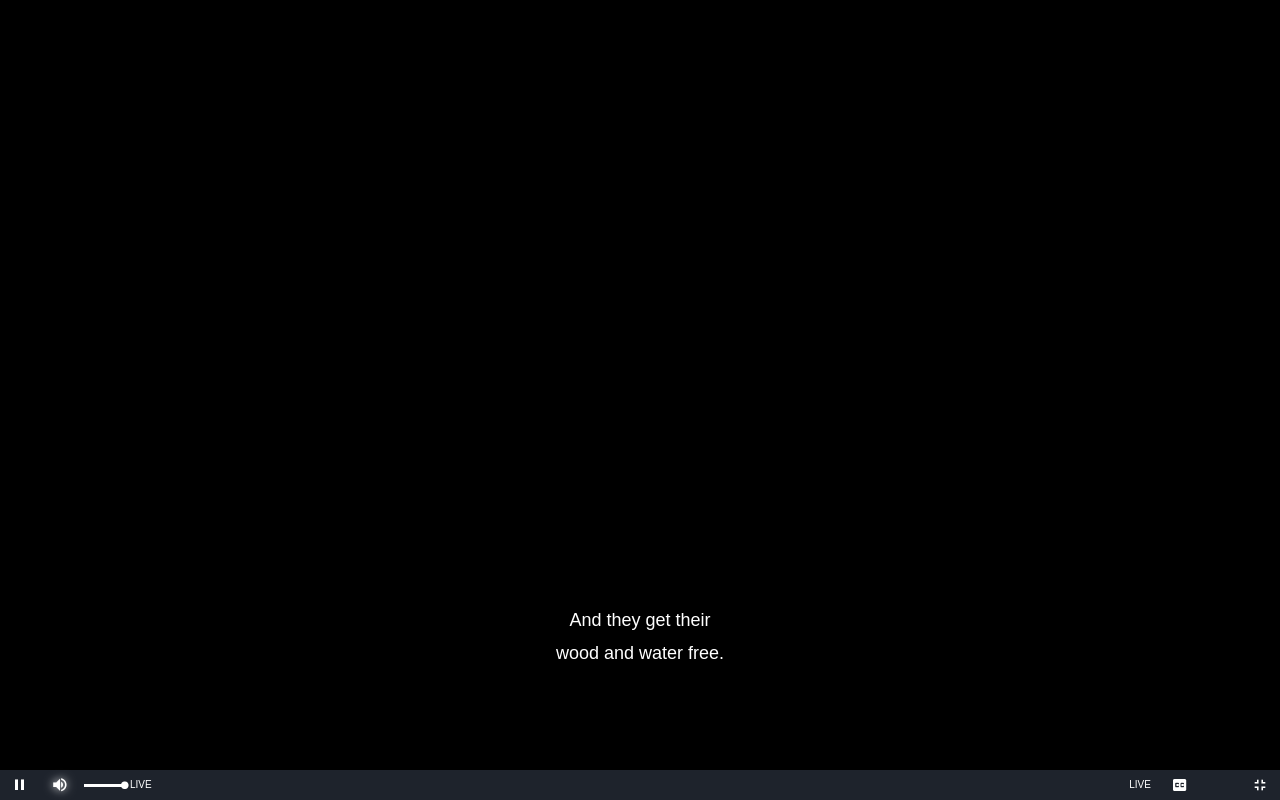 click at bounding box center (60, 785) 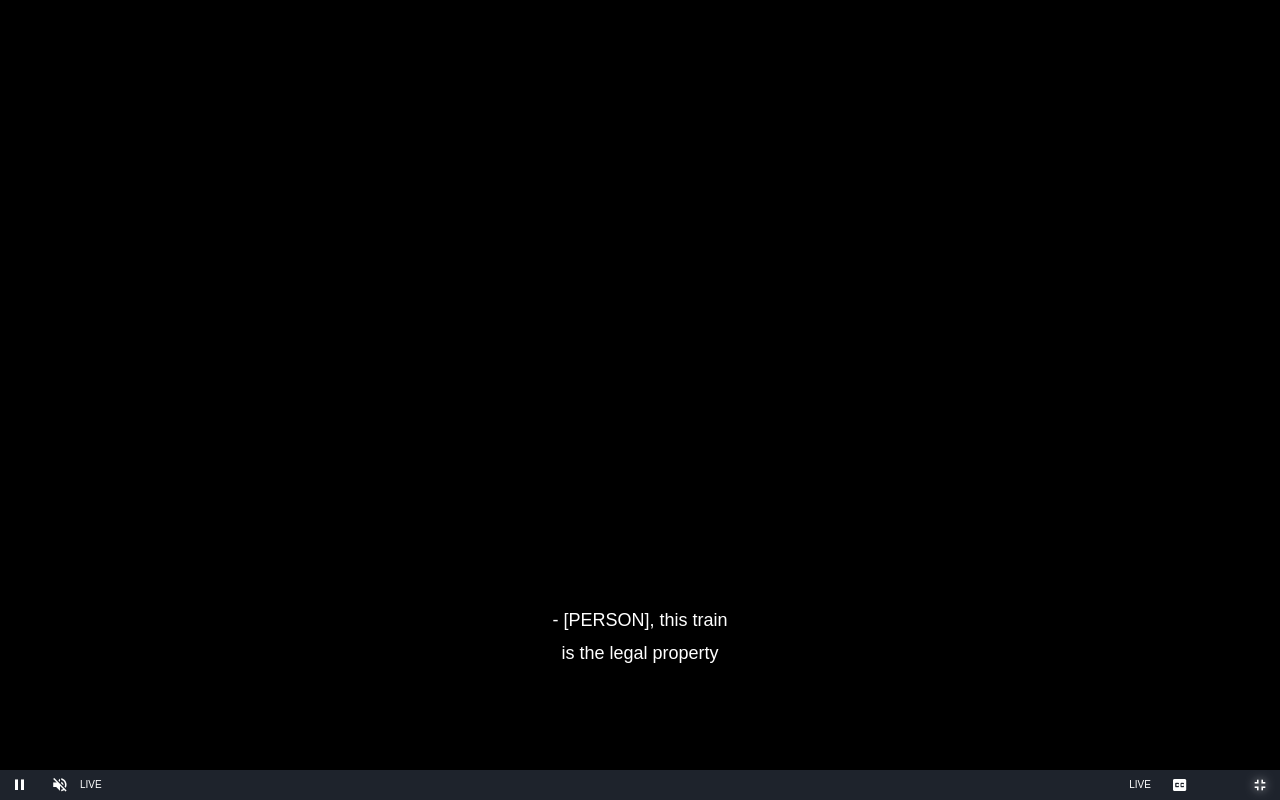 click at bounding box center (1260, 785) 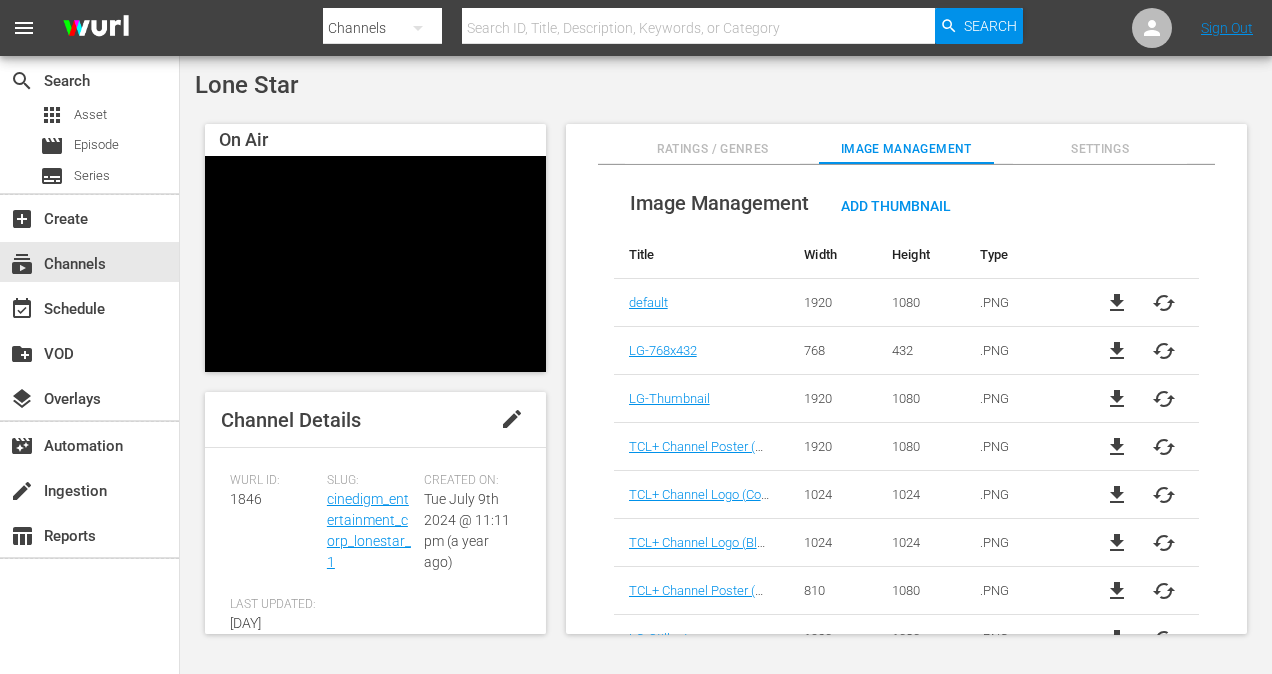 type 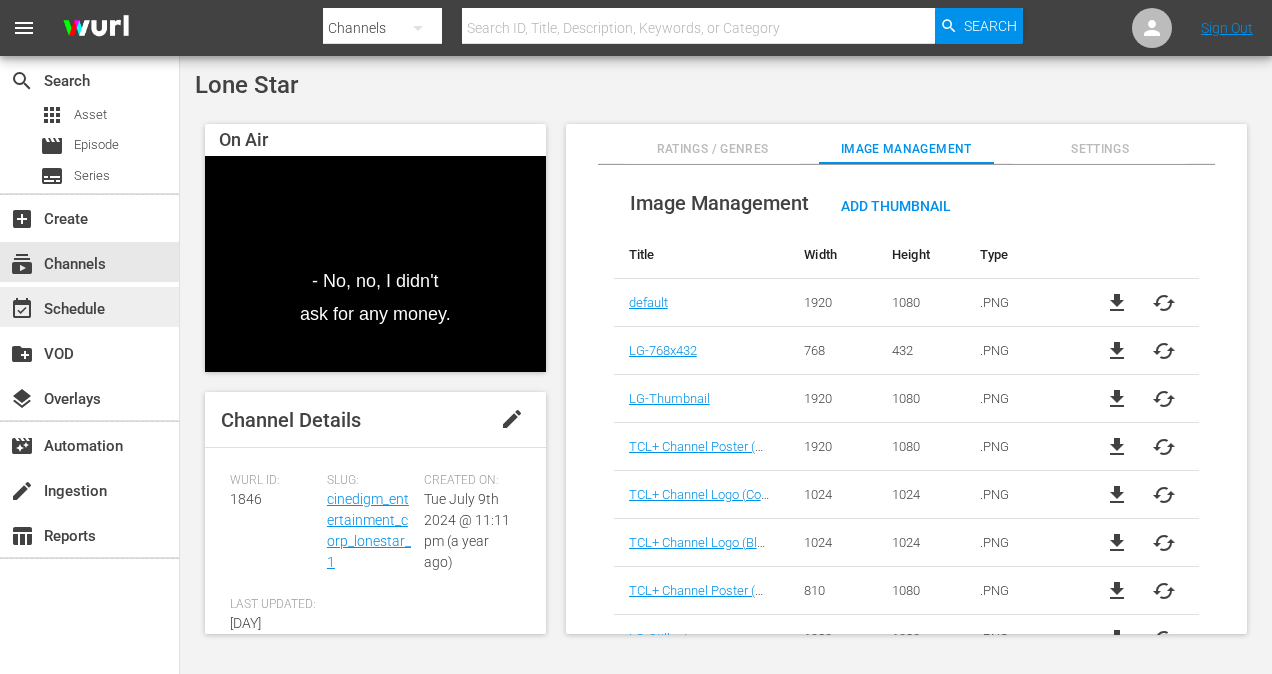 click on "event_available   Schedule" at bounding box center (56, 306) 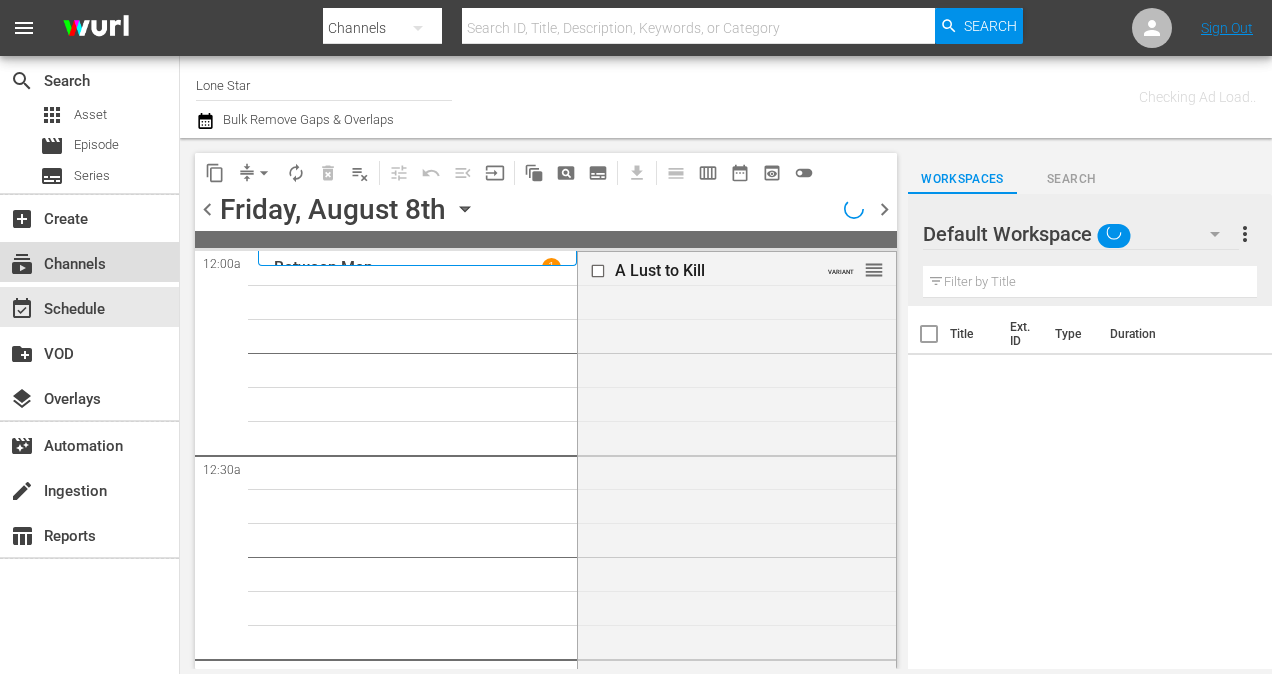 click on "subscriptions   Channels" at bounding box center [56, 261] 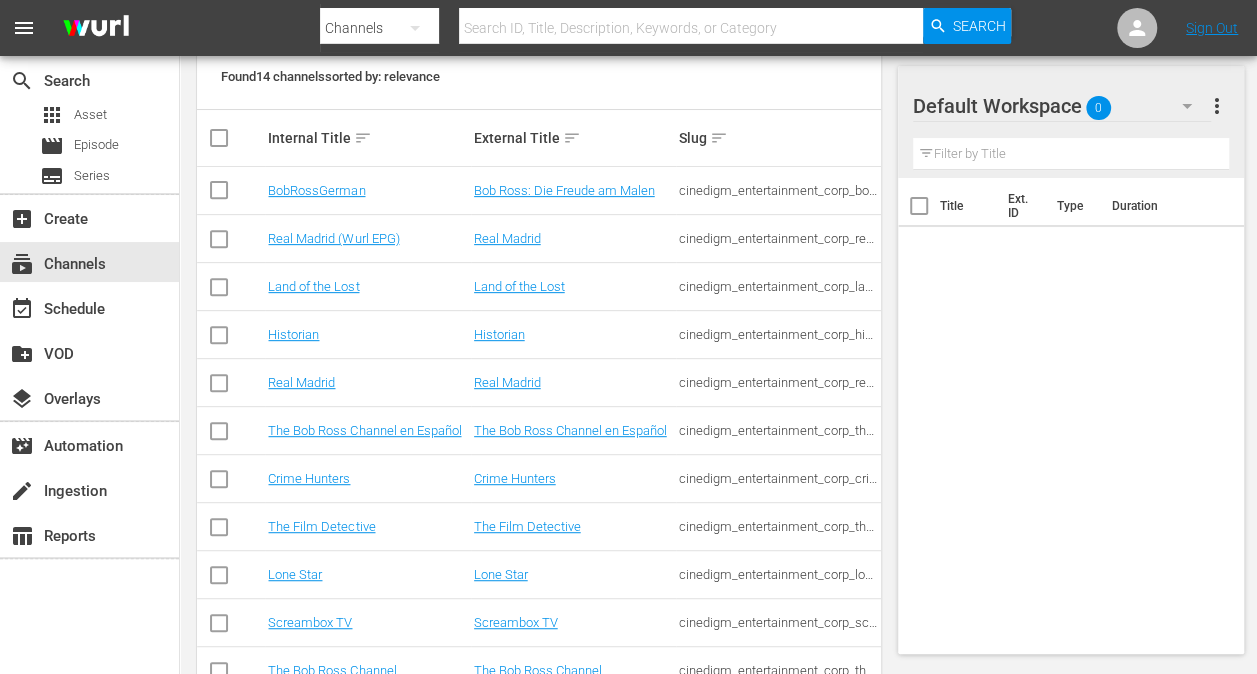 scroll, scrollTop: 186, scrollLeft: 0, axis: vertical 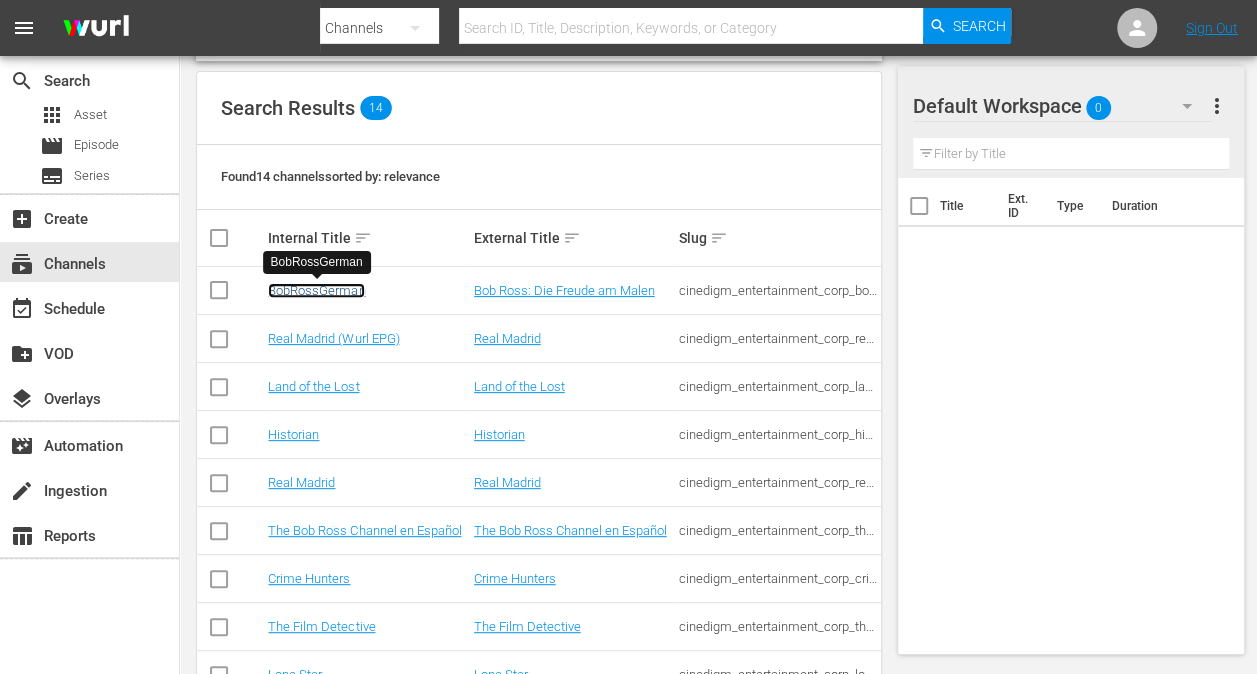click on "BobRossGerman" at bounding box center [316, 290] 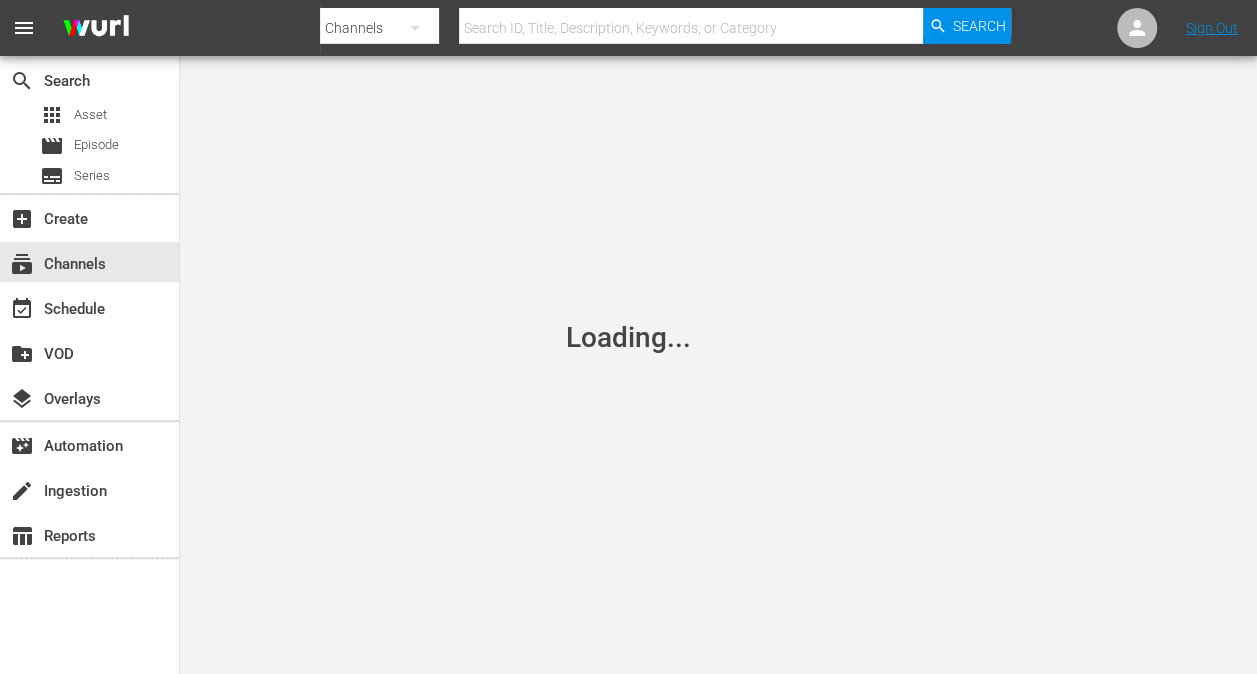 scroll, scrollTop: 0, scrollLeft: 0, axis: both 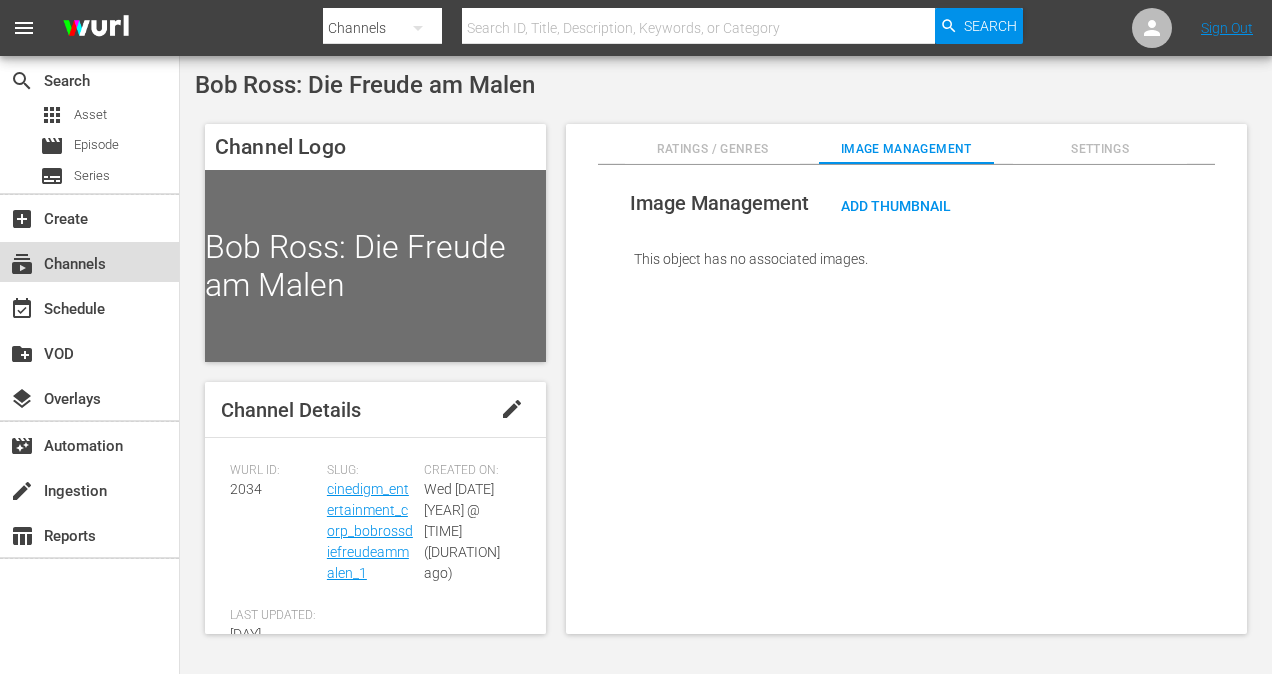 click on "subscriptions   Channels" at bounding box center (56, 261) 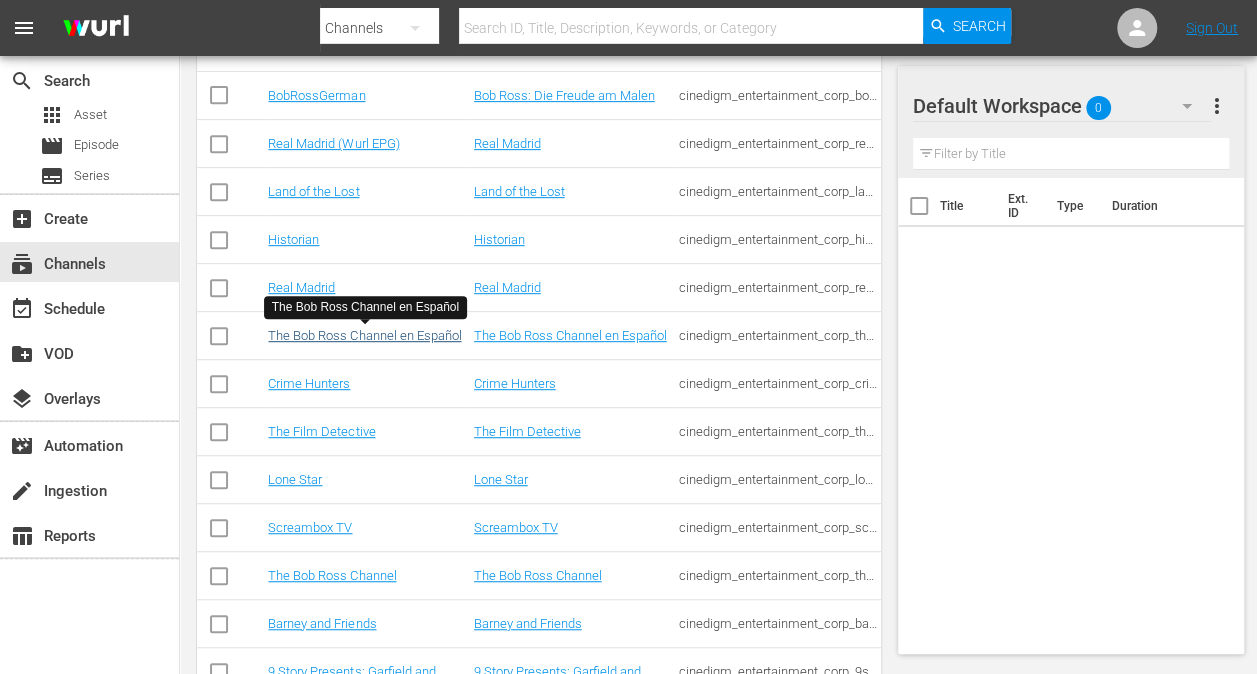 scroll, scrollTop: 400, scrollLeft: 0, axis: vertical 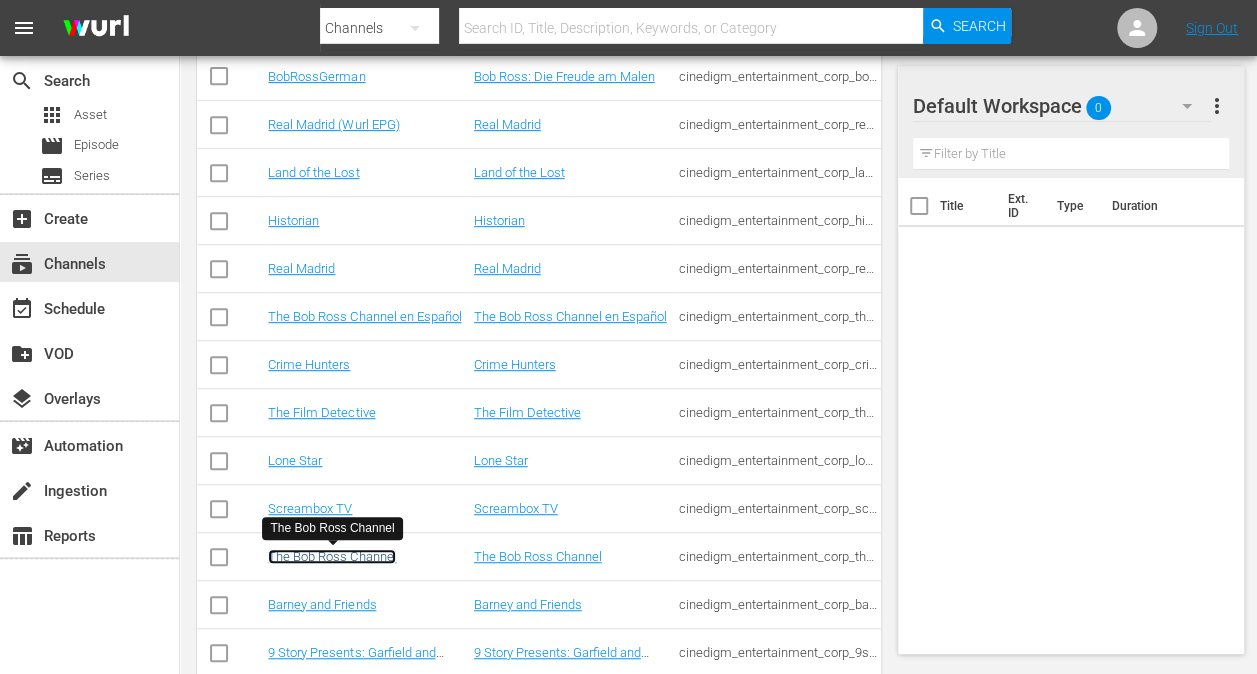 click on "The Bob Ross Channel" at bounding box center [332, 556] 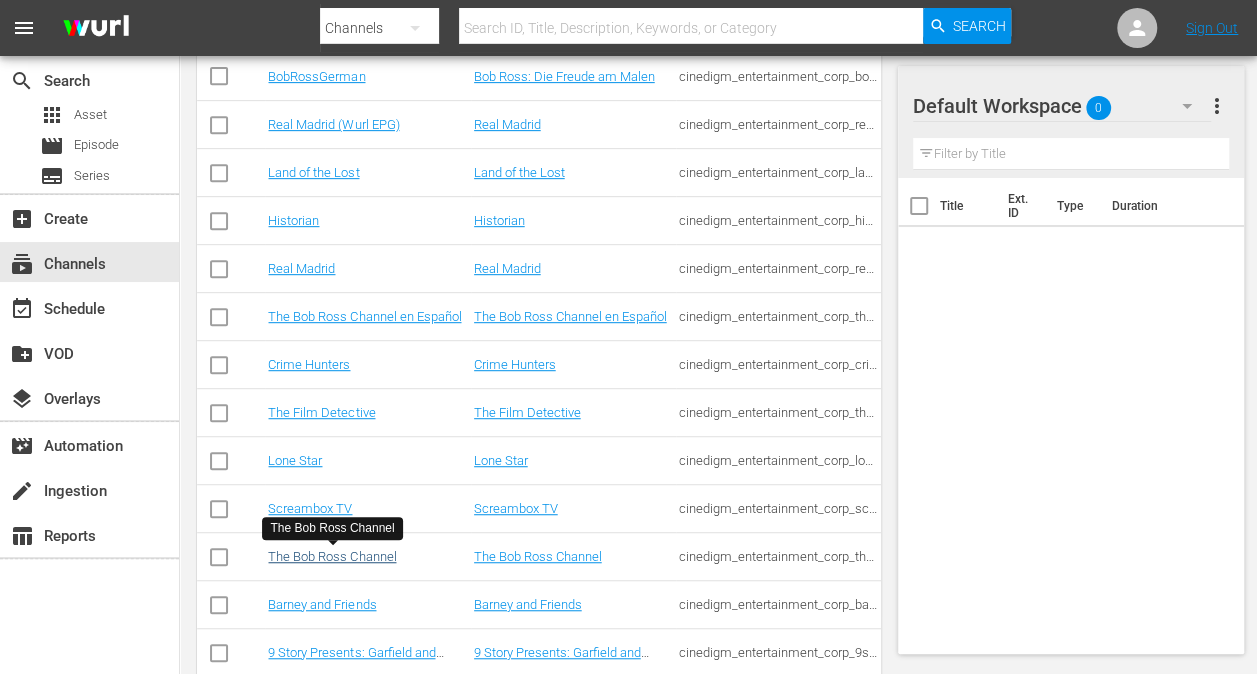 scroll, scrollTop: 0, scrollLeft: 0, axis: both 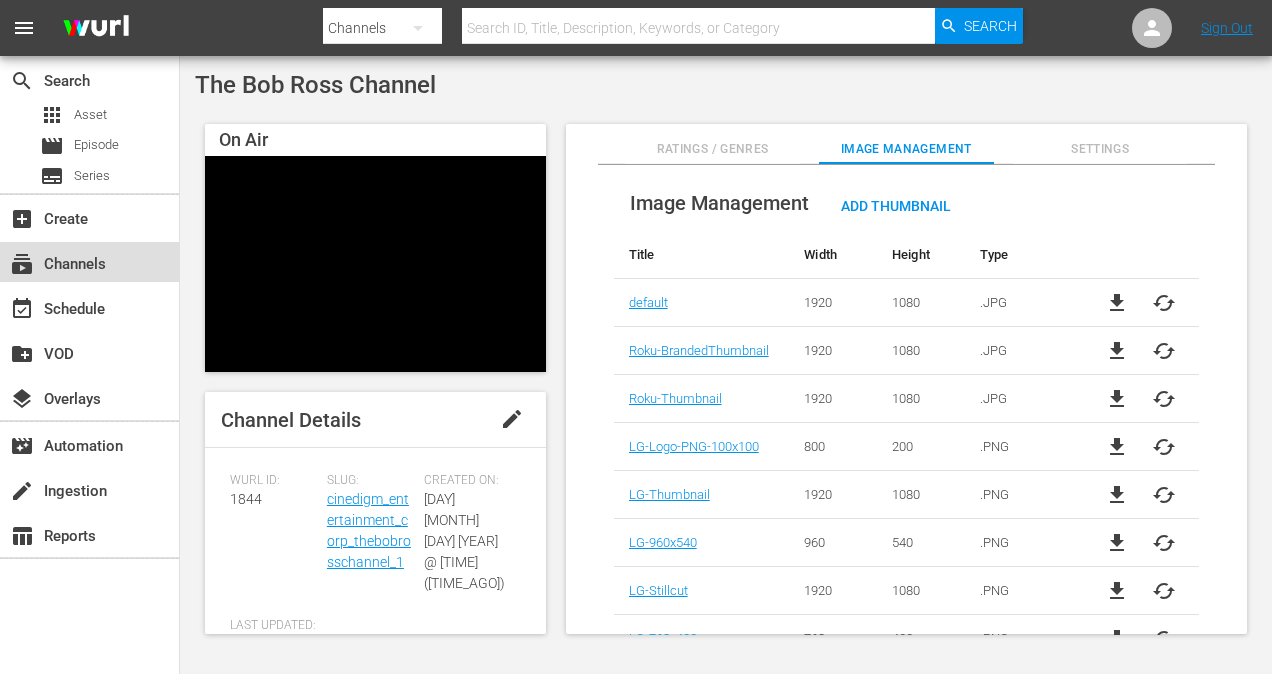 click on "subscriptions   Channels" at bounding box center [56, 261] 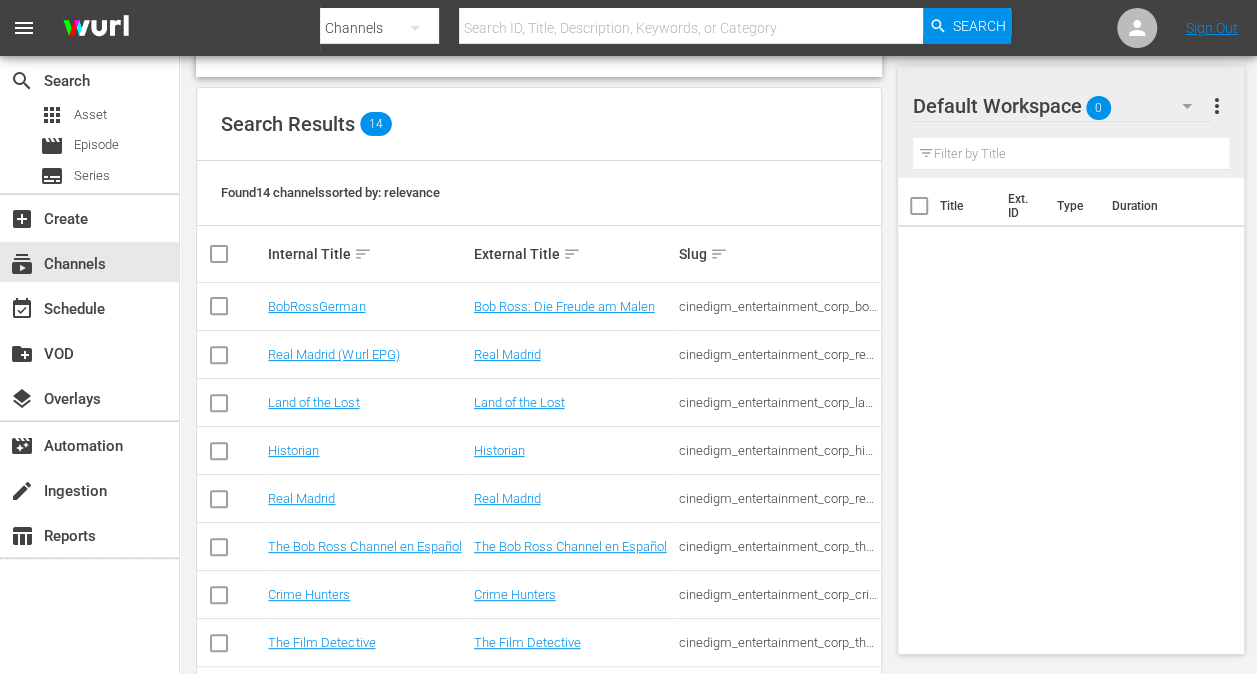 scroll, scrollTop: 200, scrollLeft: 0, axis: vertical 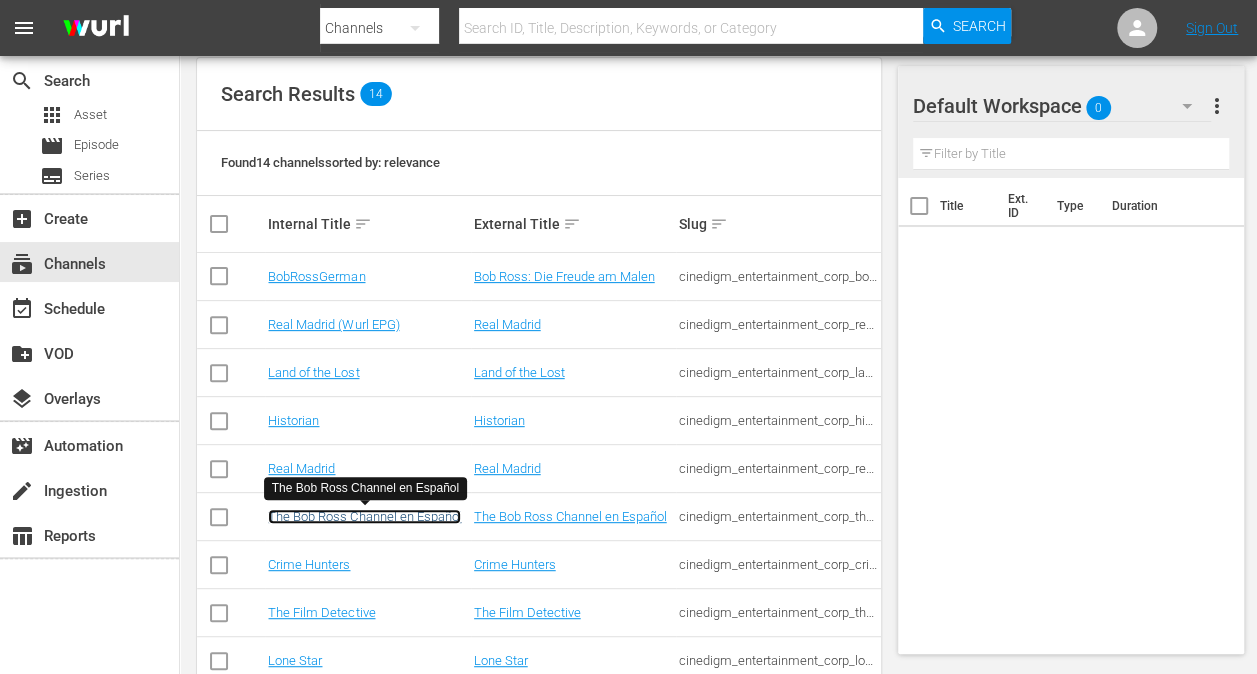 click on "The Bob Ross Channel en Español" at bounding box center [364, 516] 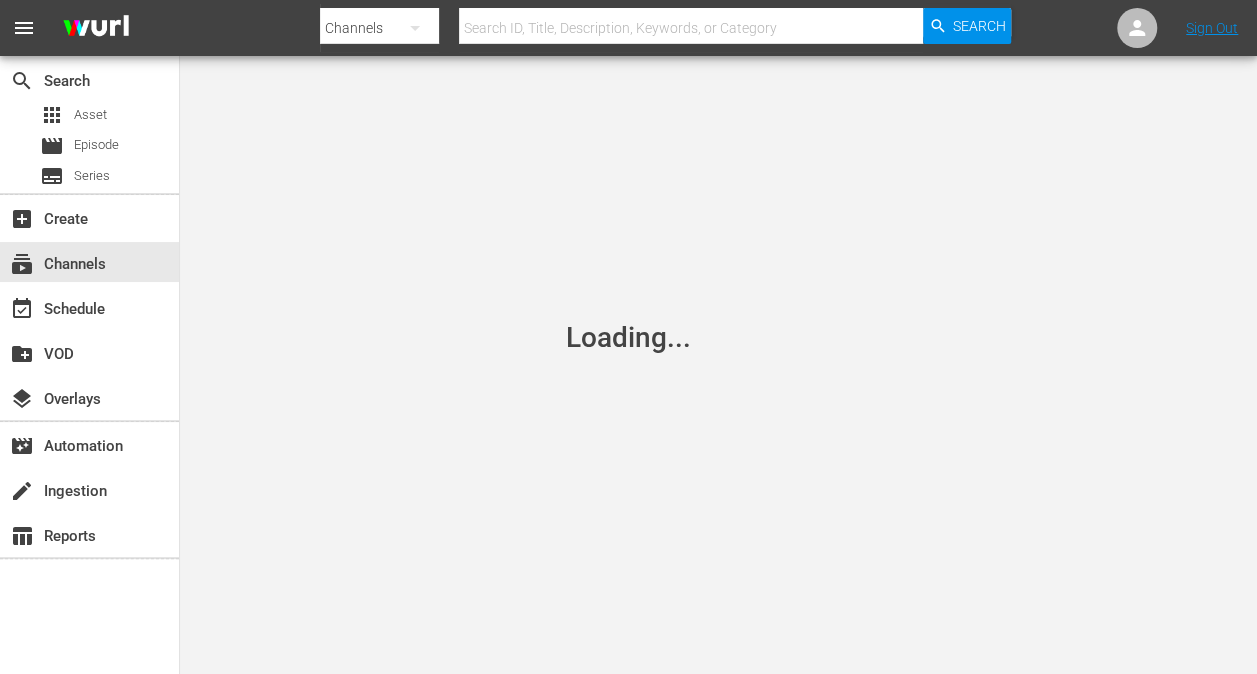scroll, scrollTop: 0, scrollLeft: 0, axis: both 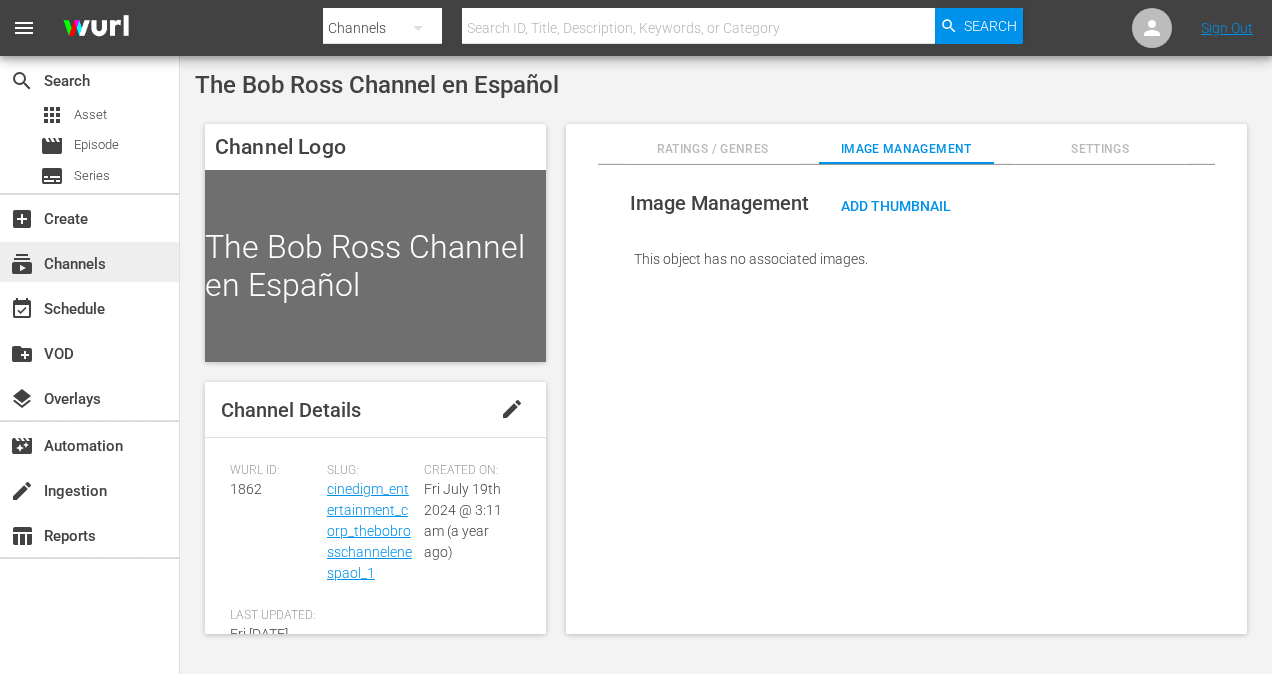 click on "subscriptions   Channels" at bounding box center [56, 261] 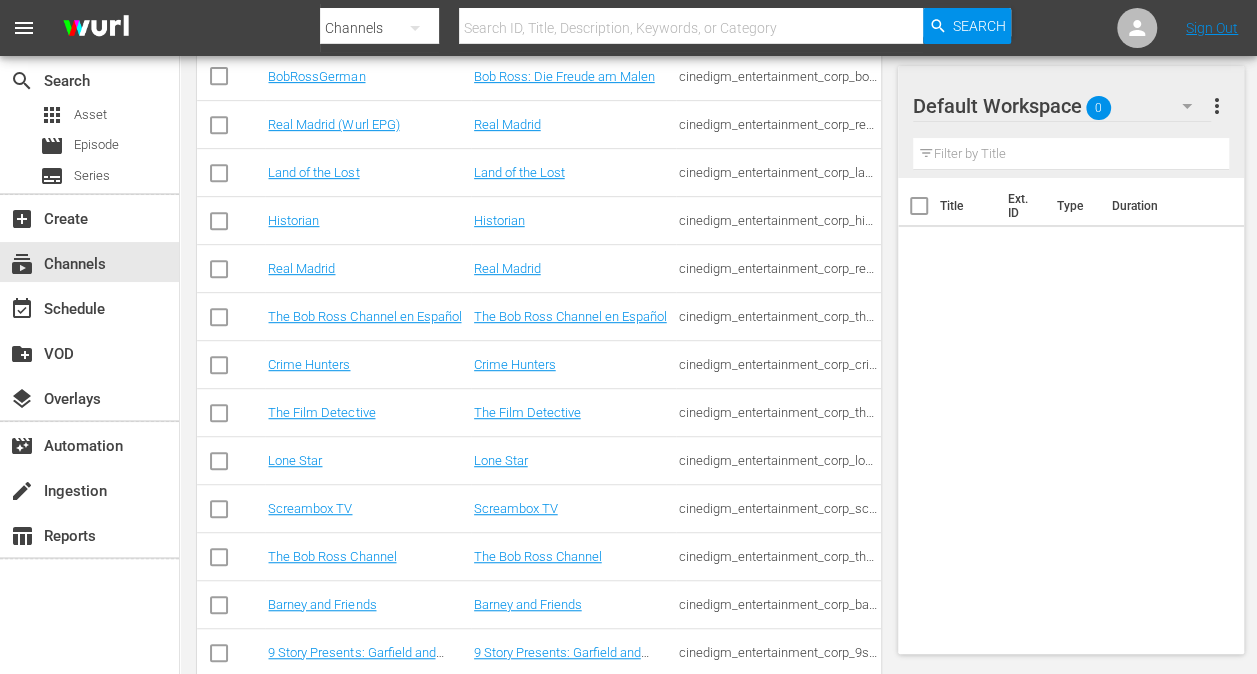 scroll, scrollTop: 486, scrollLeft: 0, axis: vertical 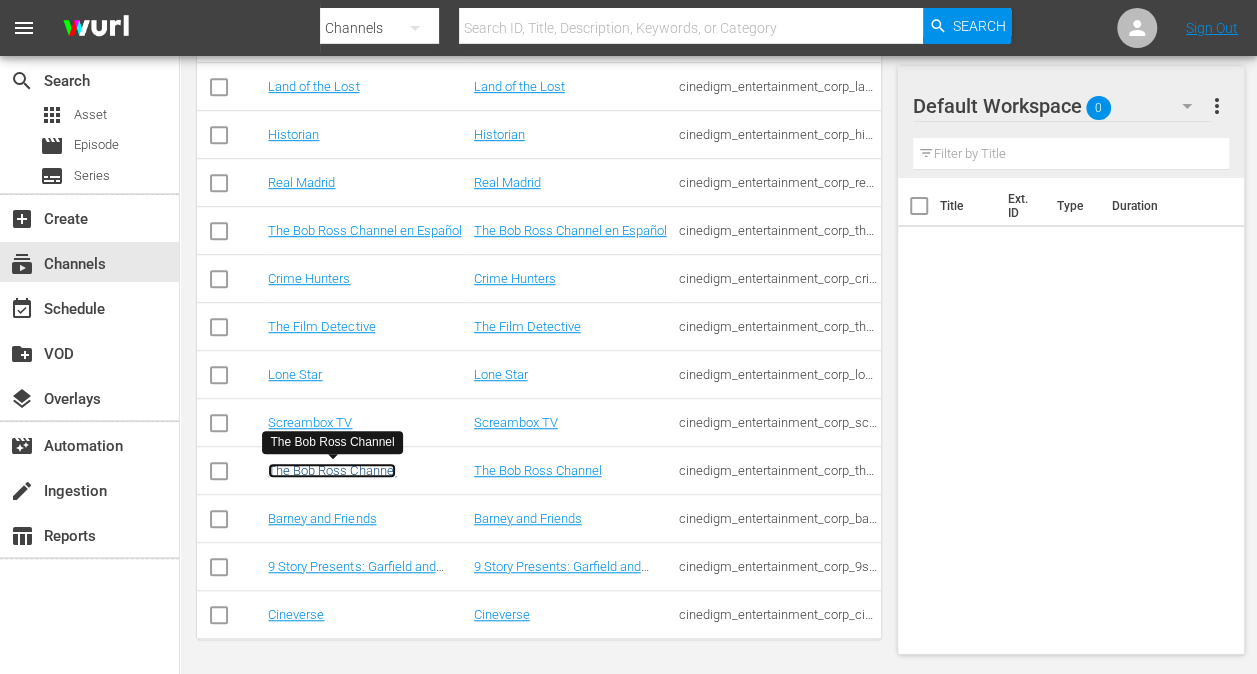 click on "The Bob Ross Channel" at bounding box center [332, 470] 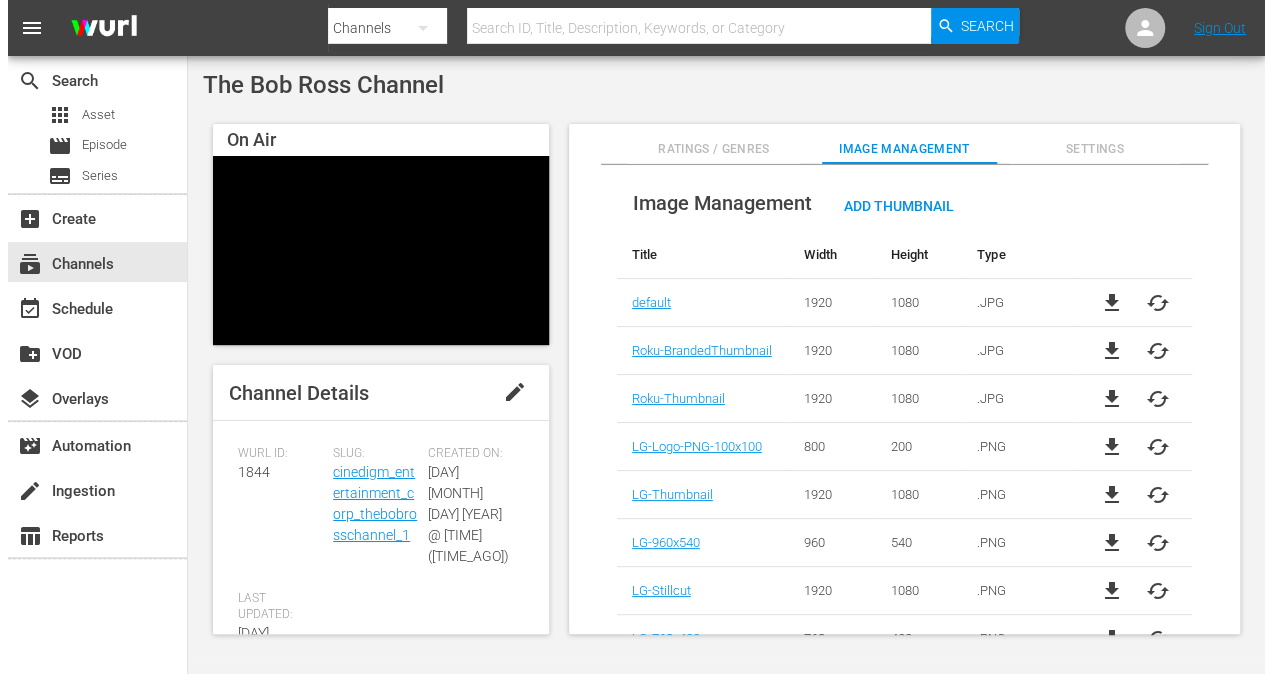 scroll, scrollTop: 0, scrollLeft: 0, axis: both 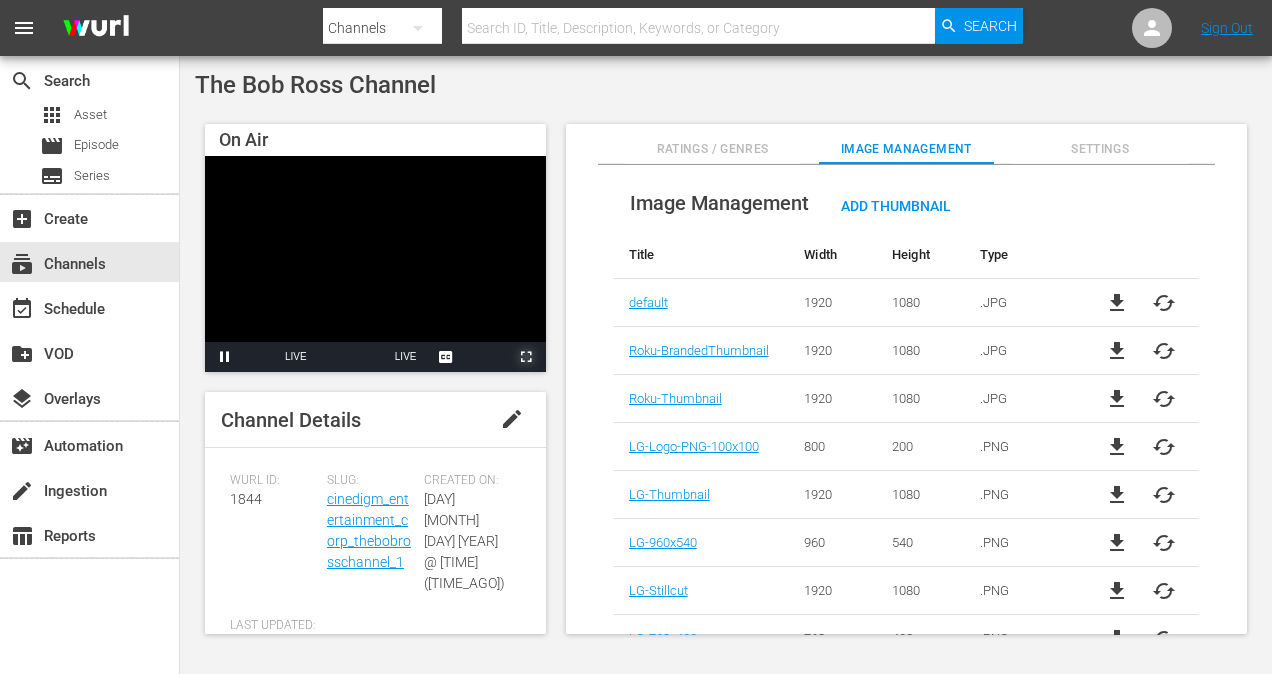 click at bounding box center (526, 357) 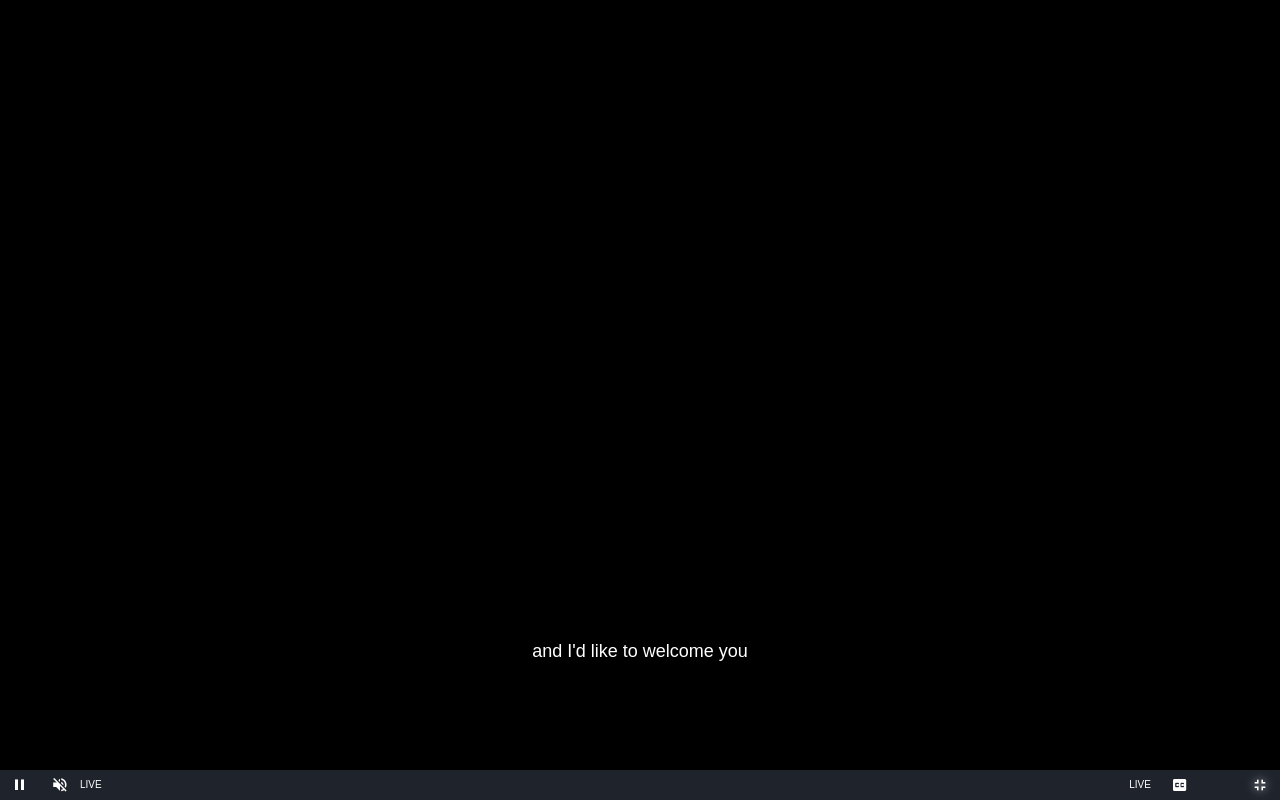 click at bounding box center [1260, 785] 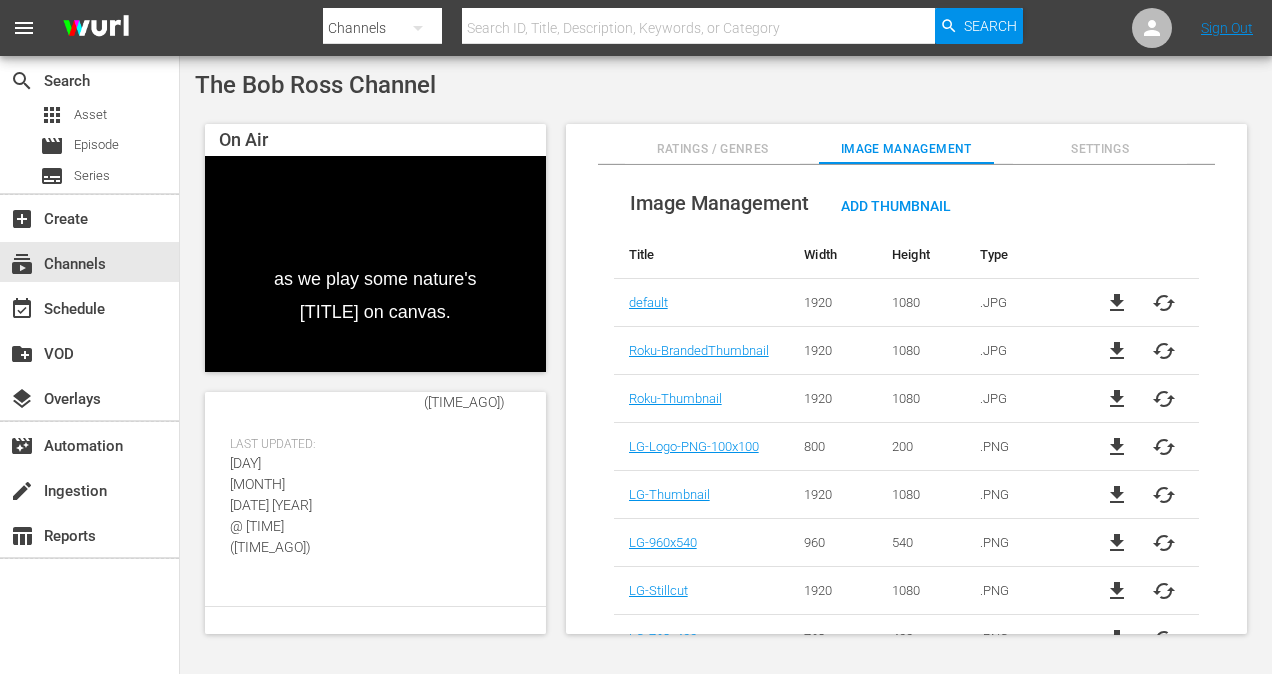 scroll, scrollTop: 0, scrollLeft: 0, axis: both 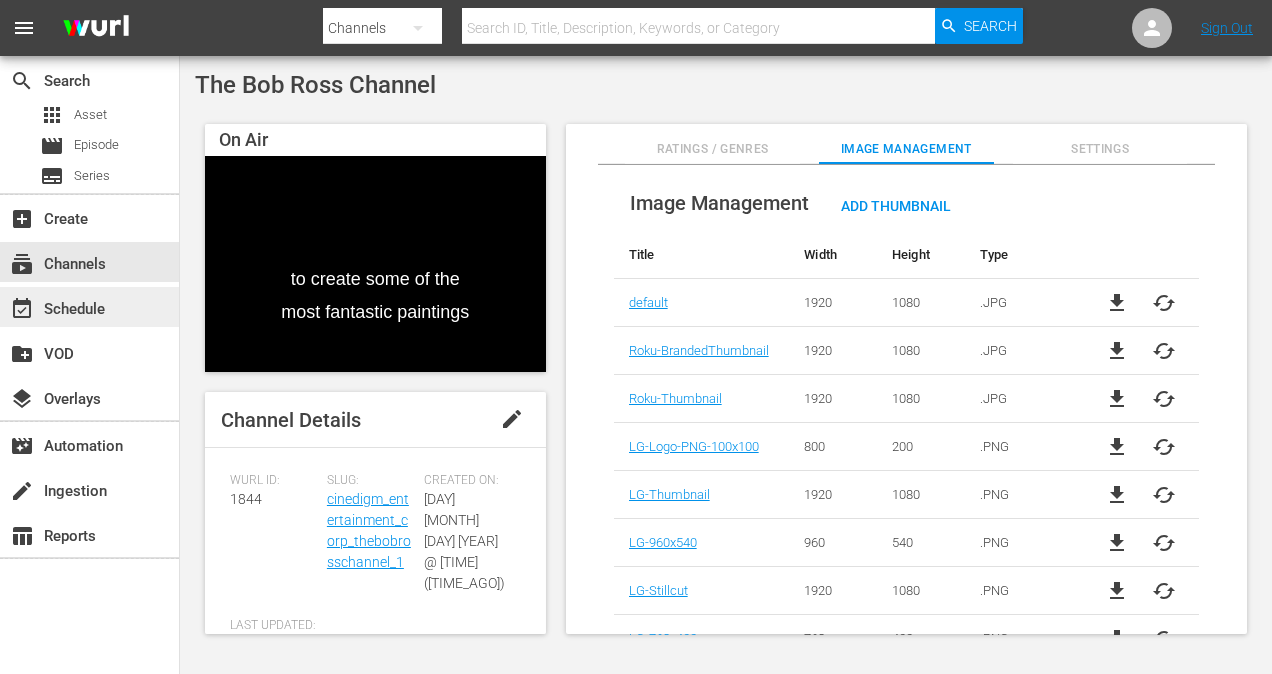 click on "event_available   Schedule" at bounding box center (56, 306) 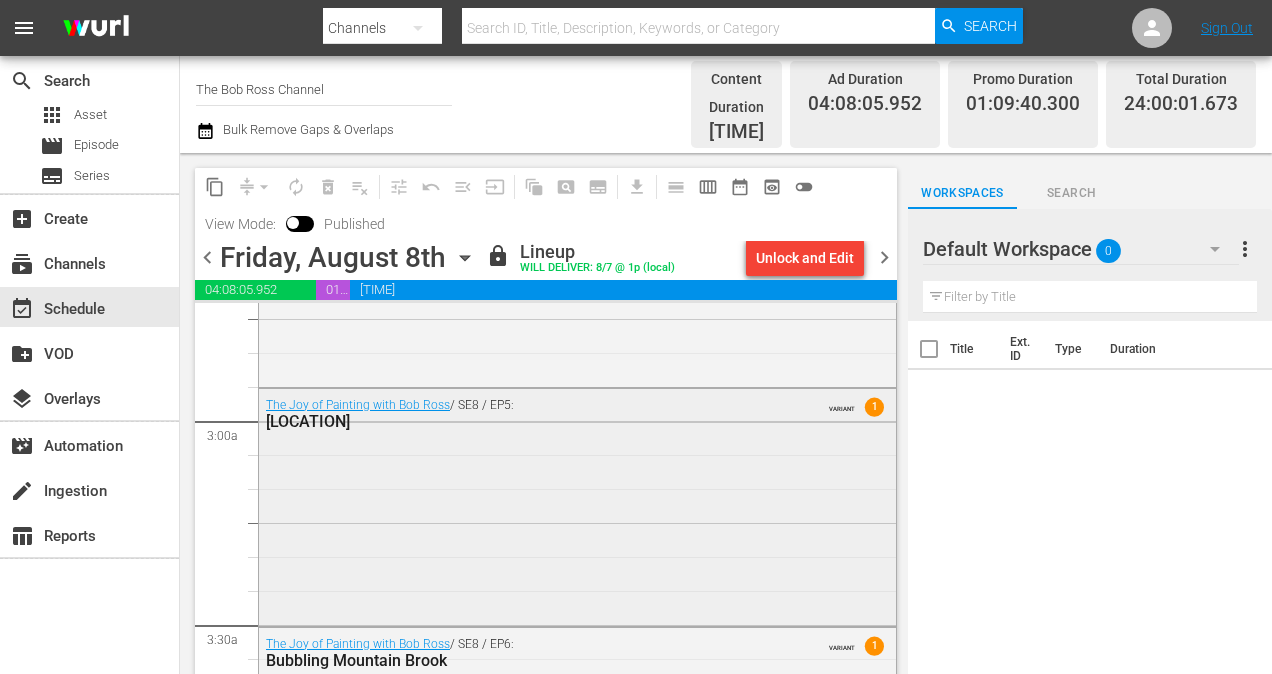 scroll, scrollTop: 1200, scrollLeft: 0, axis: vertical 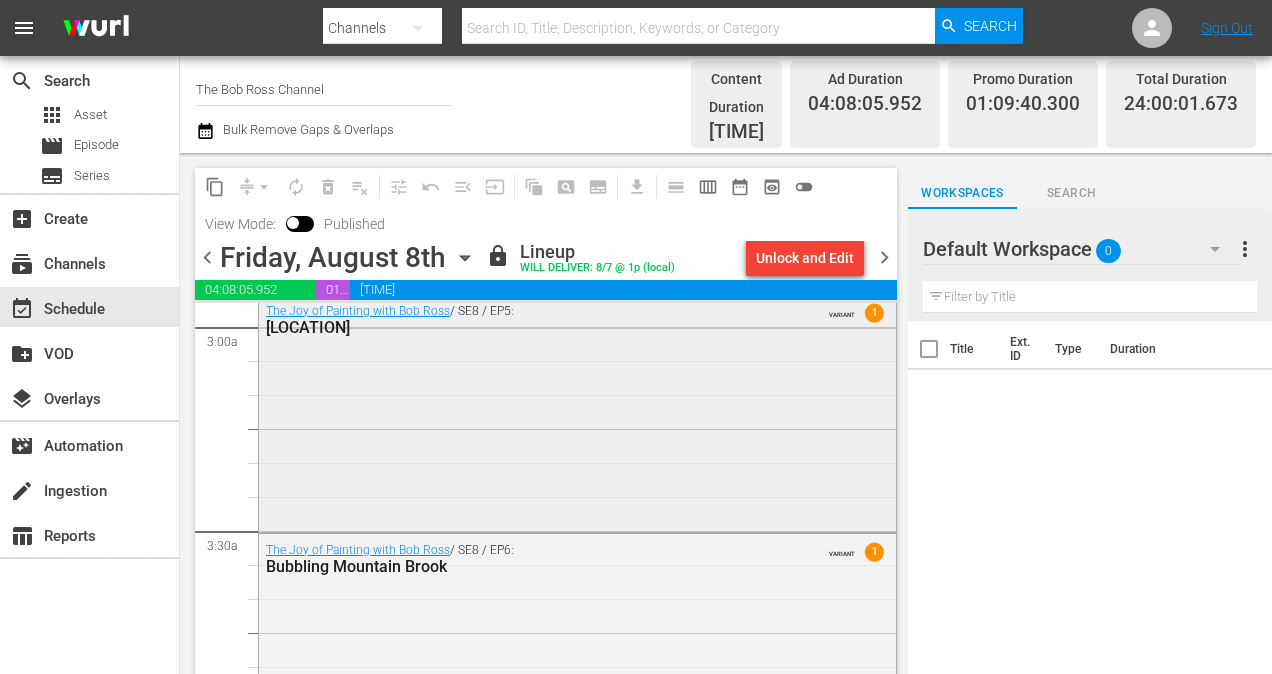 click on "[LOCATION]" at bounding box center (526, 327) 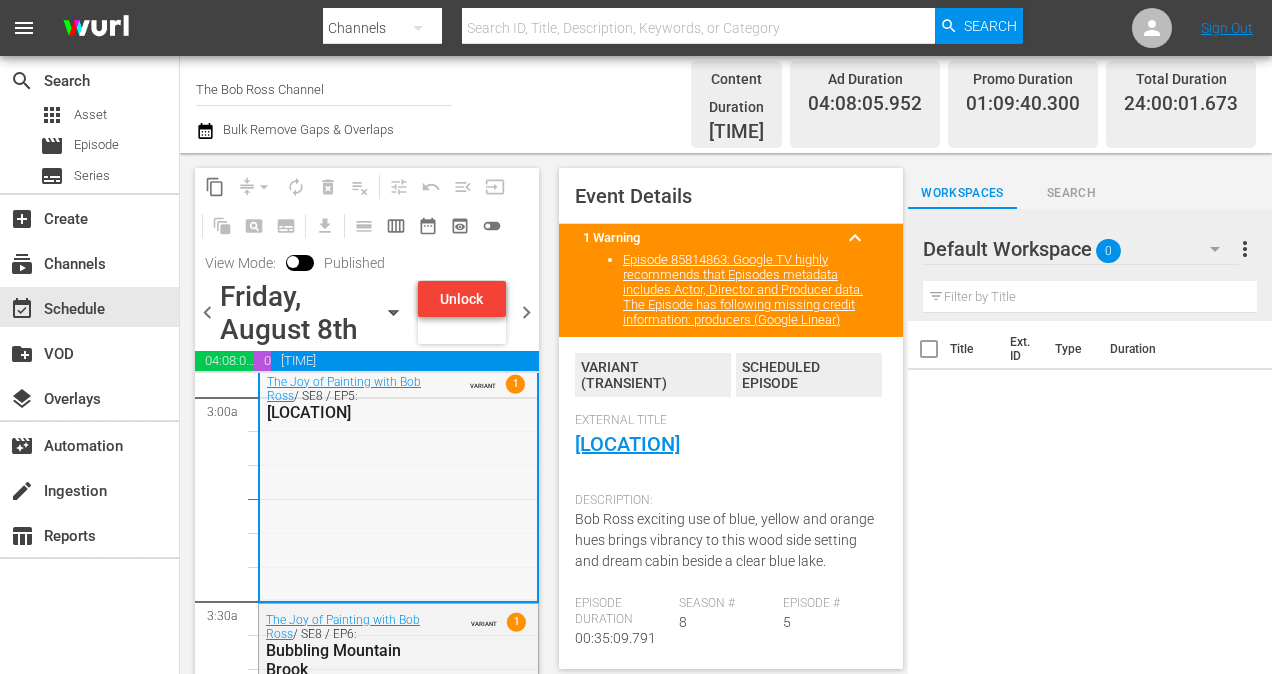 click on "[LOCATION]" at bounding box center [355, 412] 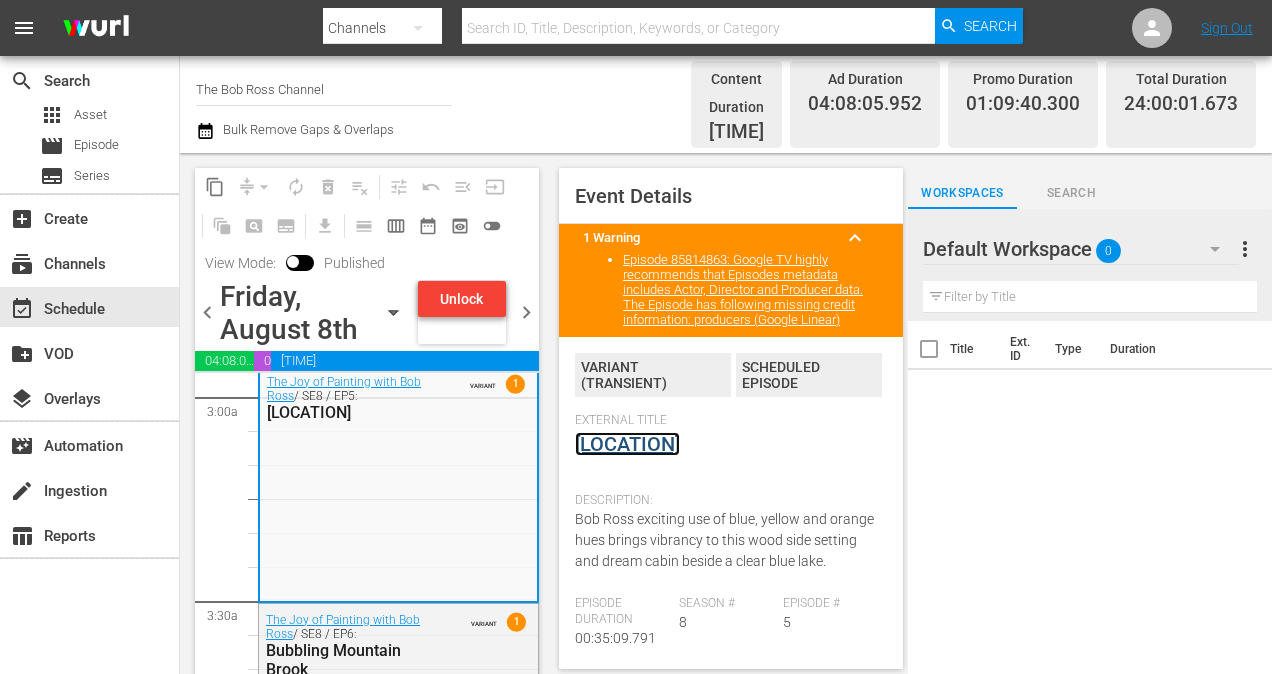 click on "[LOCATION]" at bounding box center [627, 444] 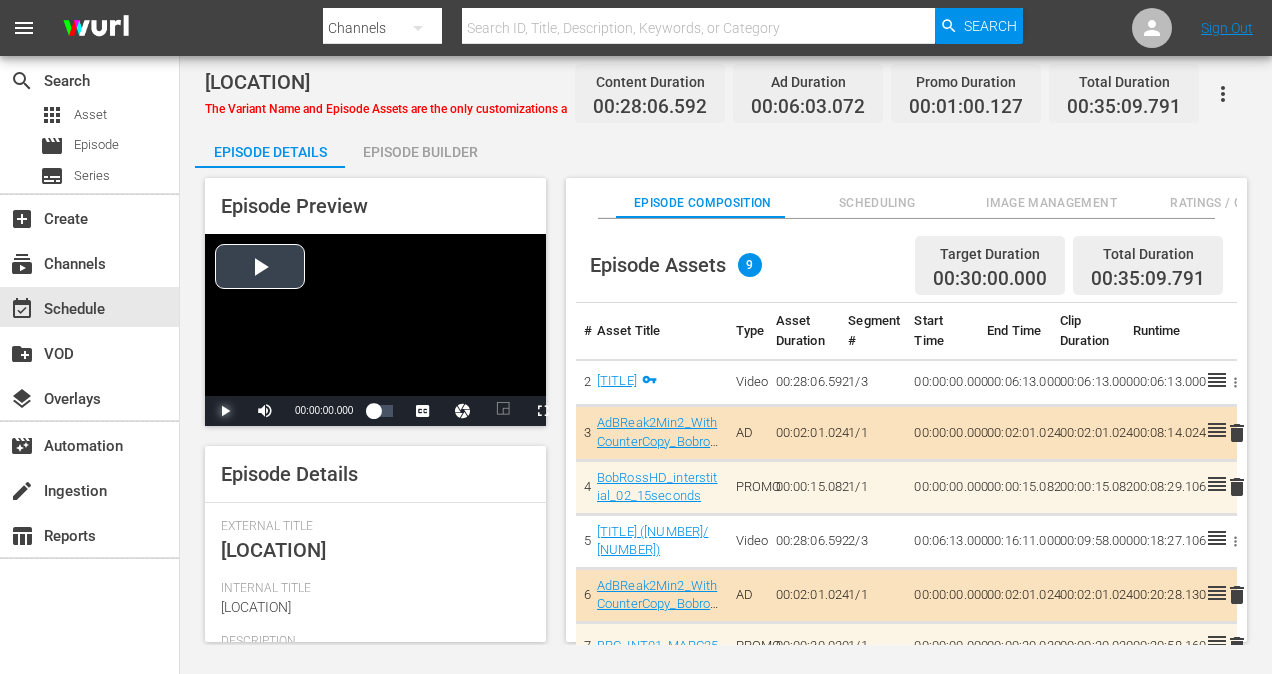 click at bounding box center (225, 411) 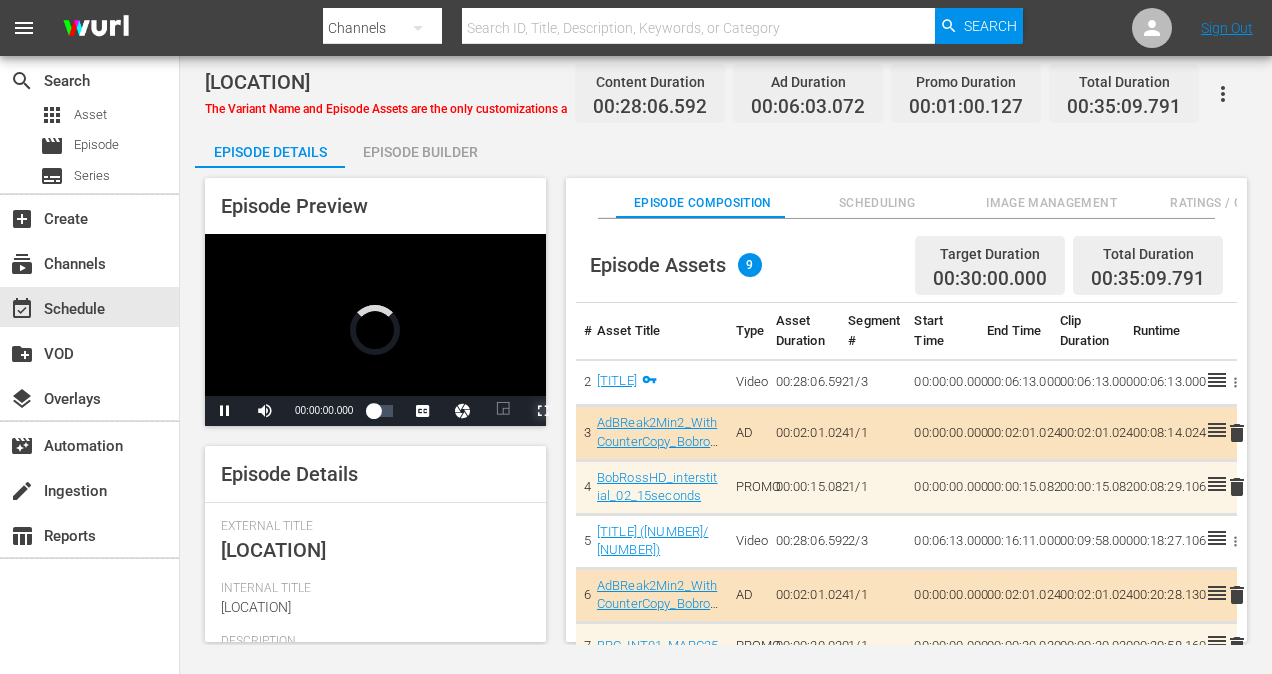 click at bounding box center (543, 411) 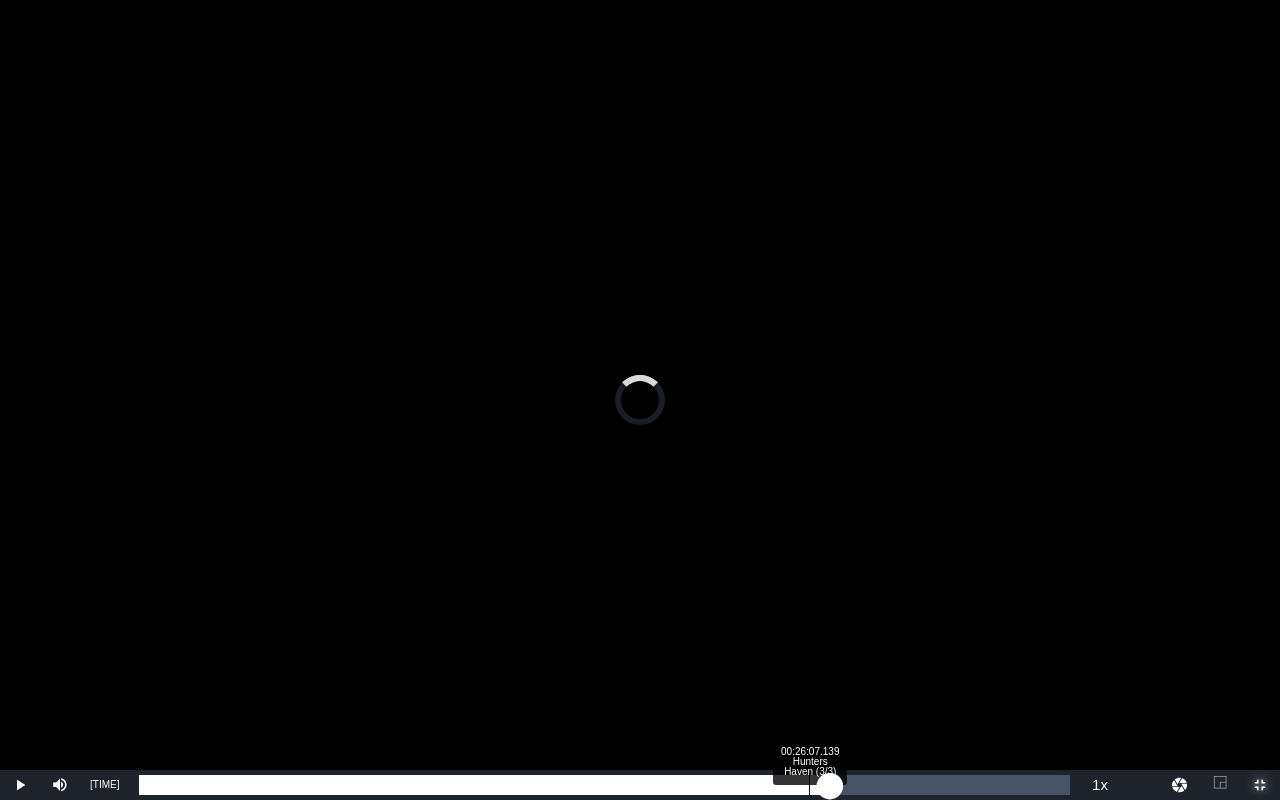 drag, startPoint x: 179, startPoint y: 776, endPoint x: 839, endPoint y: 780, distance: 660.01215 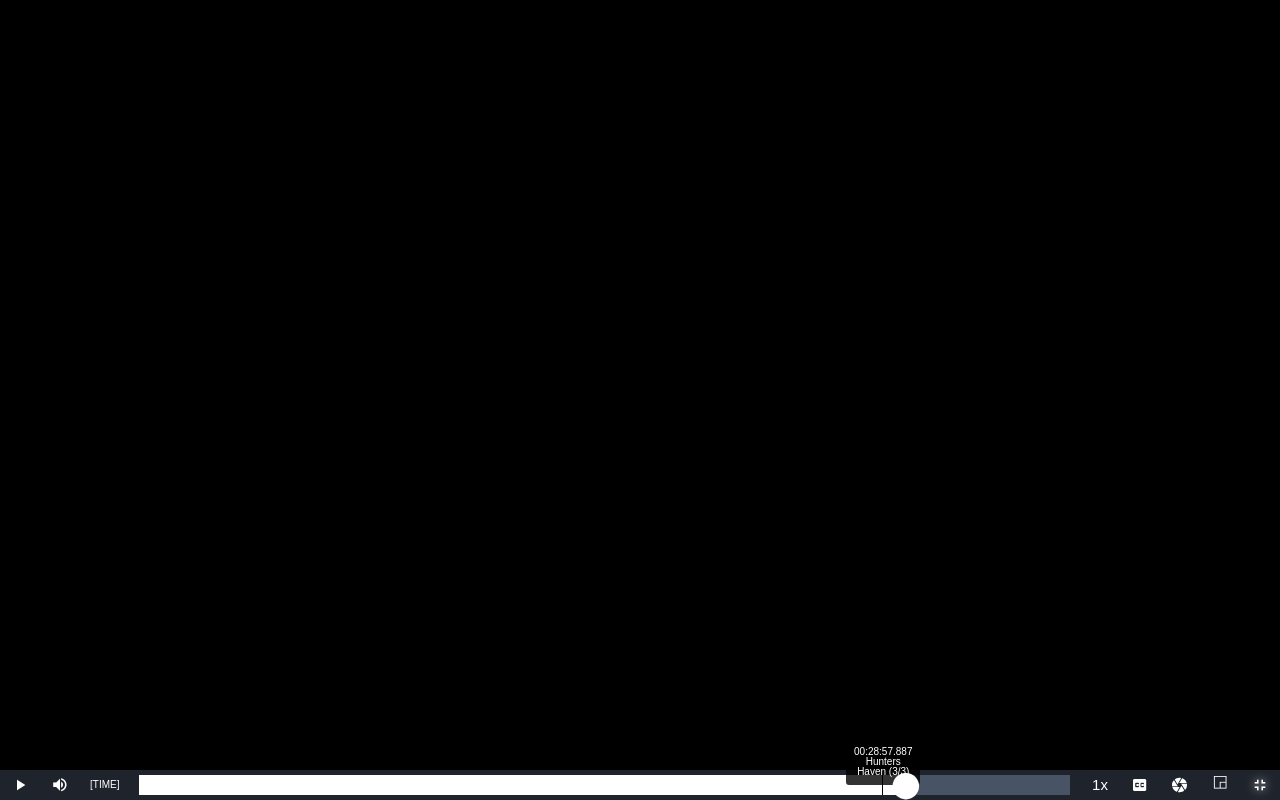 drag, startPoint x: 884, startPoint y: 780, endPoint x: 911, endPoint y: 779, distance: 27.018513 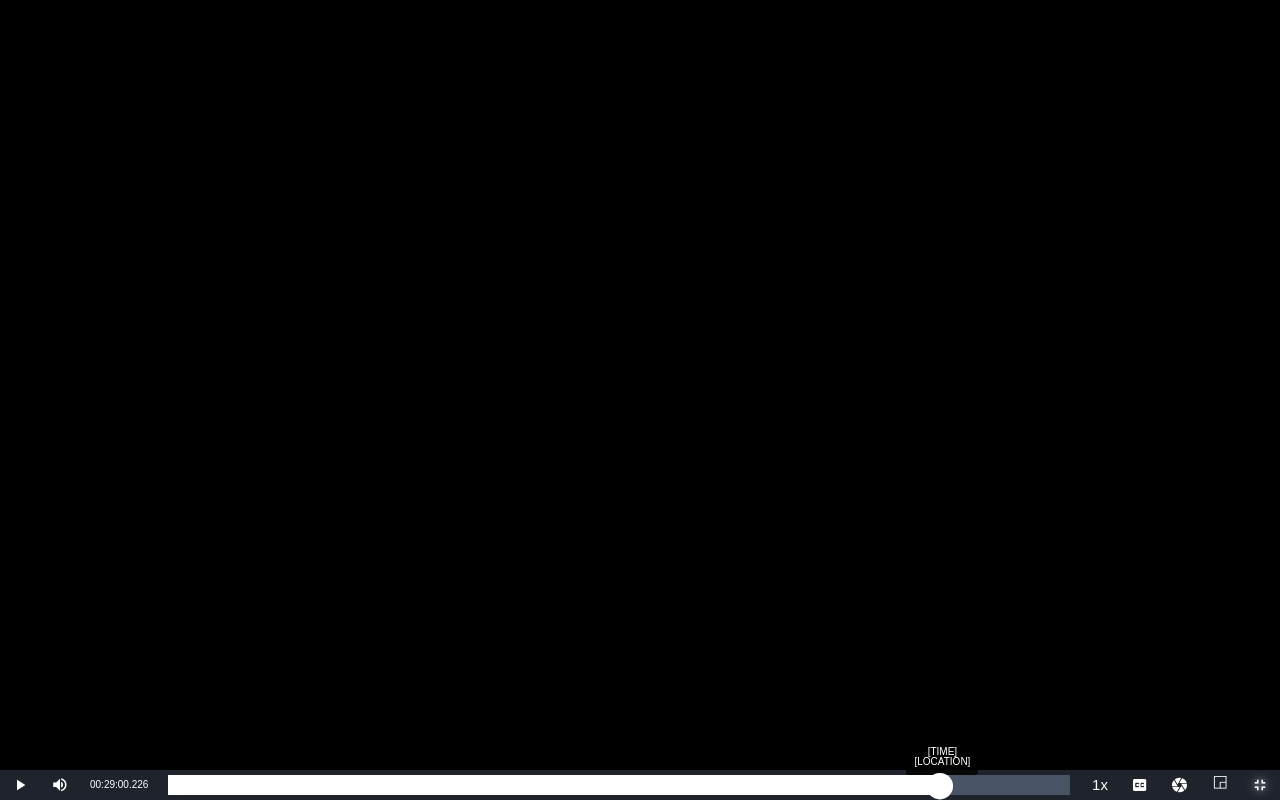 drag, startPoint x: 912, startPoint y: 779, endPoint x: 940, endPoint y: 782, distance: 28.160255 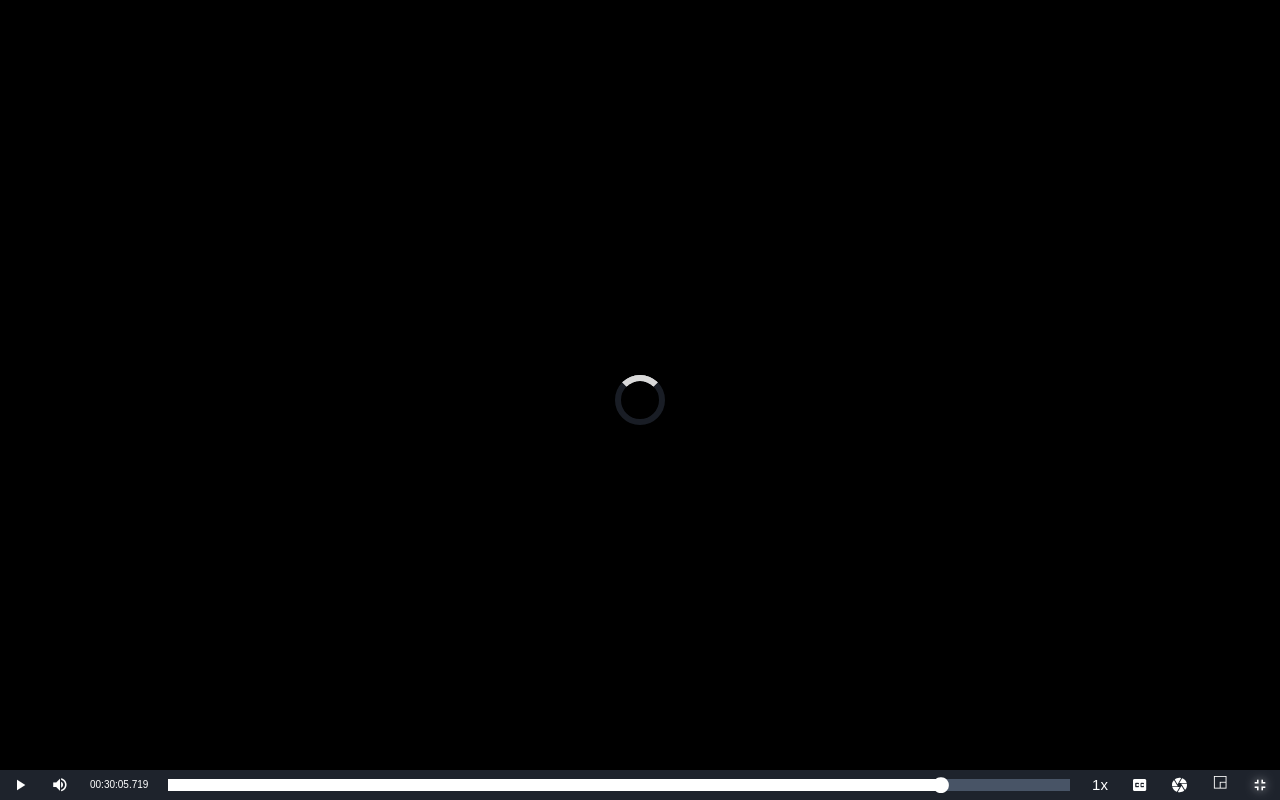 click at bounding box center (1260, 785) 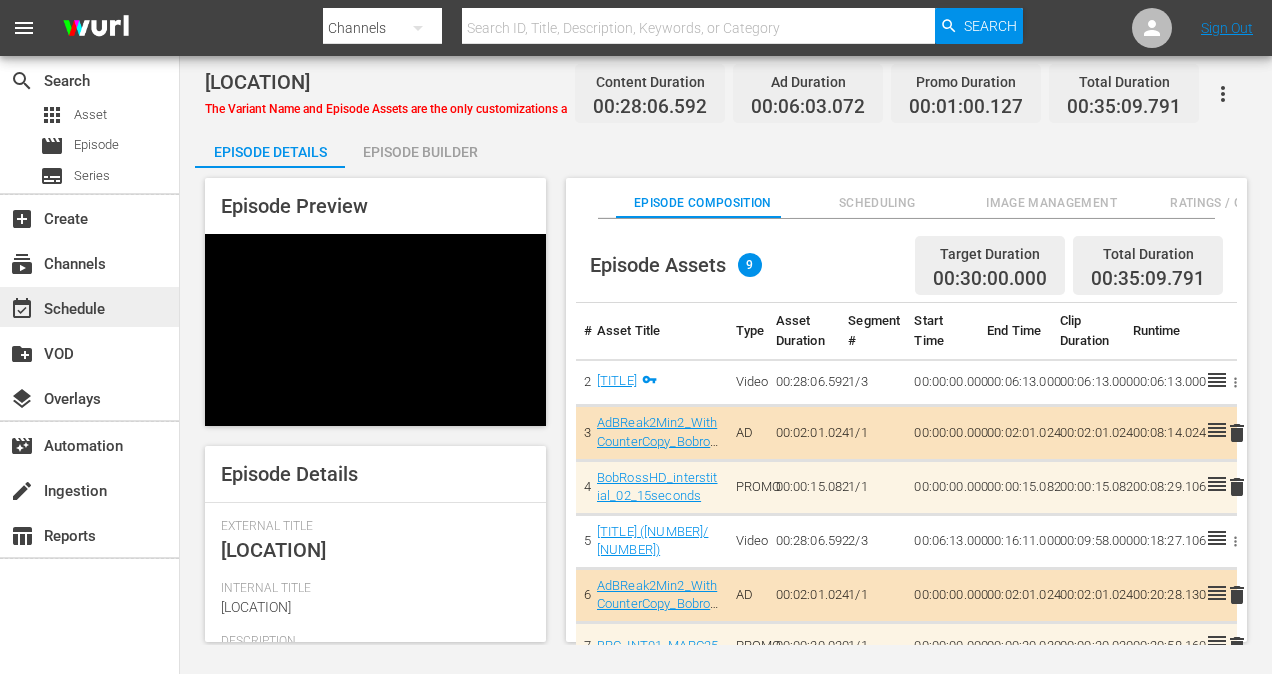click on "event_available   Schedule" at bounding box center [56, 306] 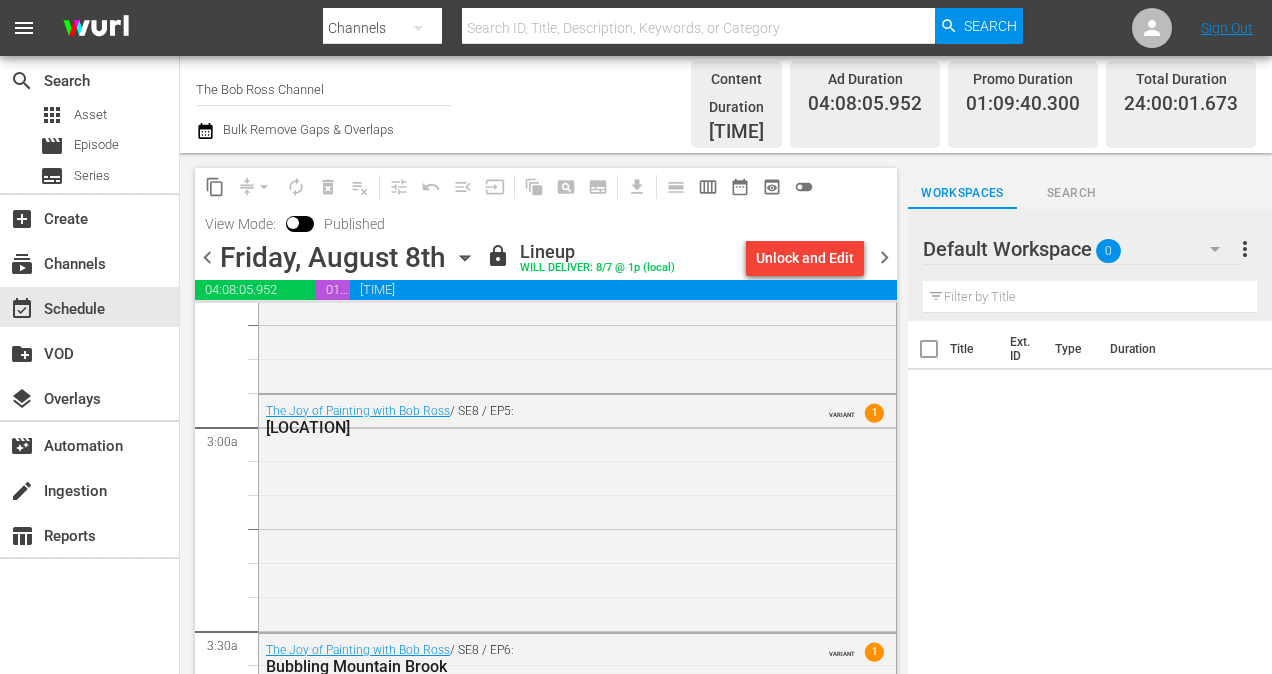 scroll, scrollTop: 1200, scrollLeft: 0, axis: vertical 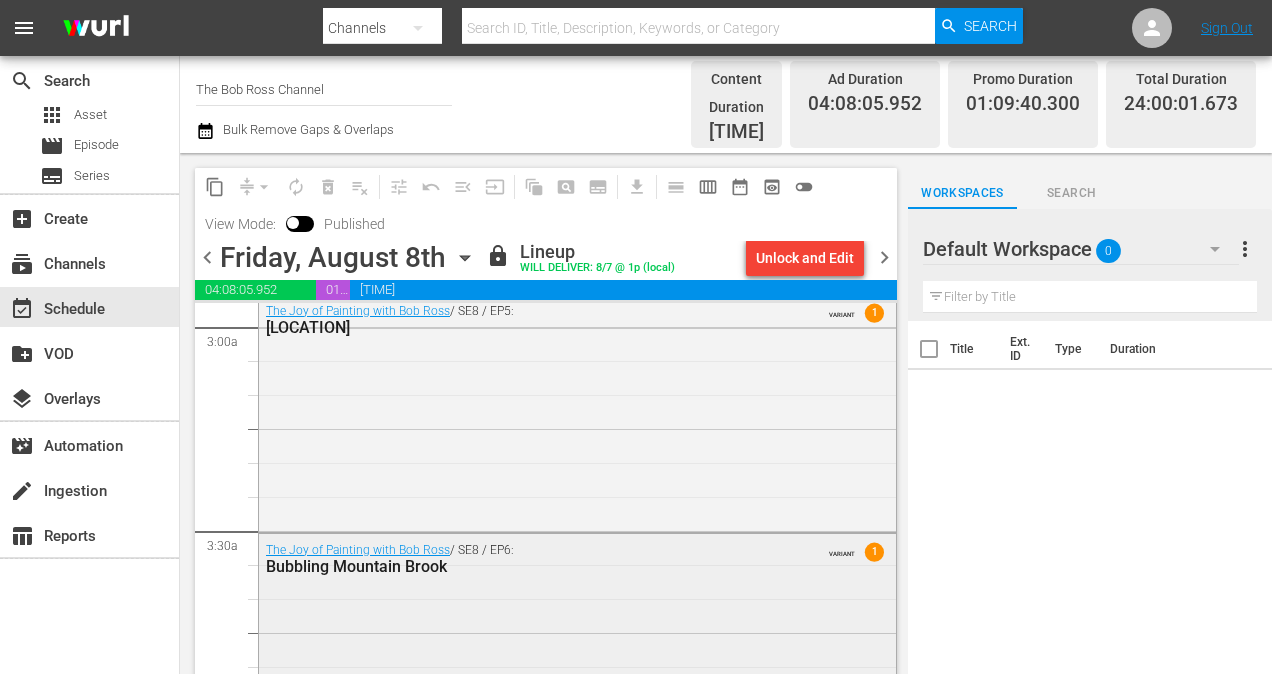 click on "Bubbling Mountain Brook" at bounding box center [526, 566] 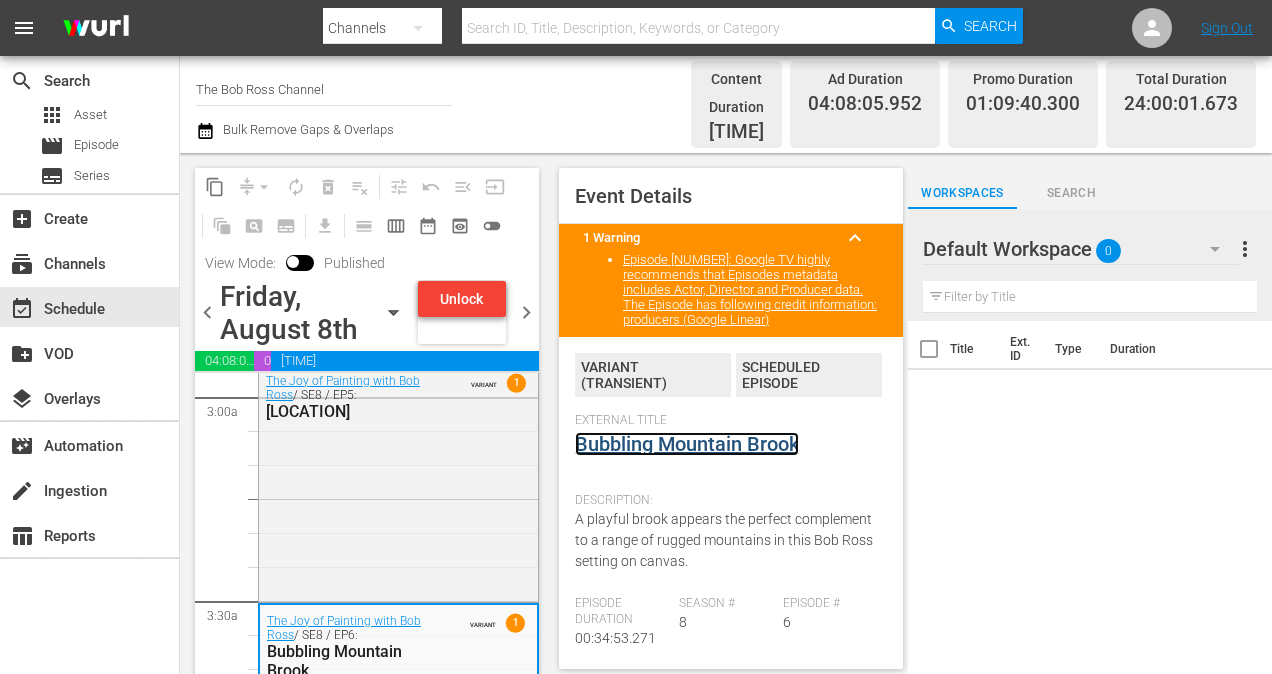 click on "Bubbling Mountain Brook" at bounding box center (687, 444) 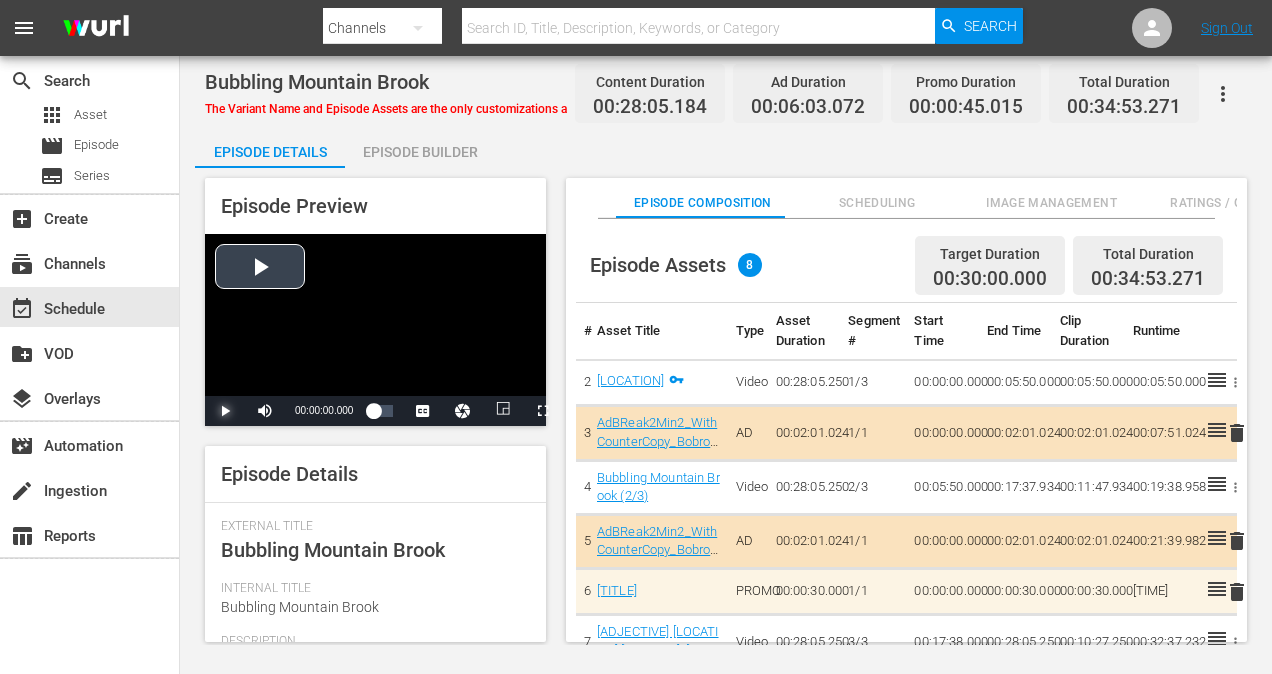 click at bounding box center (225, 411) 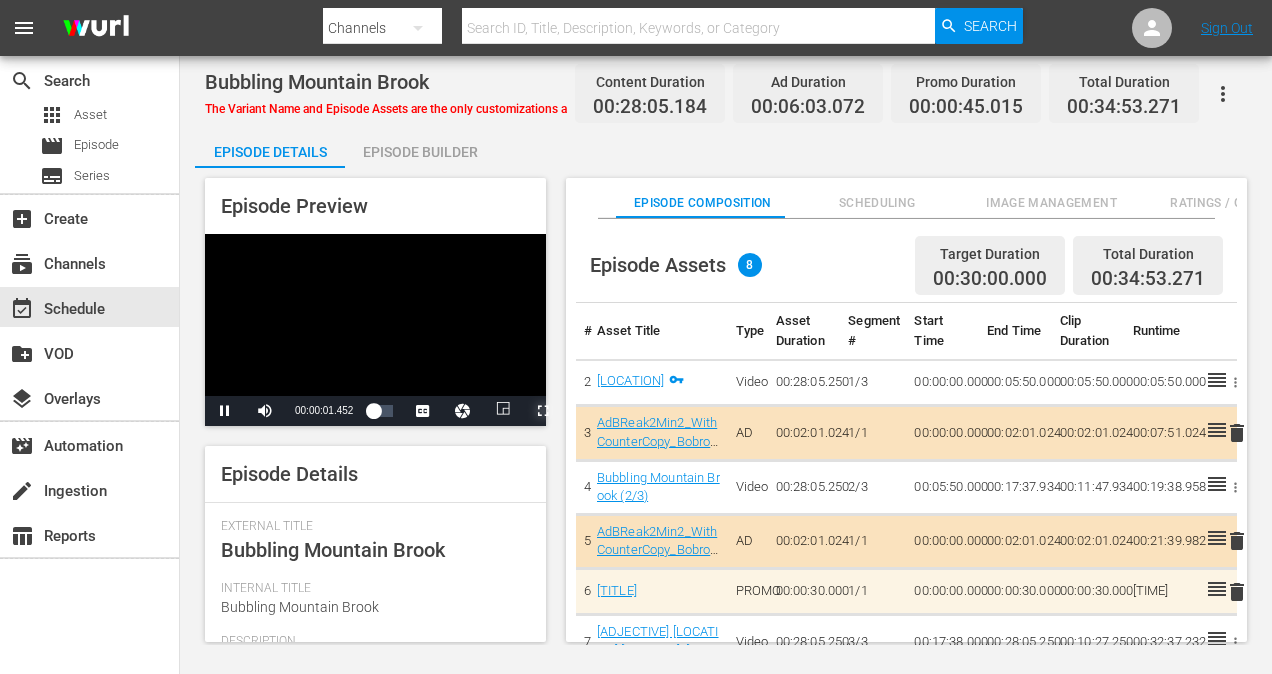 click at bounding box center [543, 411] 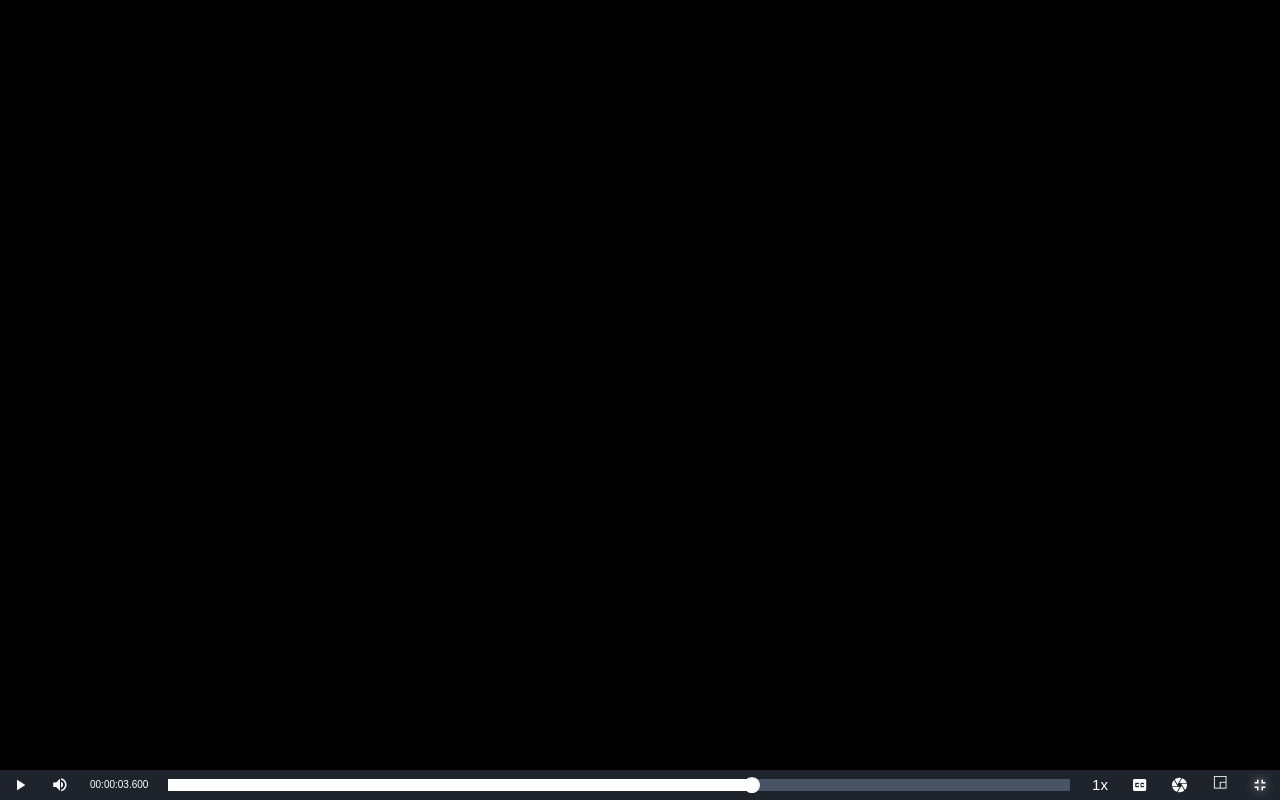 drag, startPoint x: 158, startPoint y: 784, endPoint x: 750, endPoint y: 756, distance: 592.6618 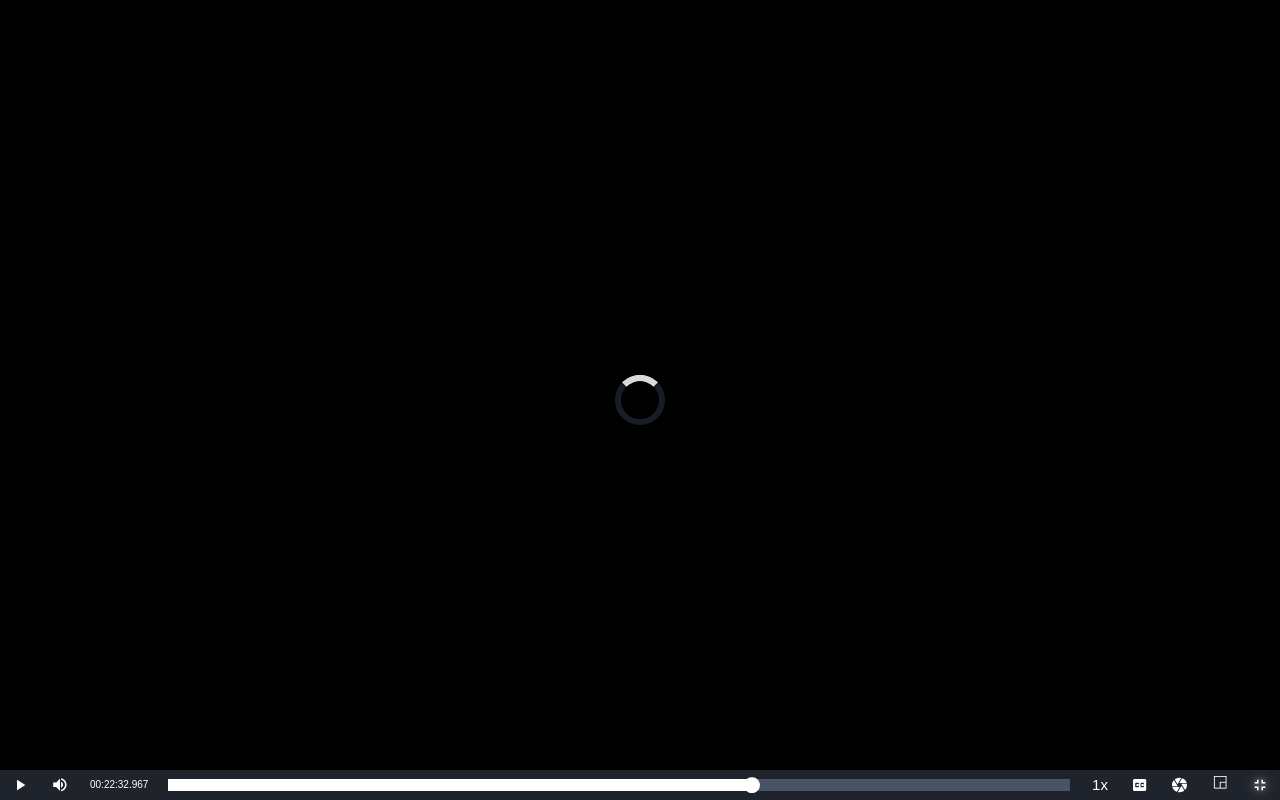 click at bounding box center (1260, 785) 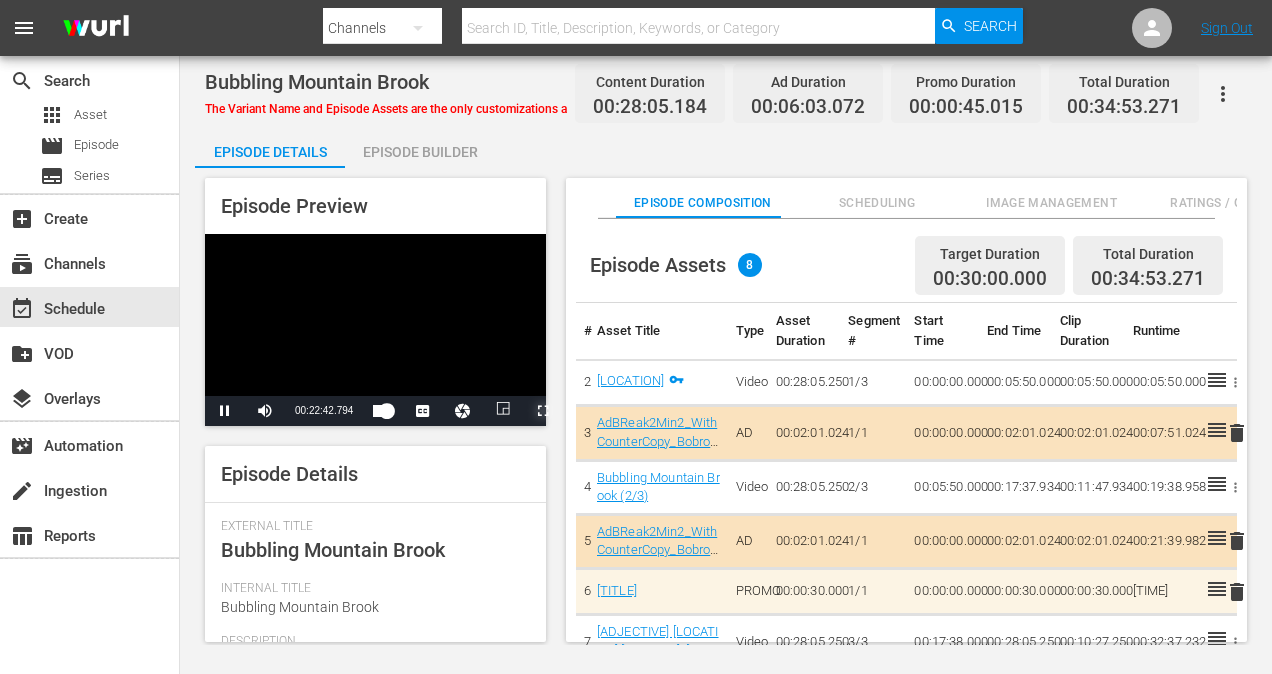 click at bounding box center [543, 411] 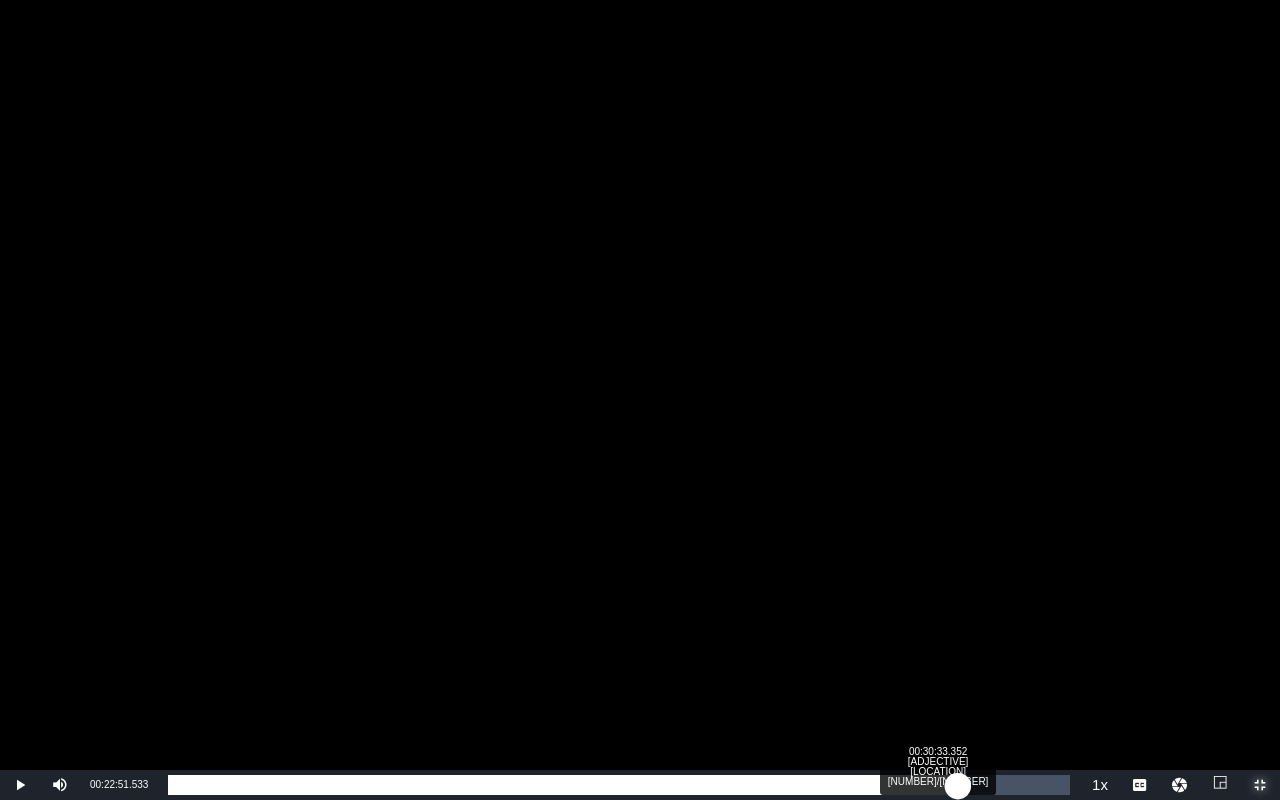 drag, startPoint x: 759, startPoint y: 779, endPoint x: 958, endPoint y: 784, distance: 199.0628 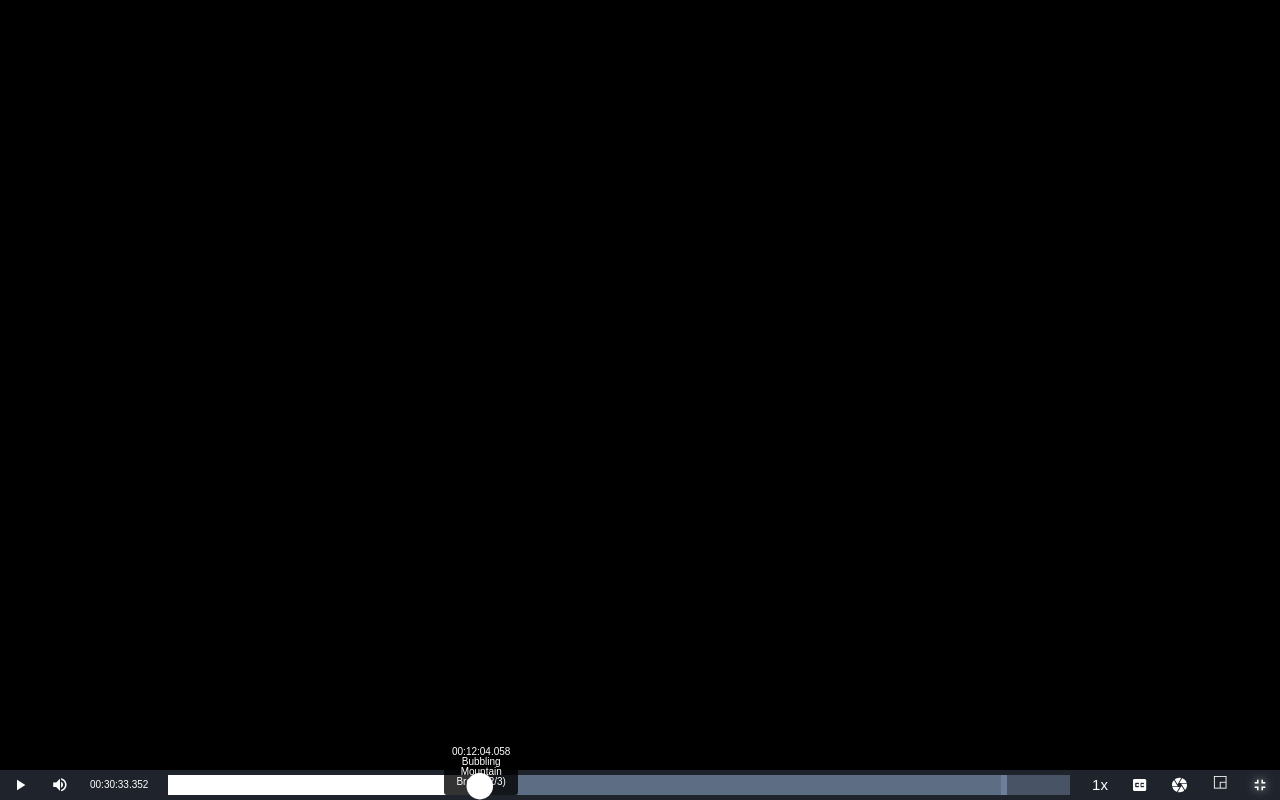 drag, startPoint x: 958, startPoint y: 786, endPoint x: 485, endPoint y: 794, distance: 473.06766 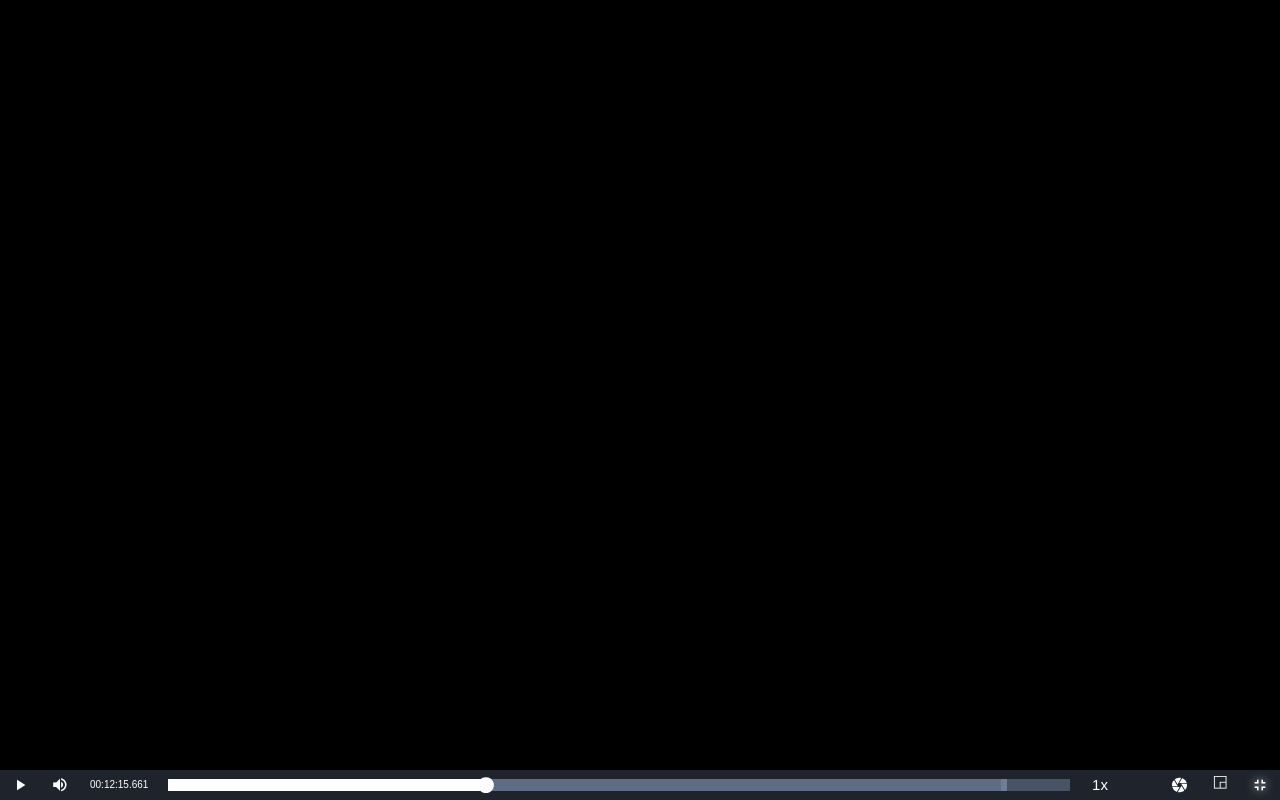 click at bounding box center (1260, 785) 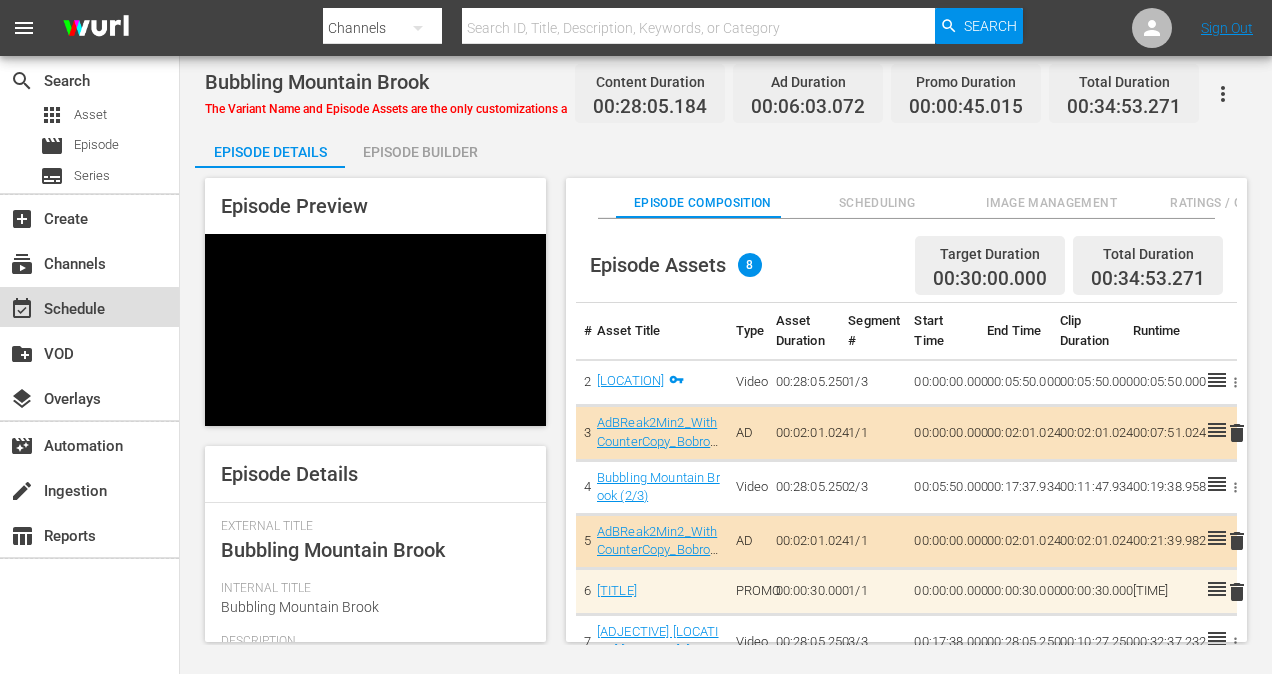 click on "event_available   Schedule" at bounding box center (56, 306) 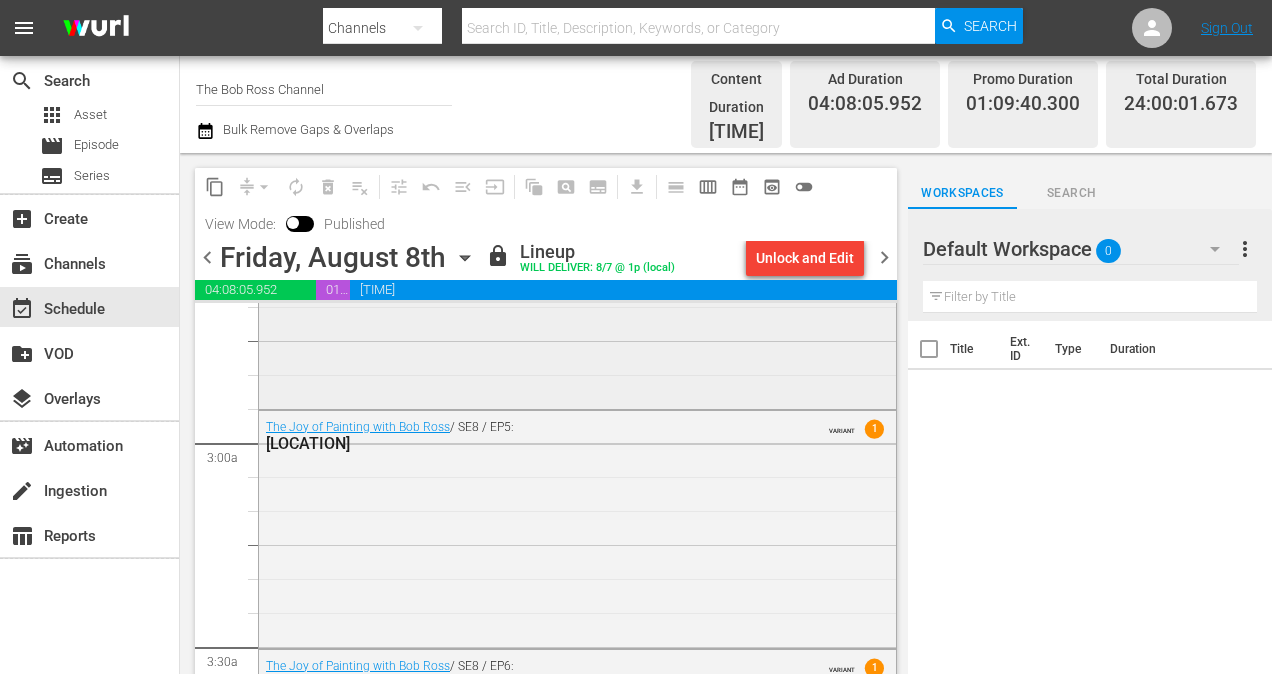 scroll, scrollTop: 1200, scrollLeft: 0, axis: vertical 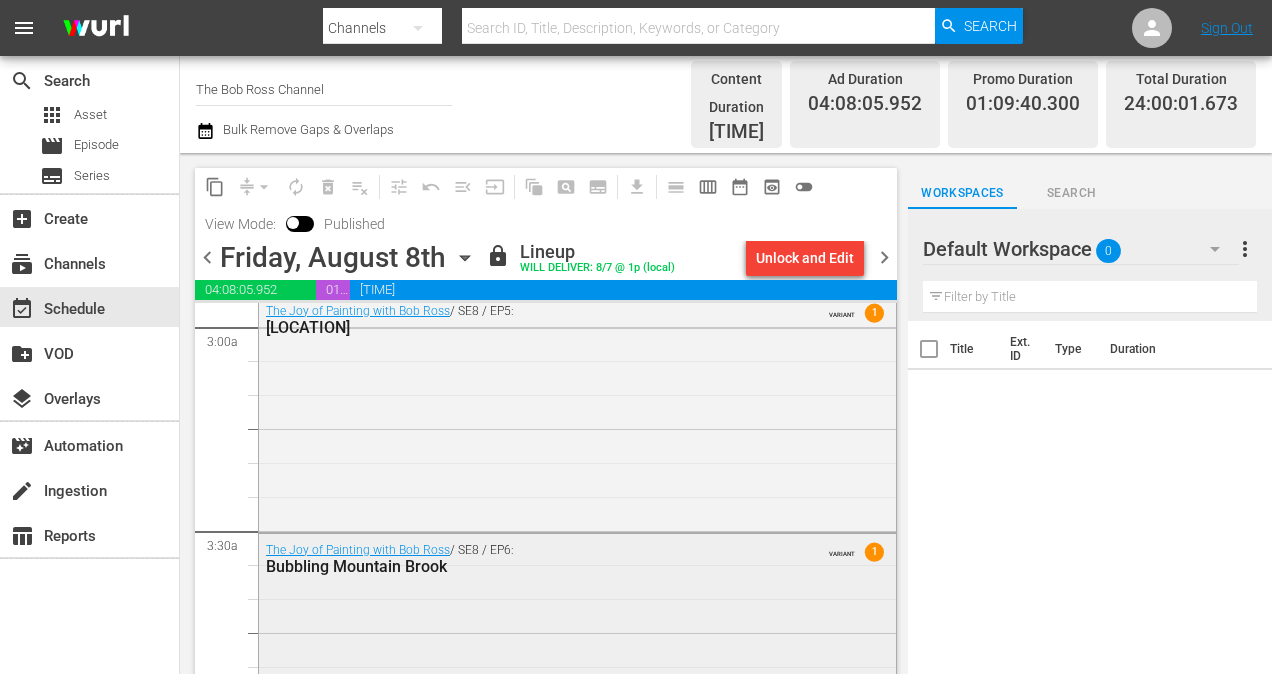 click on "Bubbling Mountain Brook" at bounding box center [526, 566] 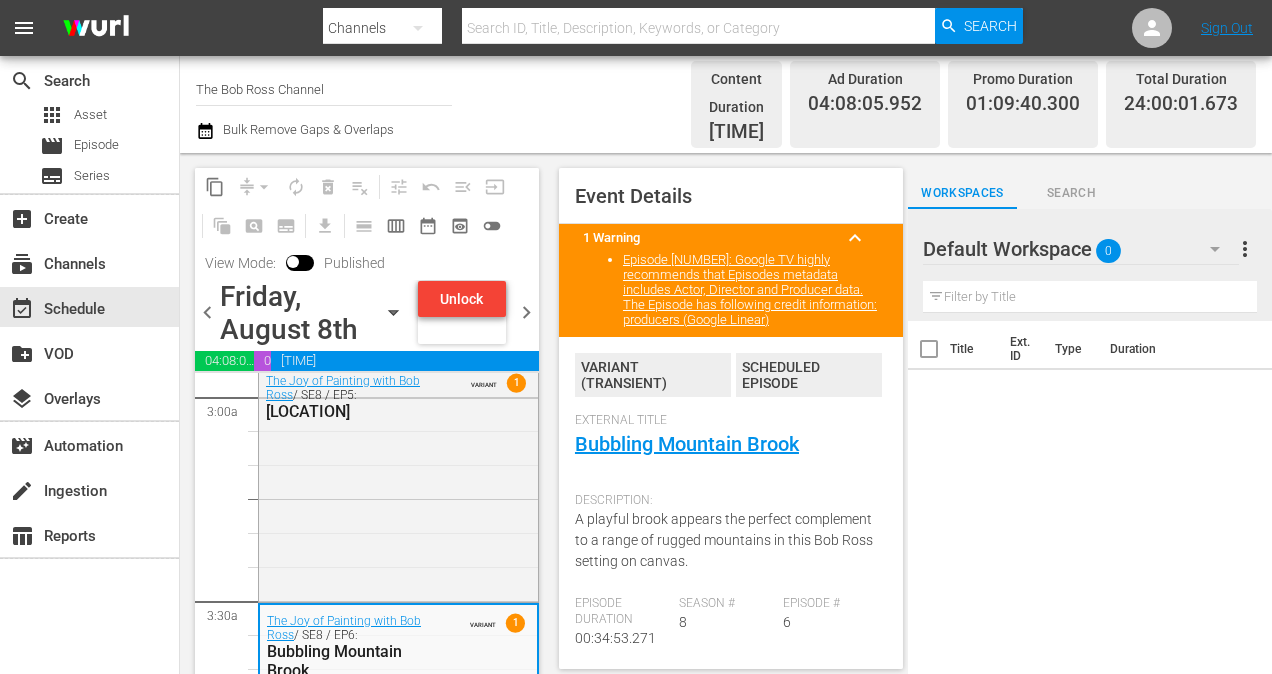 scroll, scrollTop: 1300, scrollLeft: 0, axis: vertical 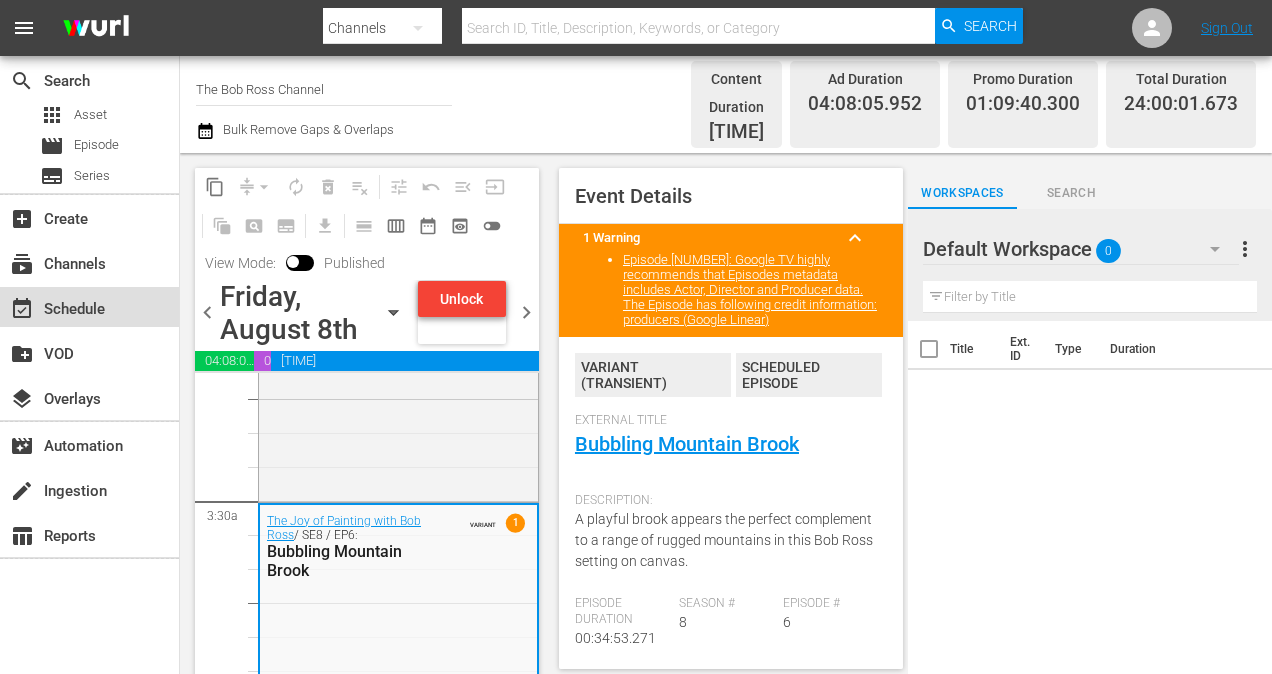 click on "event_available   Schedule" at bounding box center [56, 306] 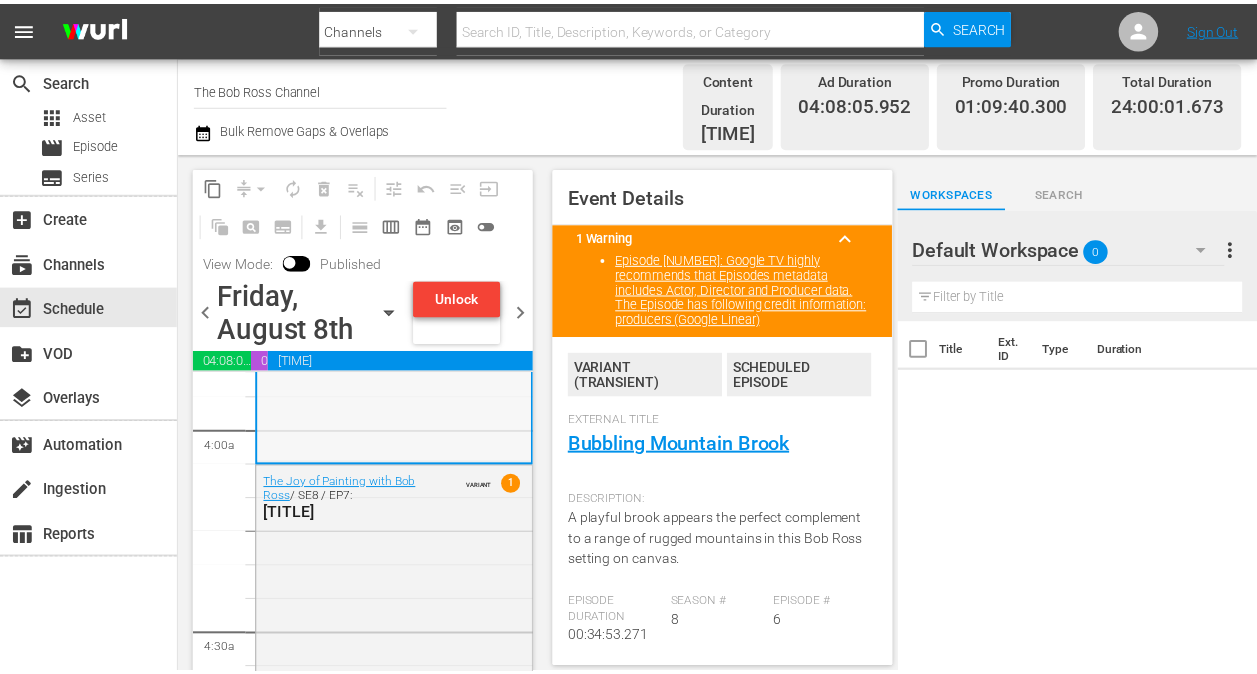 scroll, scrollTop: 1600, scrollLeft: 0, axis: vertical 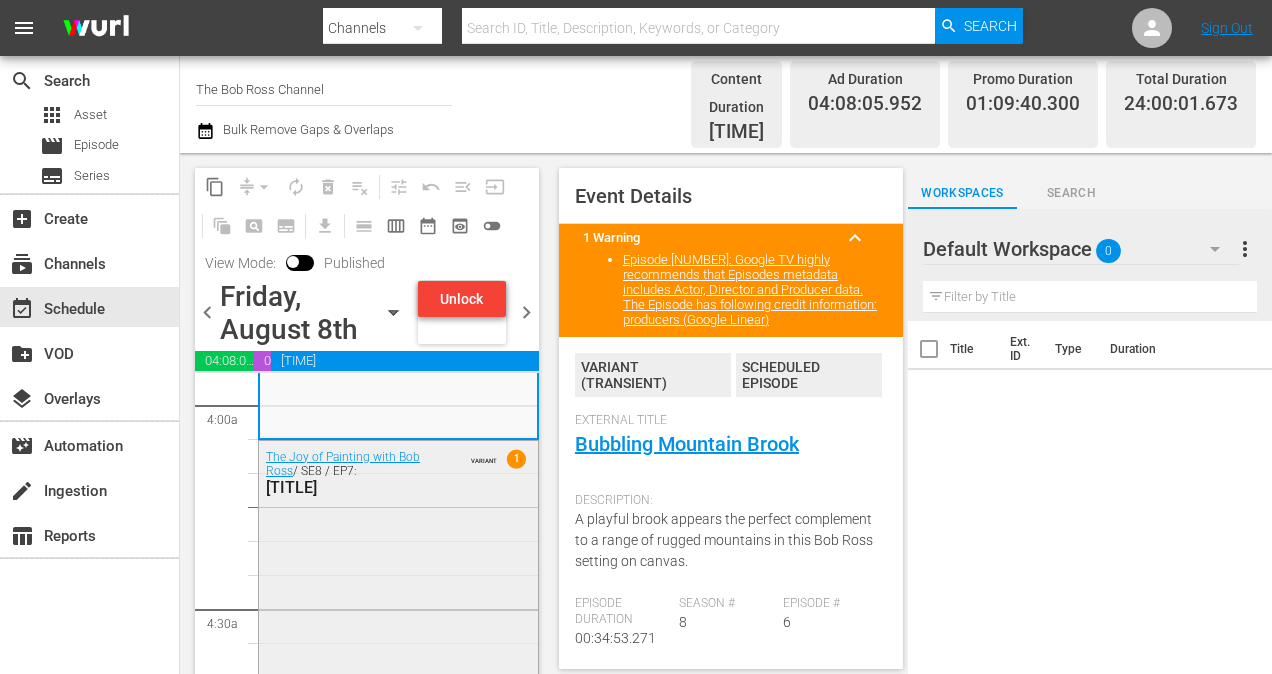click on "[TITLE]" at bounding box center (355, 487) 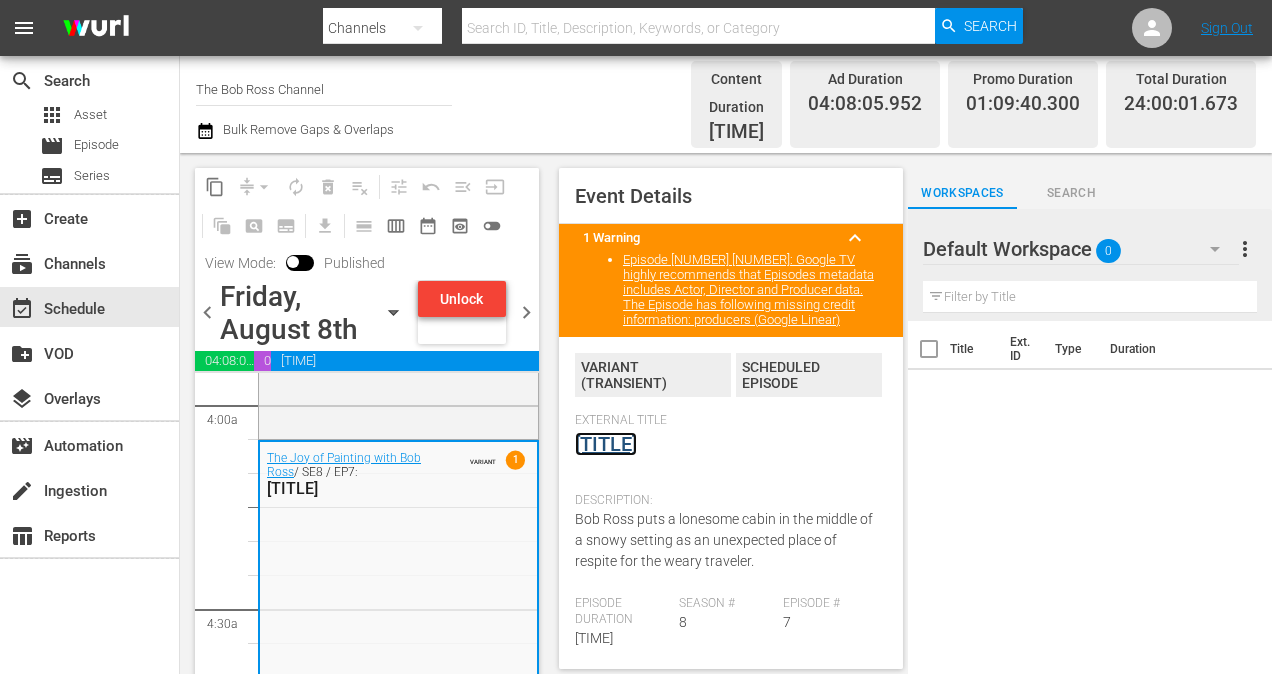 click on "[TITLE]" at bounding box center [606, 444] 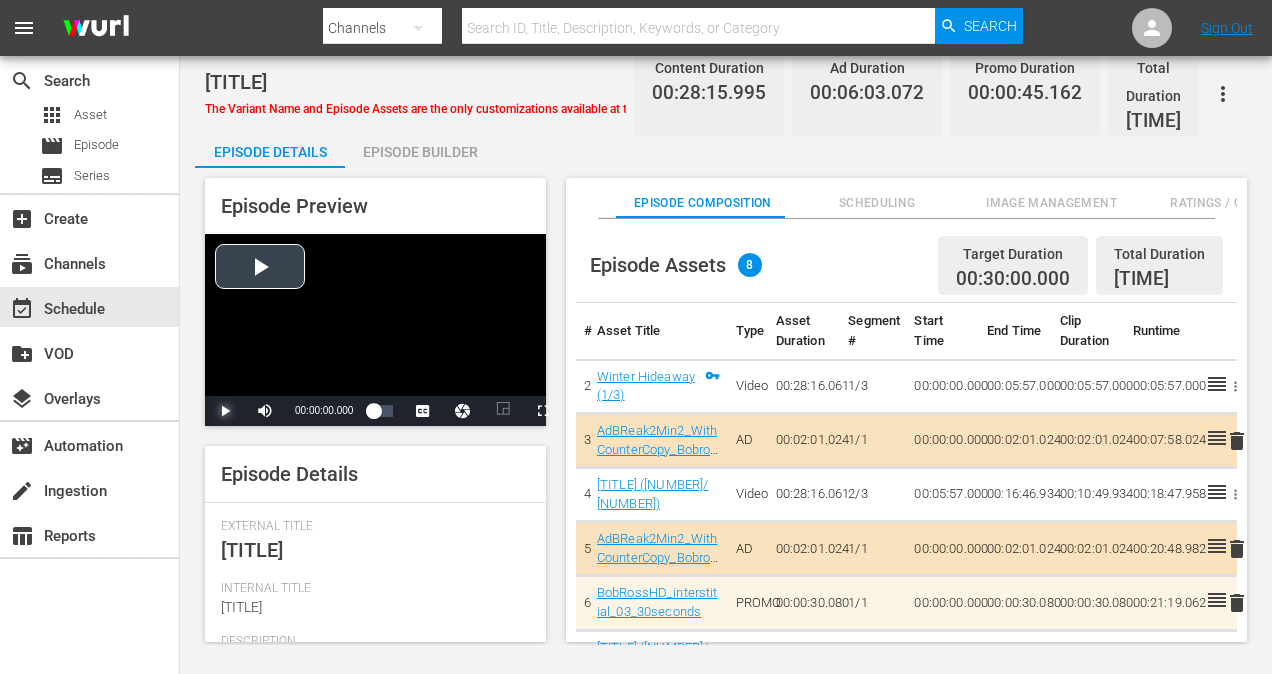 click at bounding box center (225, 411) 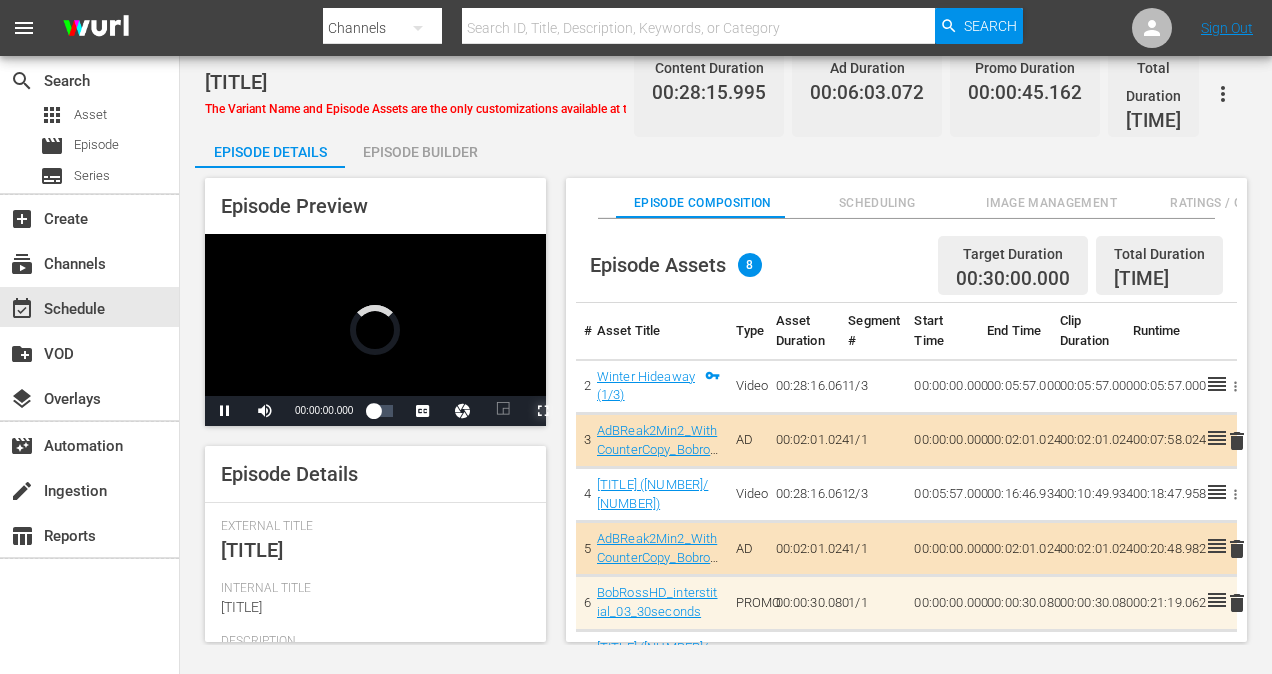 click at bounding box center (543, 411) 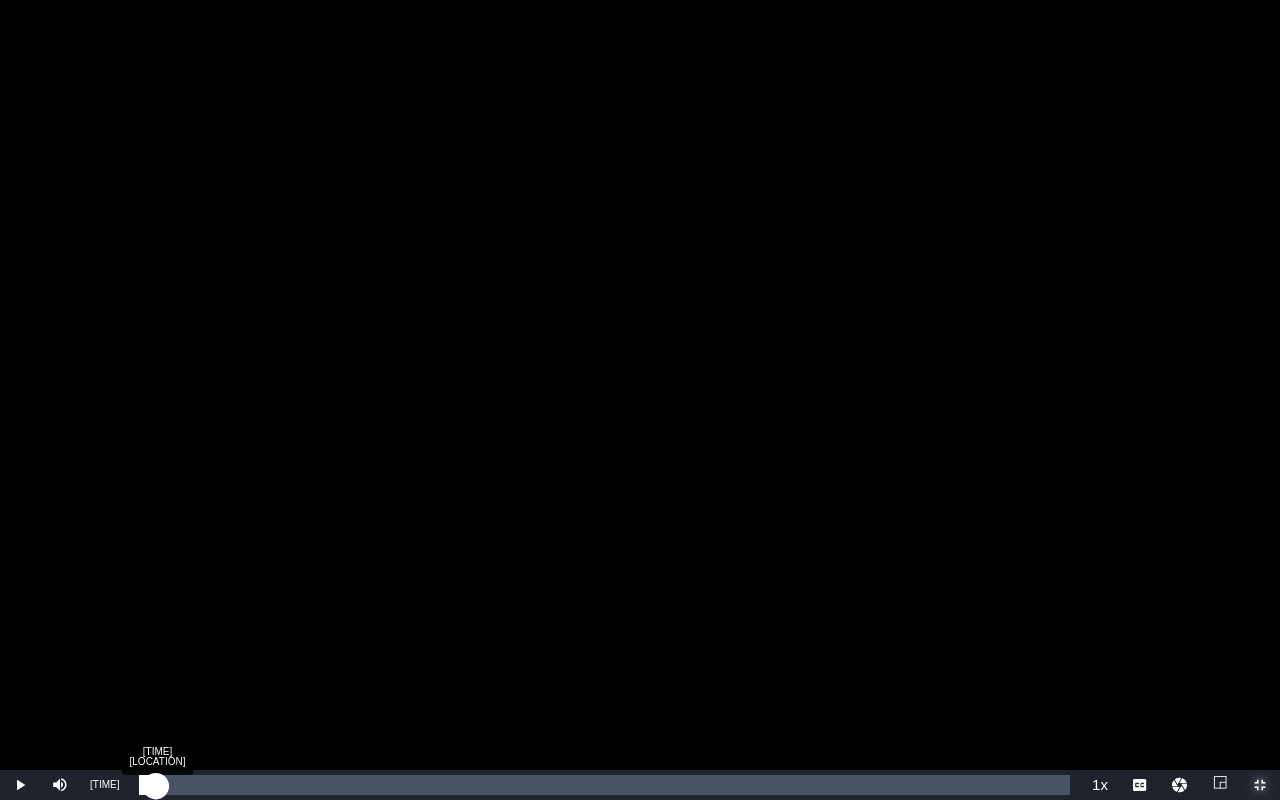 click on "00:00:22.281" at bounding box center [147, 785] 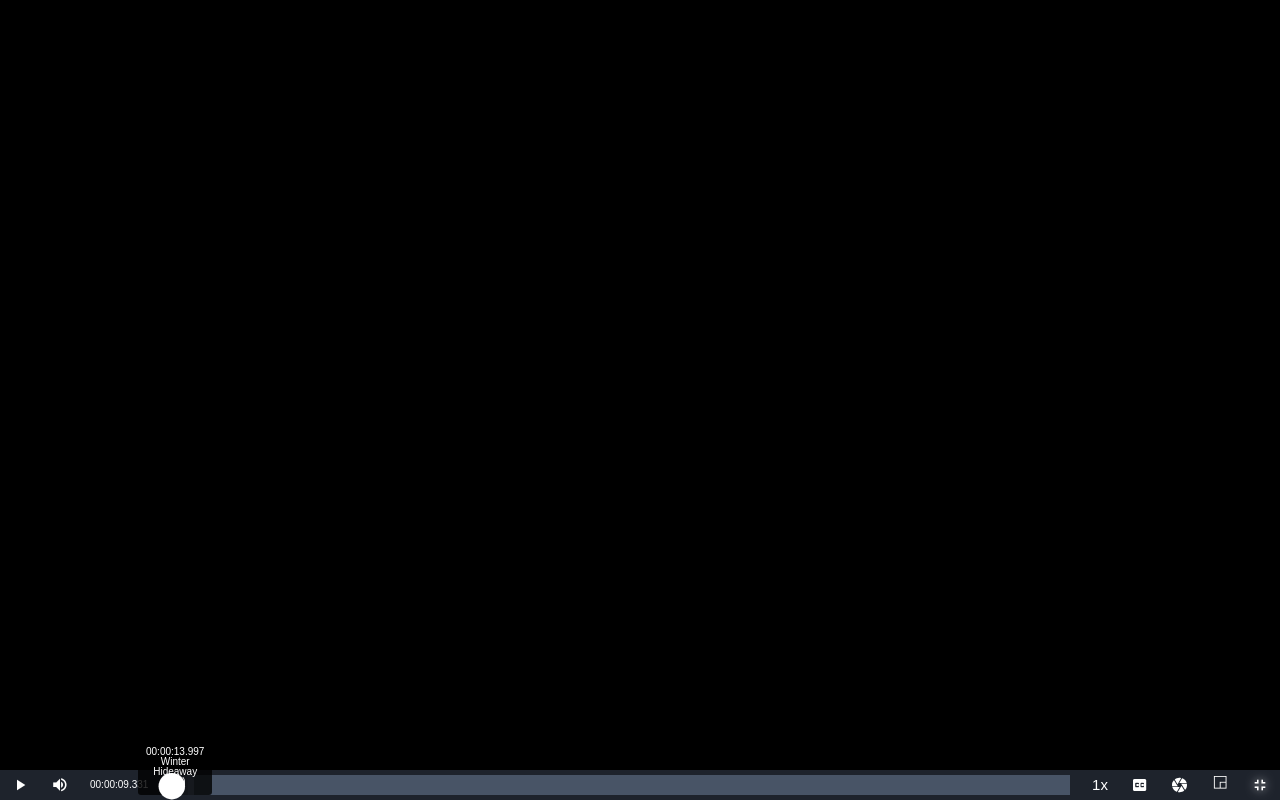 click on "00:00:39.850" at bounding box center (170, 785) 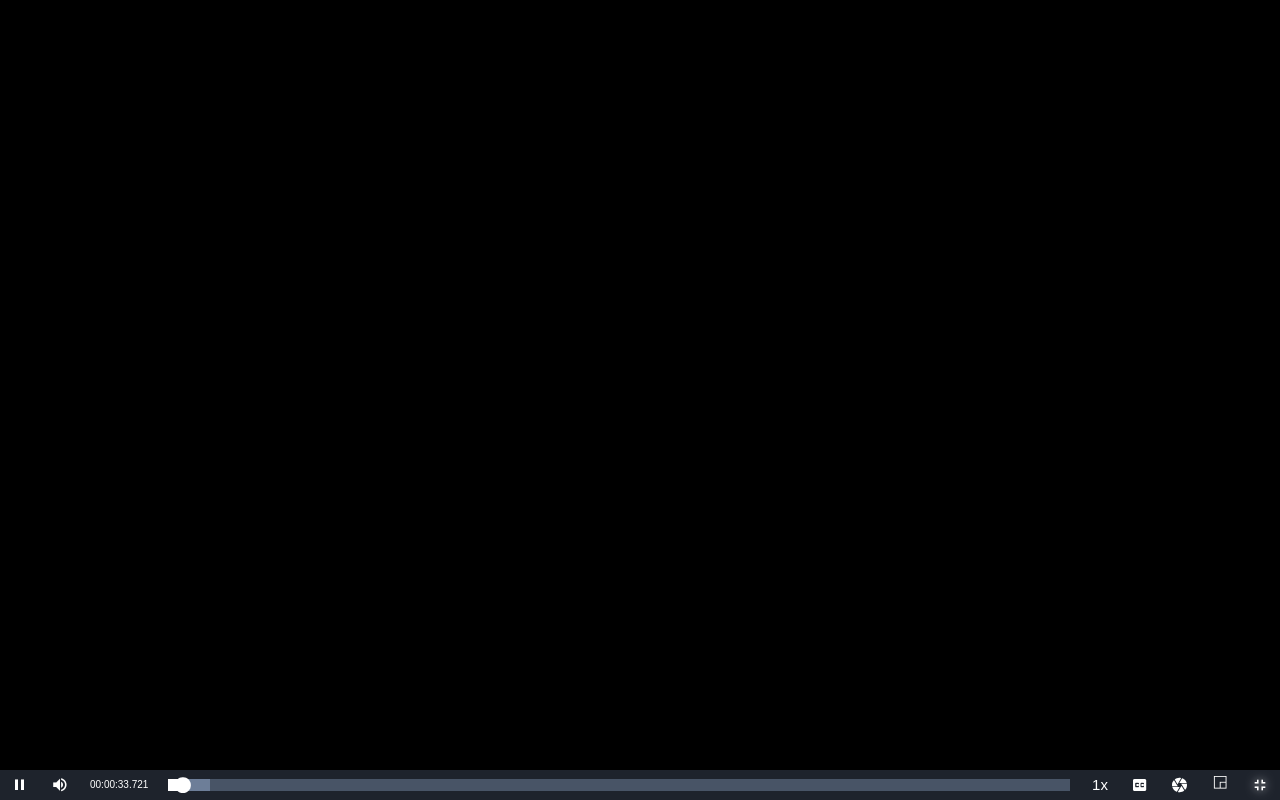 click at bounding box center (1260, 785) 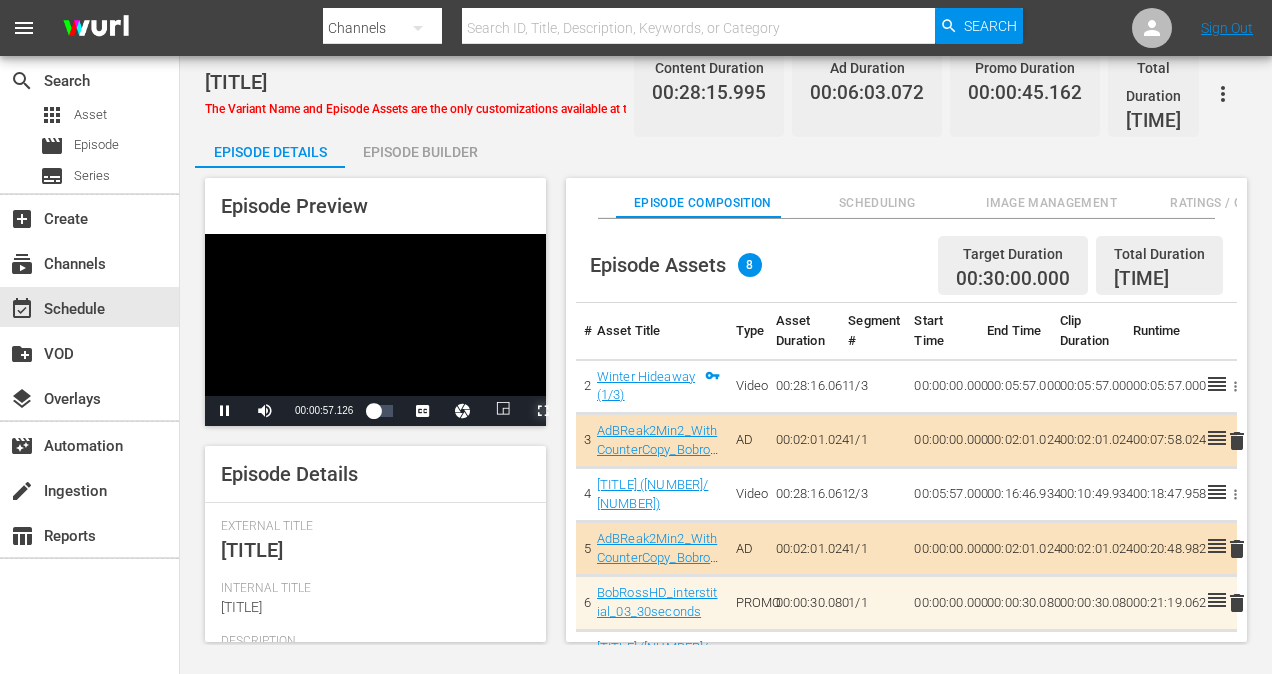 click at bounding box center [543, 411] 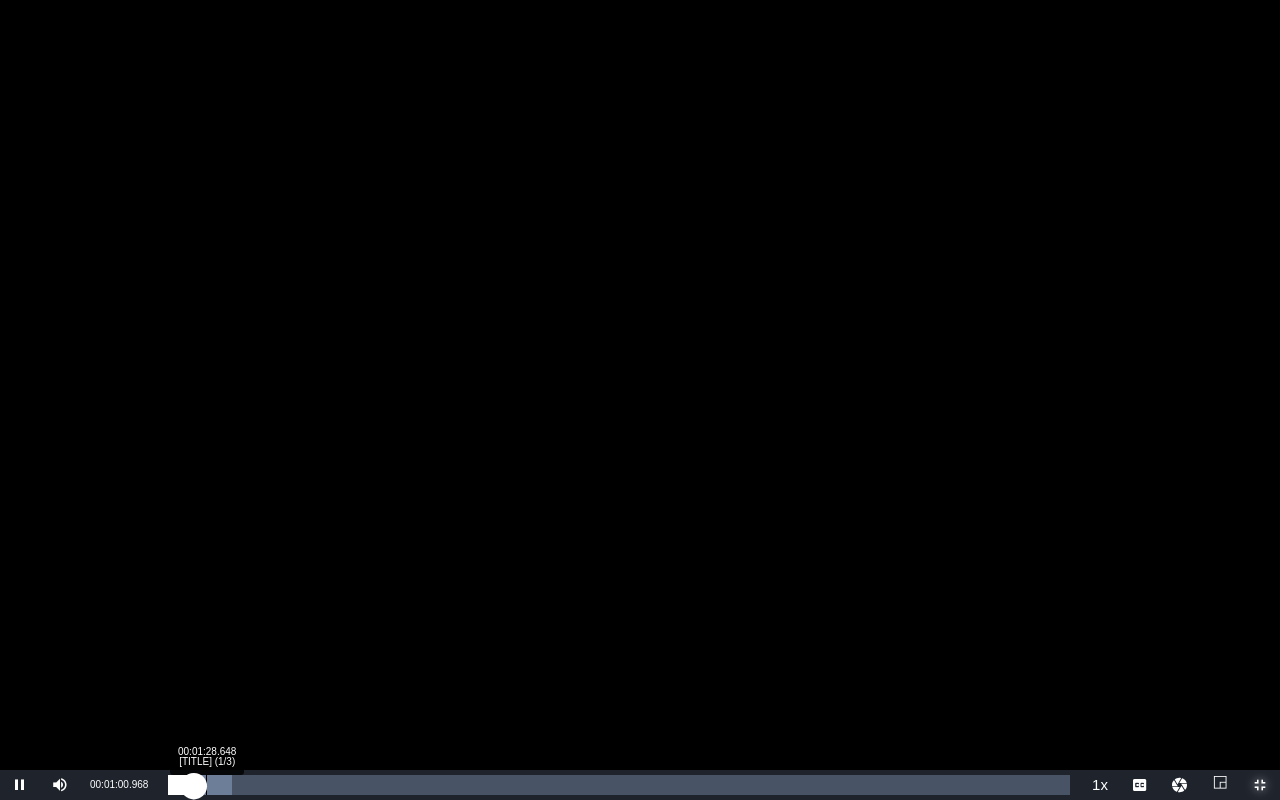 click on "00:01:01.113" at bounding box center [181, 785] 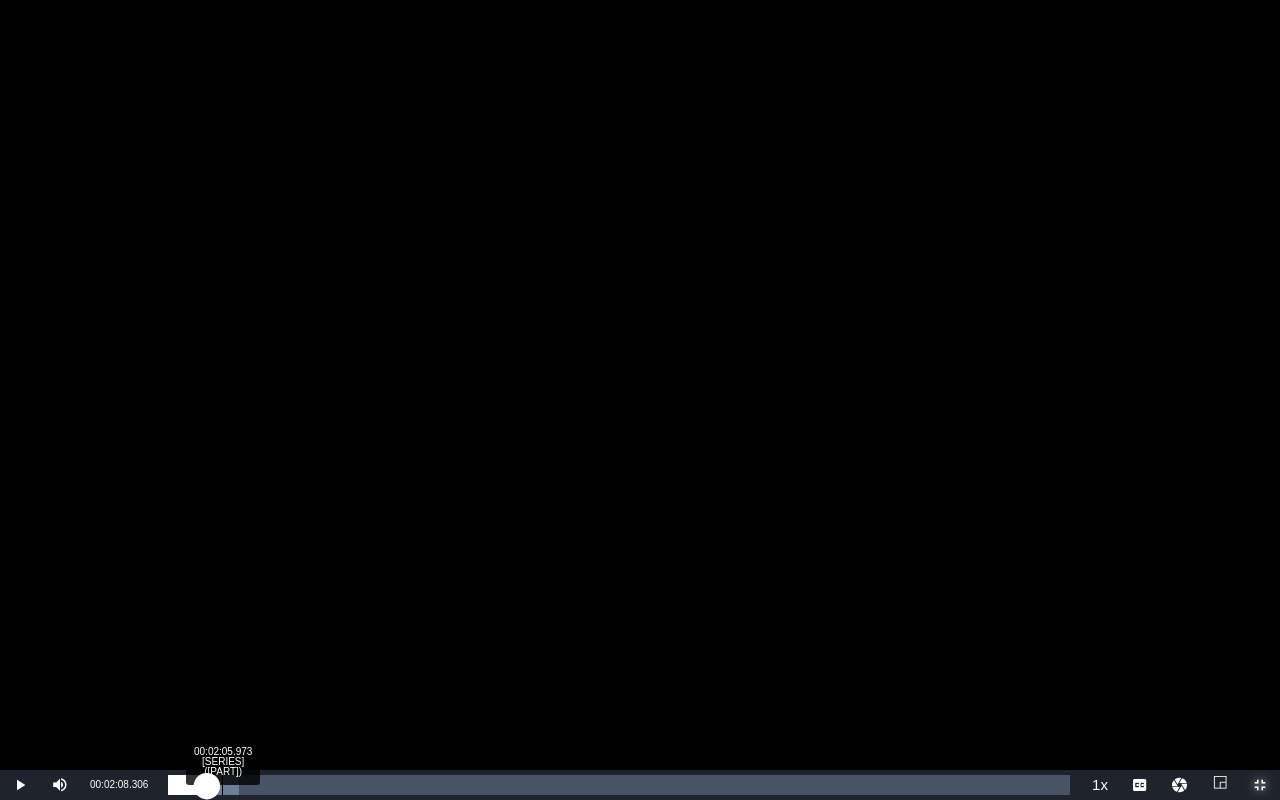 click on "00:02:05.973
[SERIES] ([PART])" at bounding box center (222, 785) 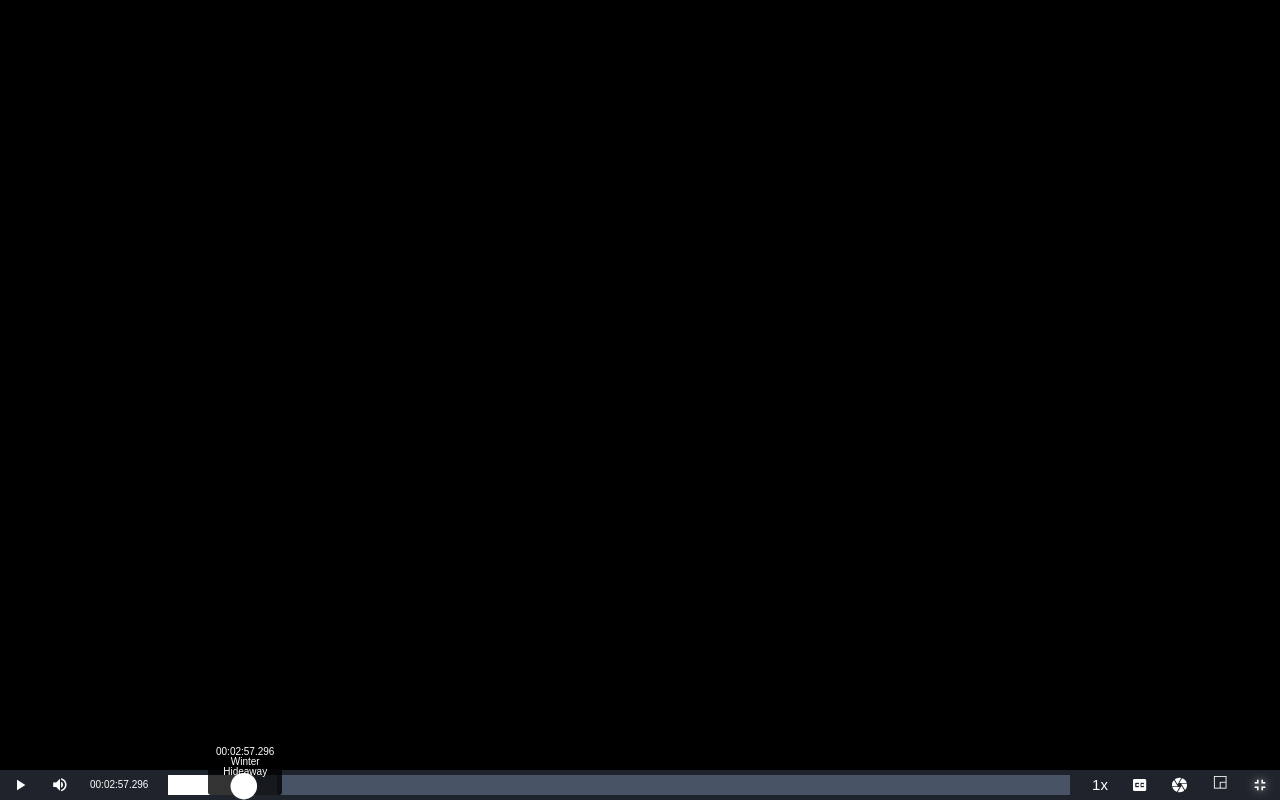 click on "00:02:22.726" at bounding box center [206, 785] 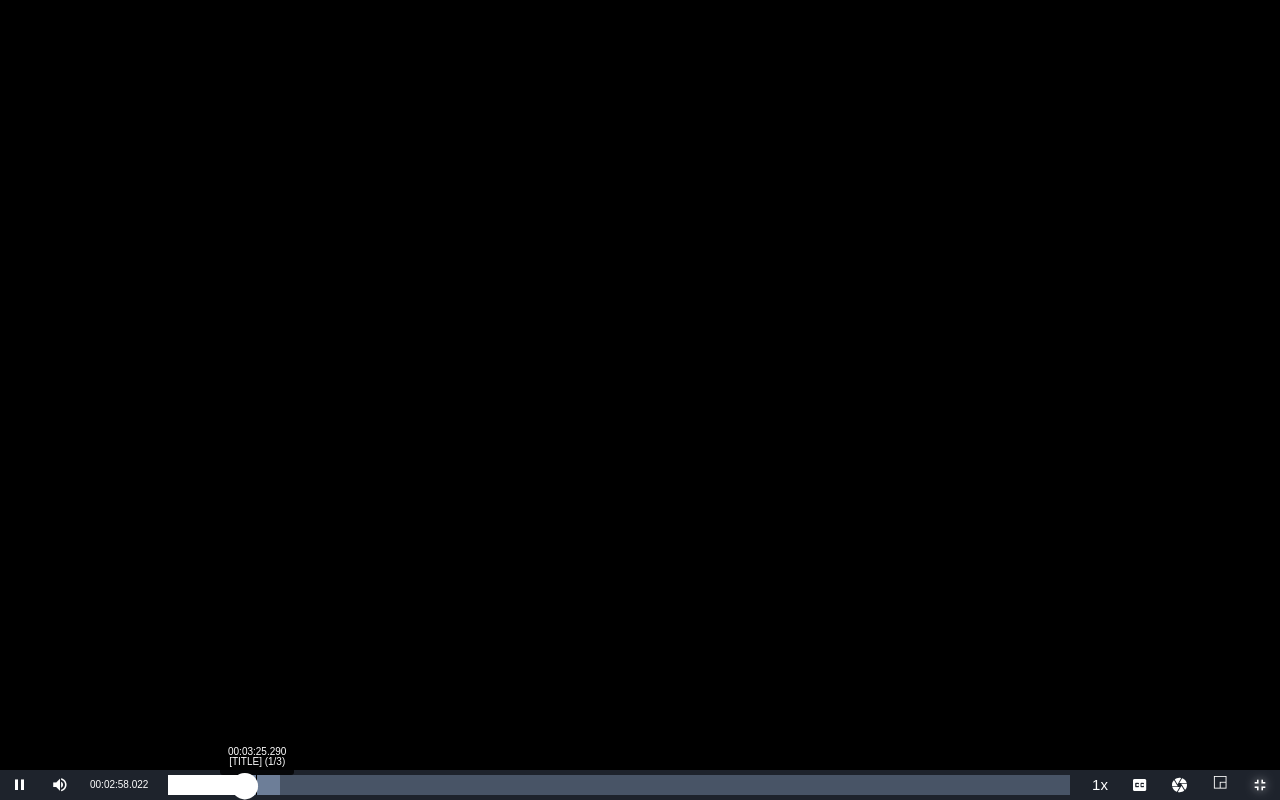 click on "[TIME]" at bounding box center [206, 785] 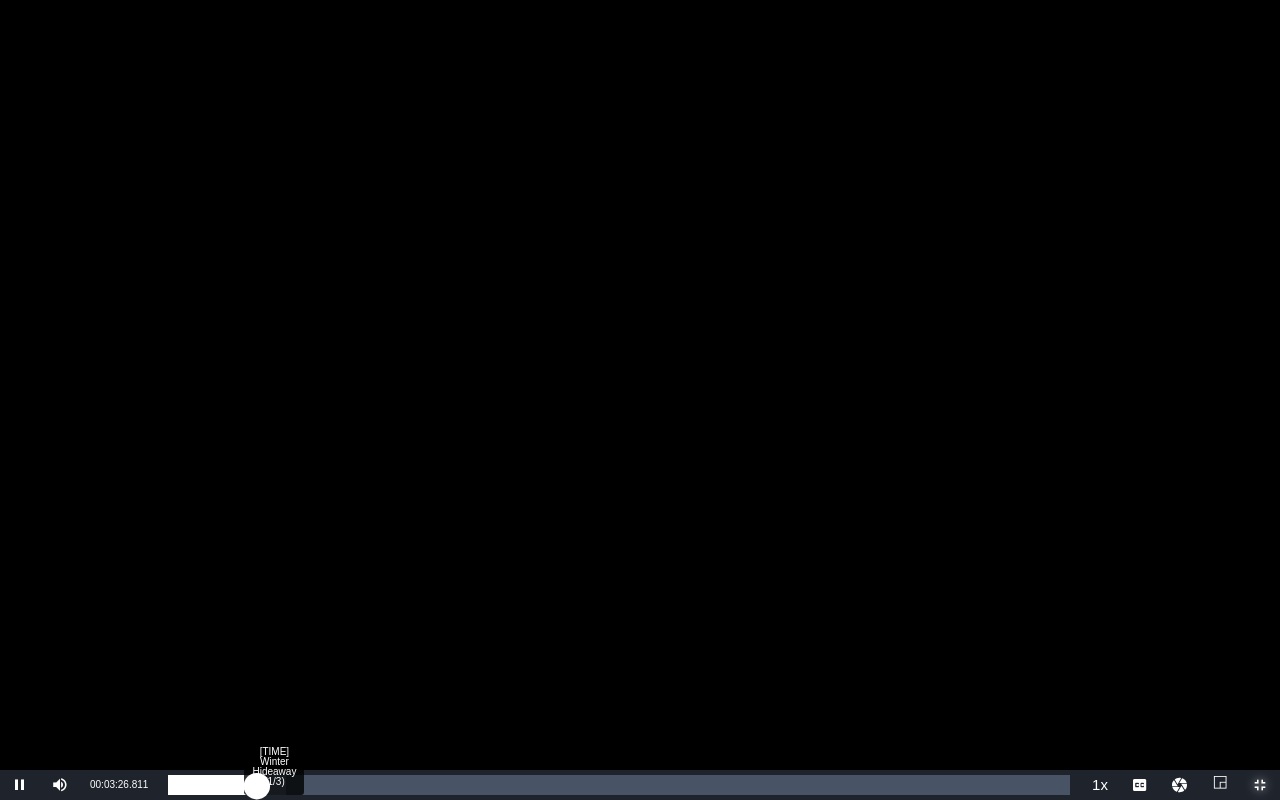 click on "00:03:26.887" at bounding box center [212, 785] 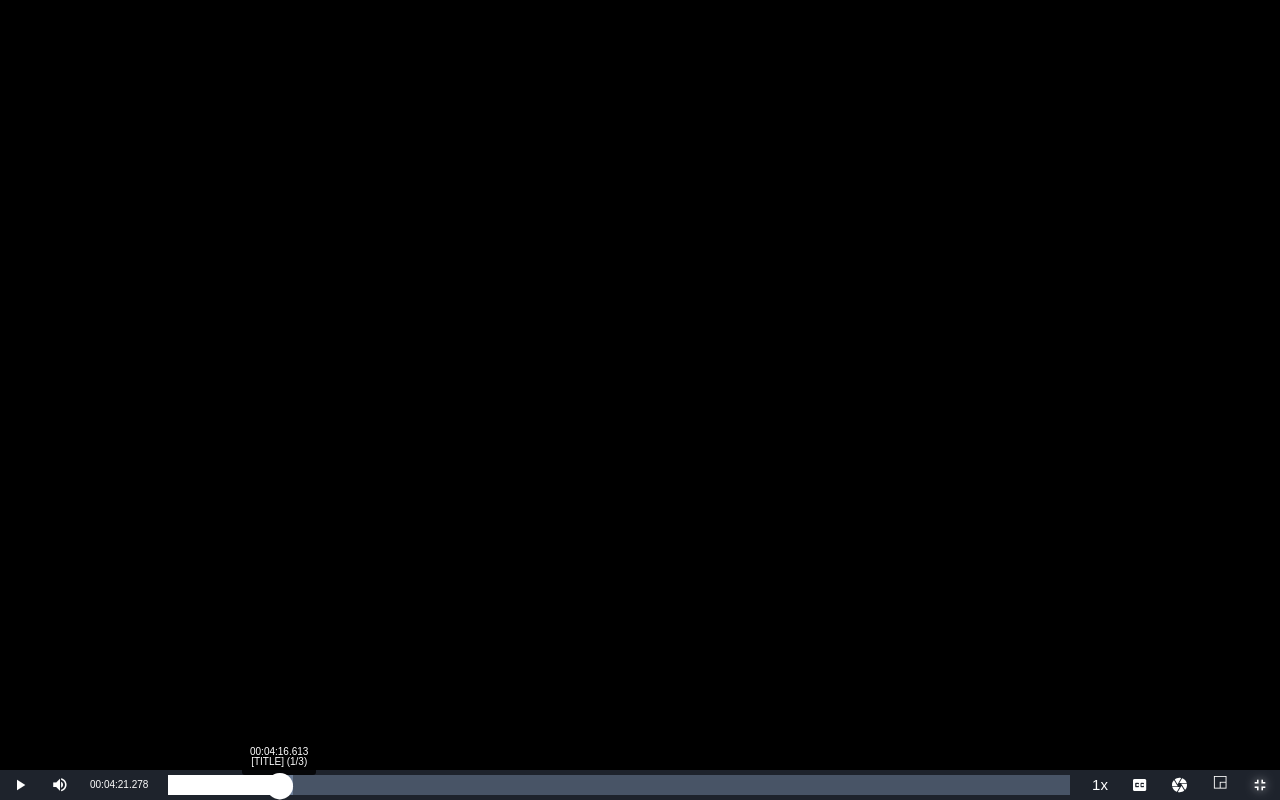 click on "[TIME]" at bounding box center (224, 785) 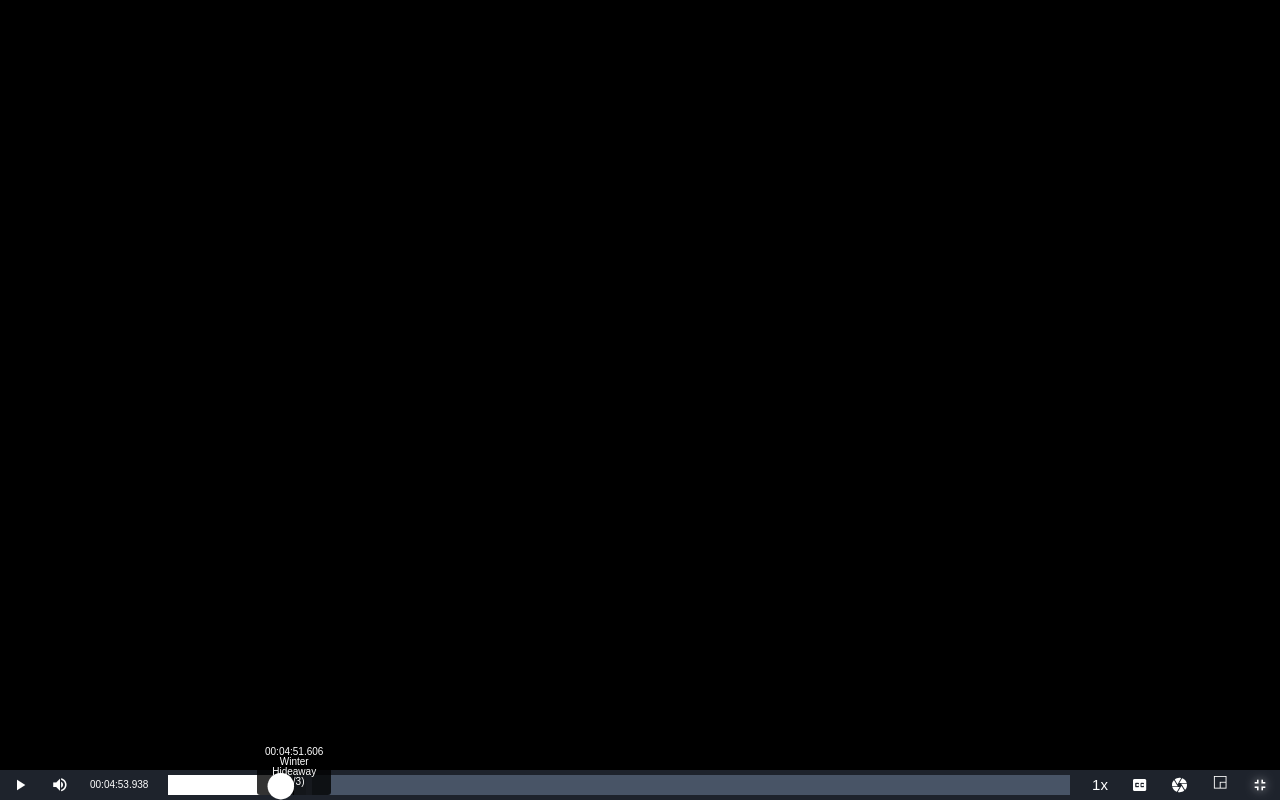 click on "00:04:22.446" at bounding box center (224, 785) 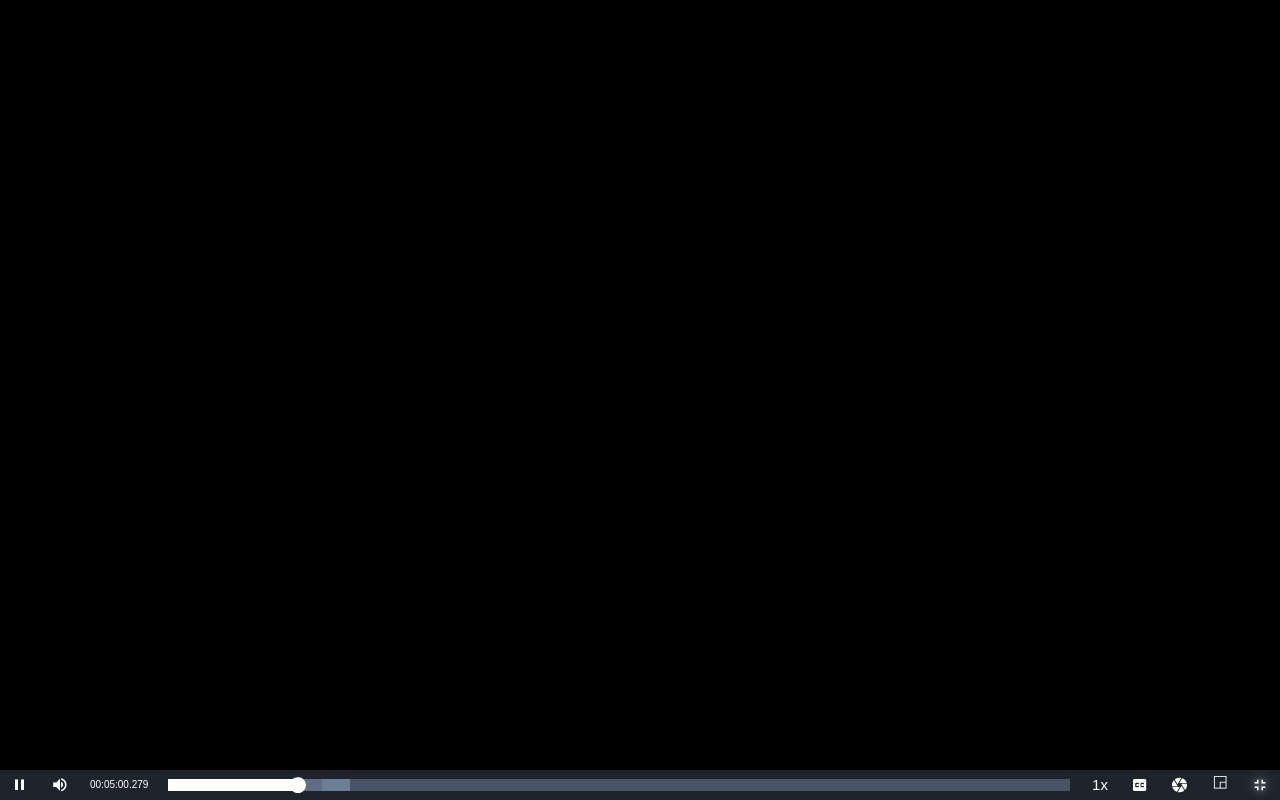 click at bounding box center (1260, 785) 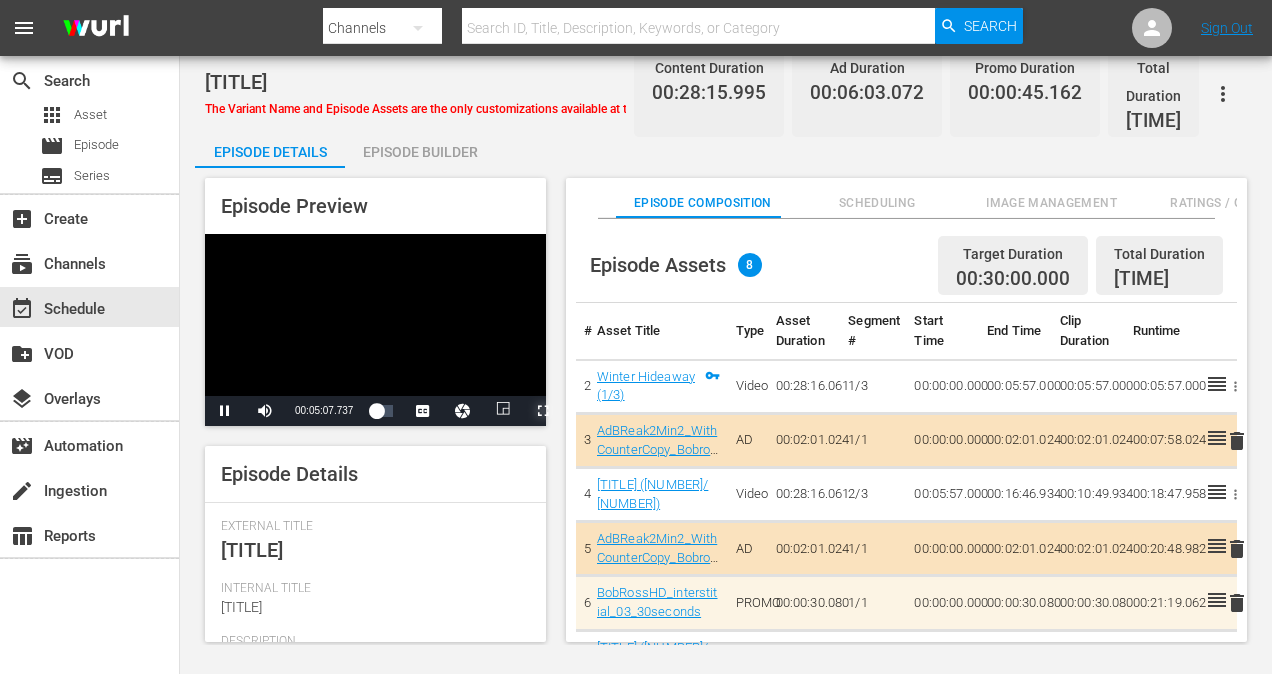 click at bounding box center (543, 411) 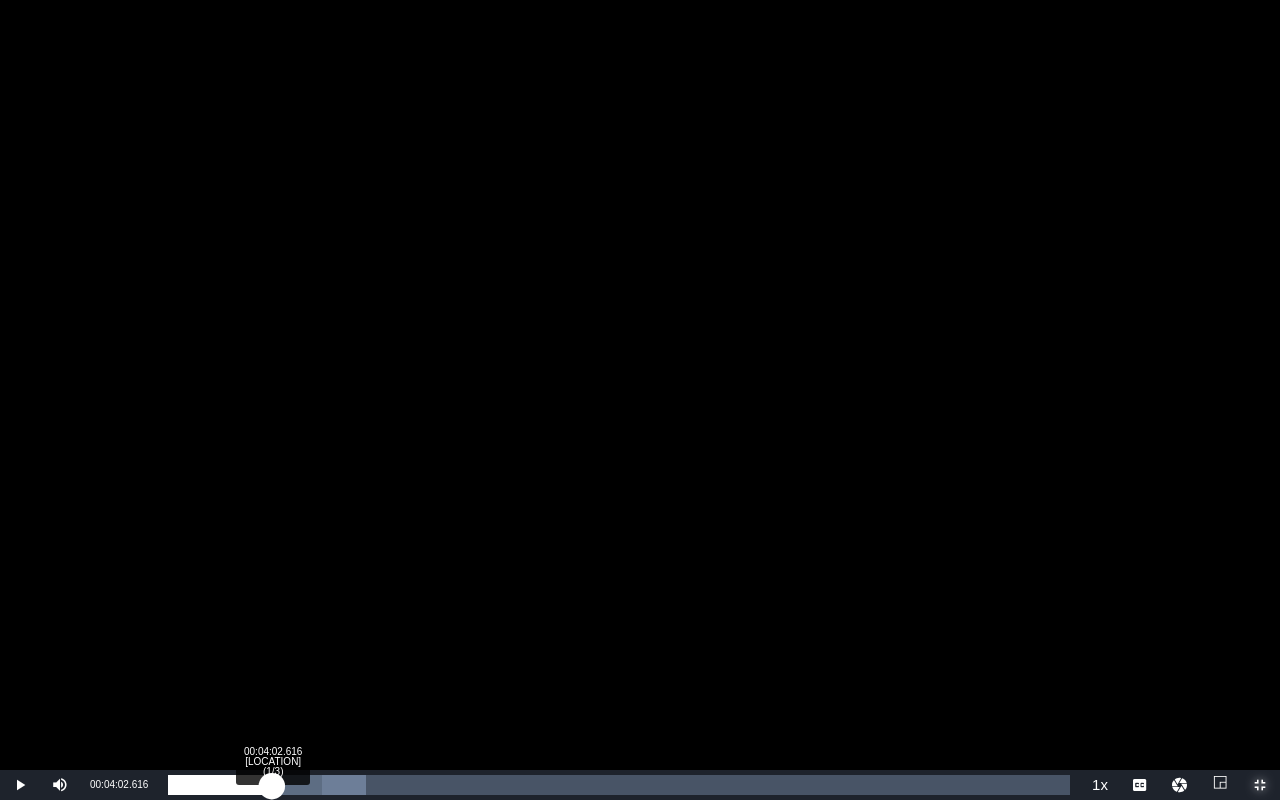 click on "Loaded :  21.95% 00:04:02.616
[SERIES] ([PART]) 00:05:09.712" at bounding box center [619, 785] 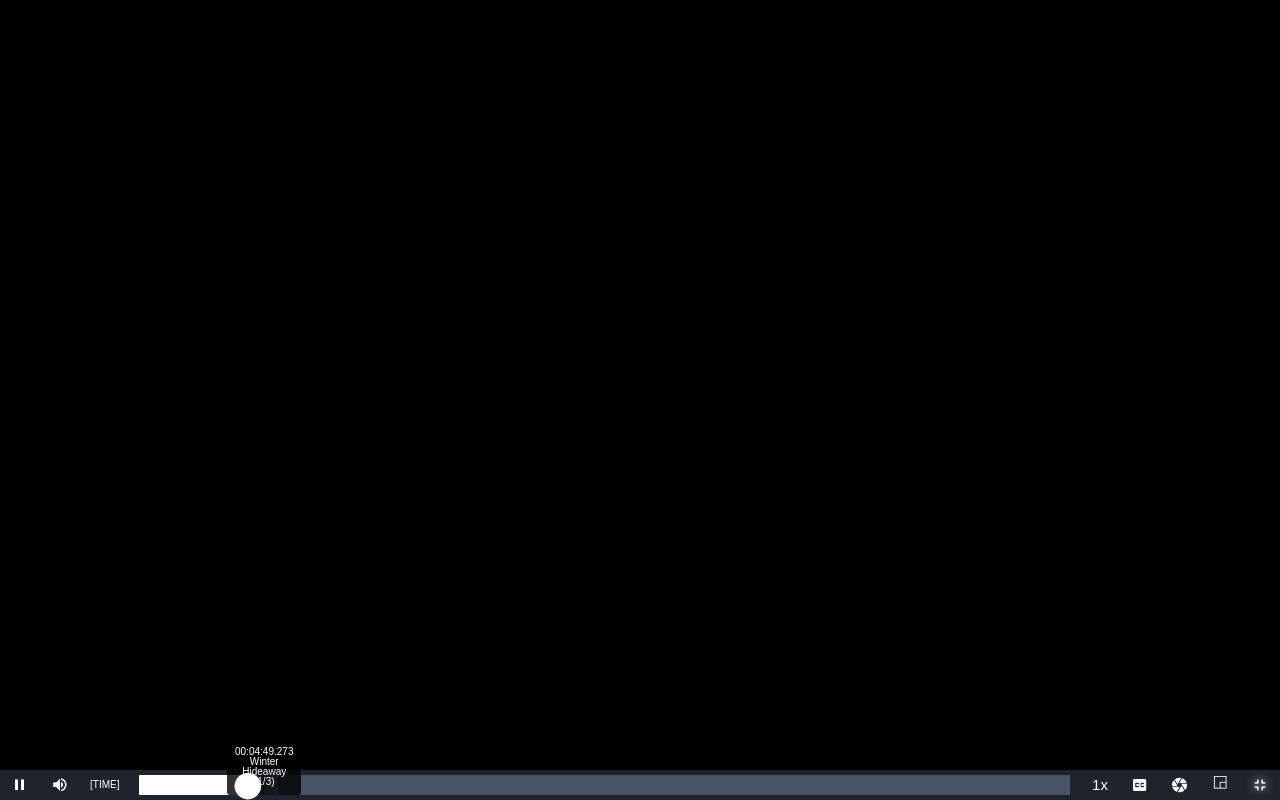 click on "00:04:49.273
Winter Hideaway (1/3)" at bounding box center [263, 785] 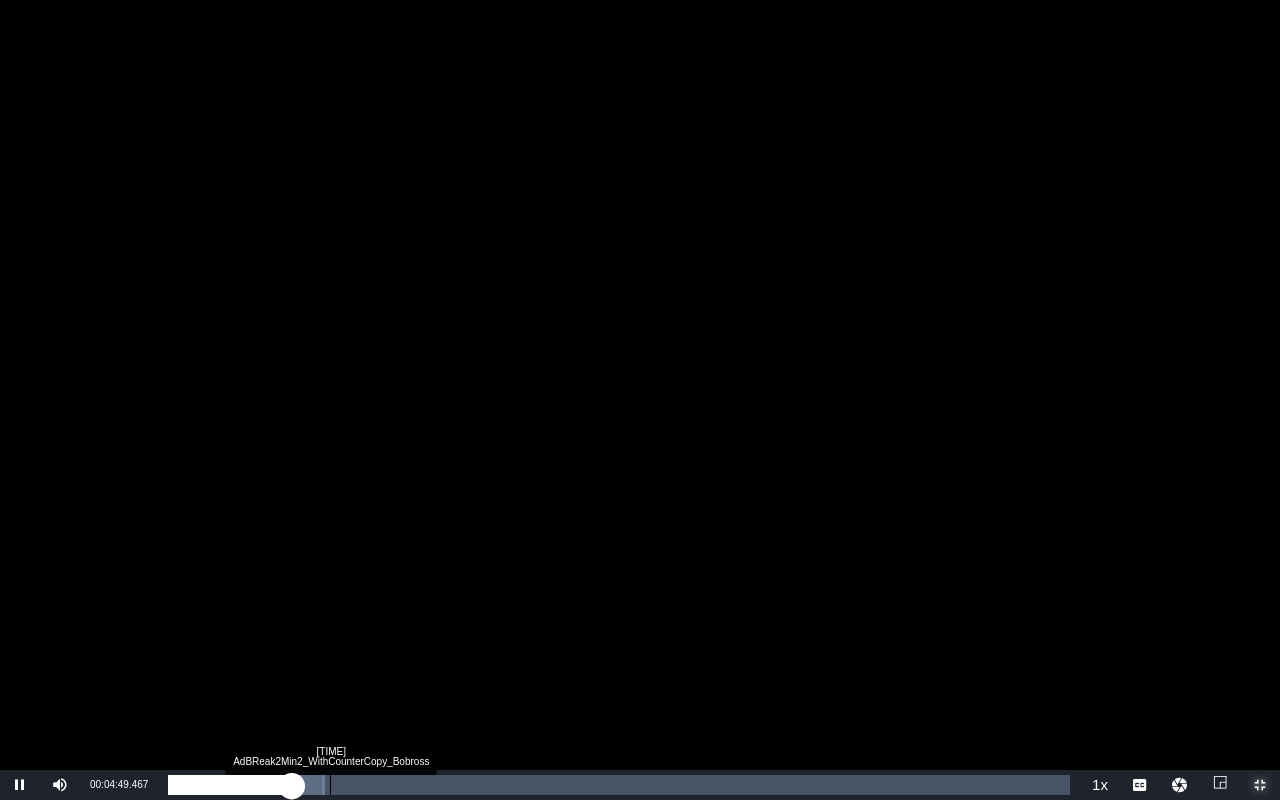 click on "Loaded :  17.34% 00:06:17.921
AdBReak2Min2_WithCounterCopy_Bobross 00:04:49.707" at bounding box center (619, 785) 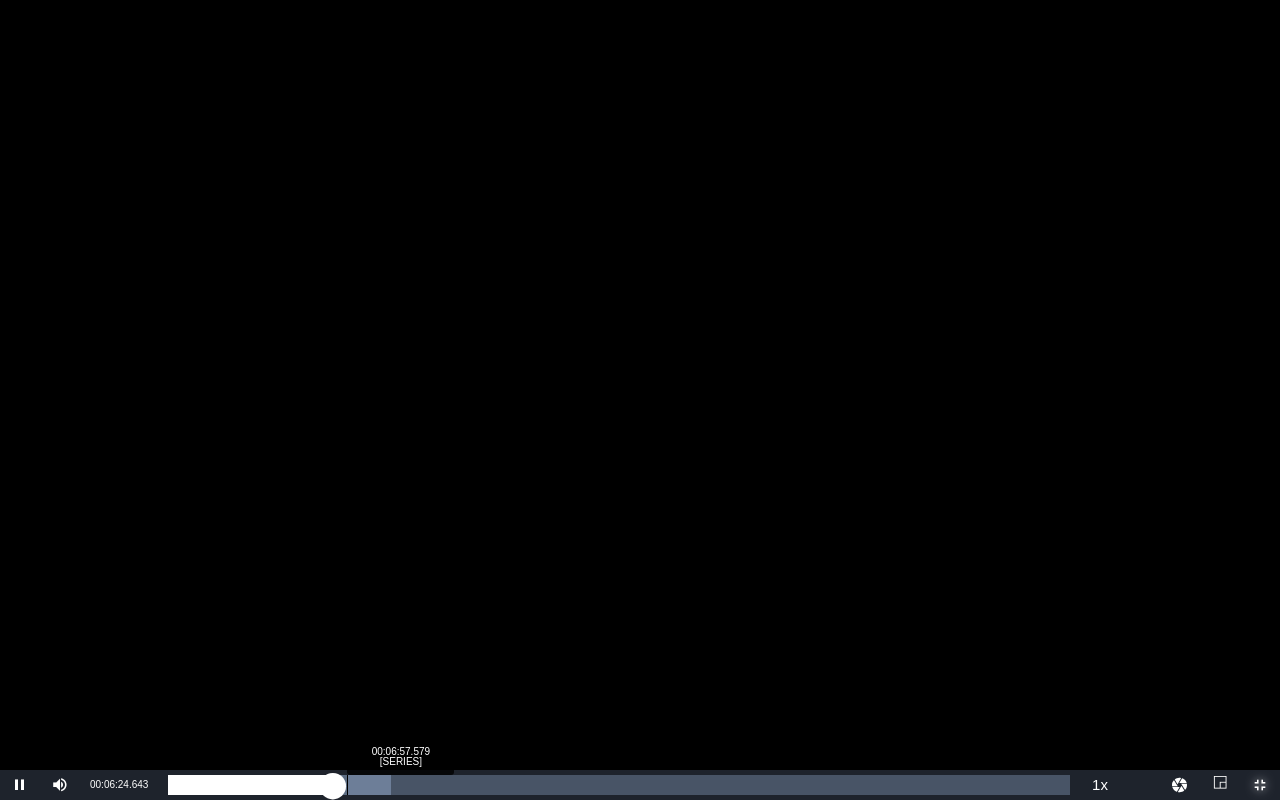 click on "00:00:27.880" at bounding box center (250, 785) 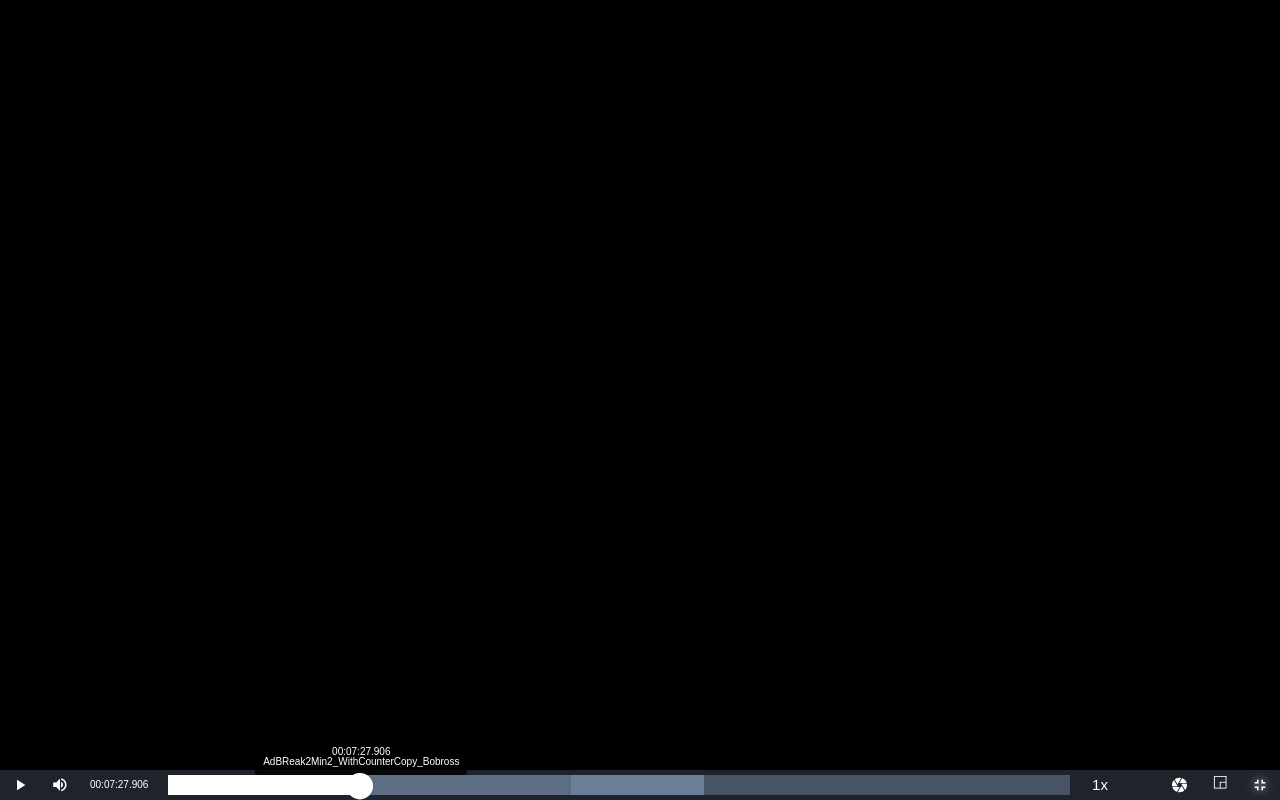 click on "00:00:59.109" at bounding box center (264, 785) 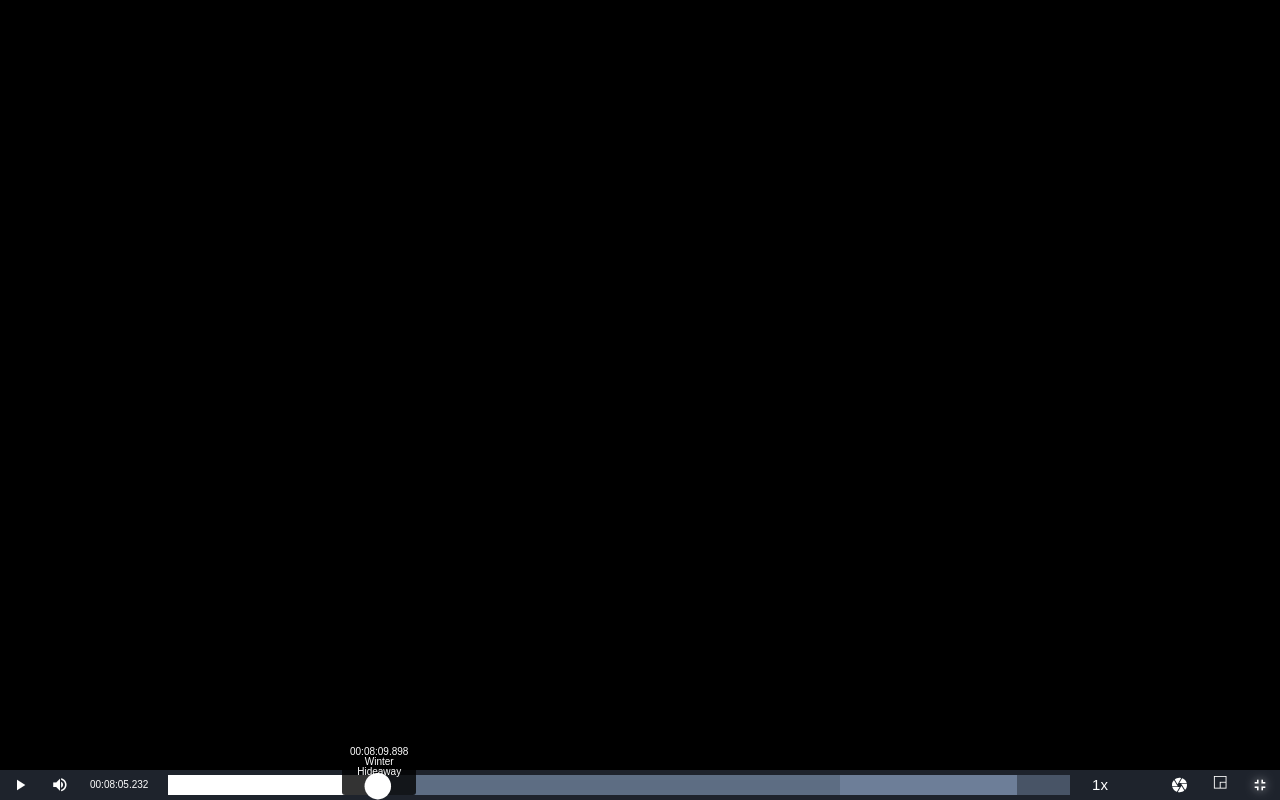 click on "Loaded :  94.15% 00:08:09.898
[TITLE] (2/3) 00:01:32.076" at bounding box center [619, 785] 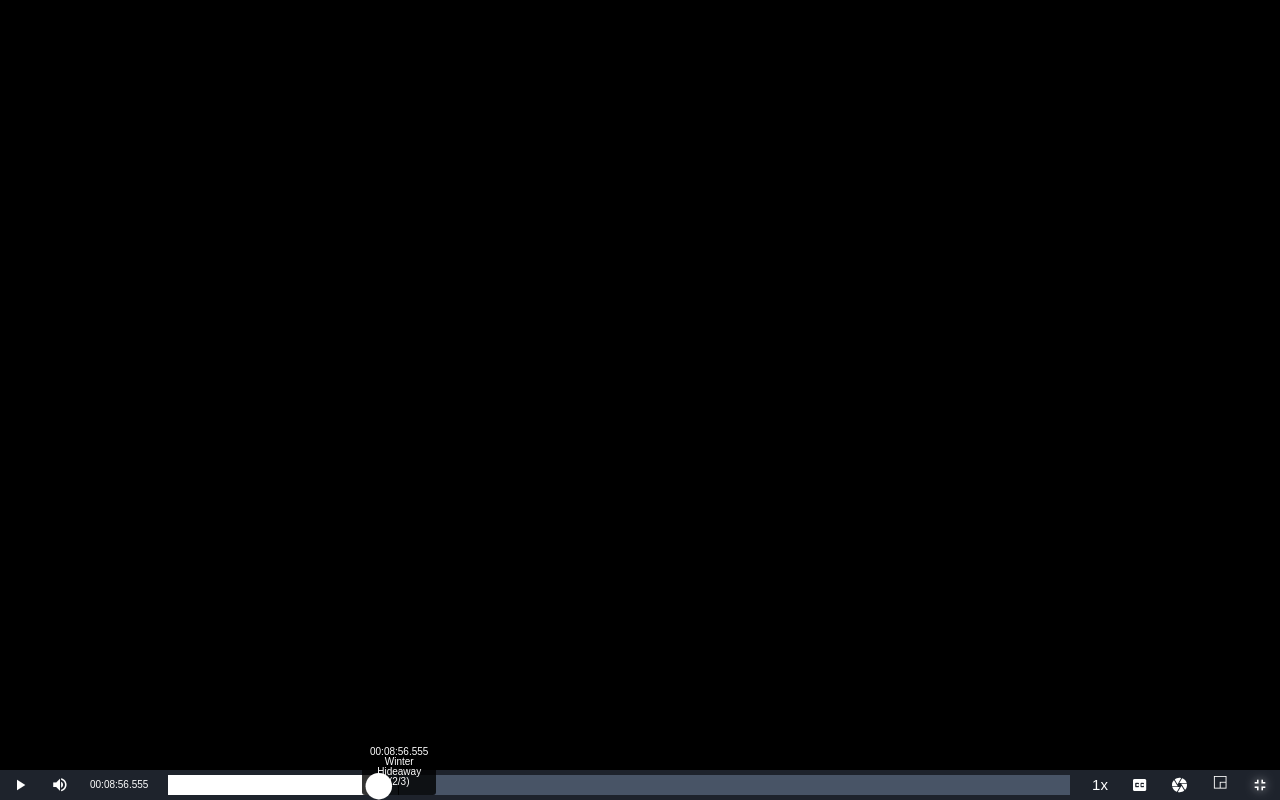 click on "00:08:56.555
Winter Hideaway (2/3)" at bounding box center [398, 785] 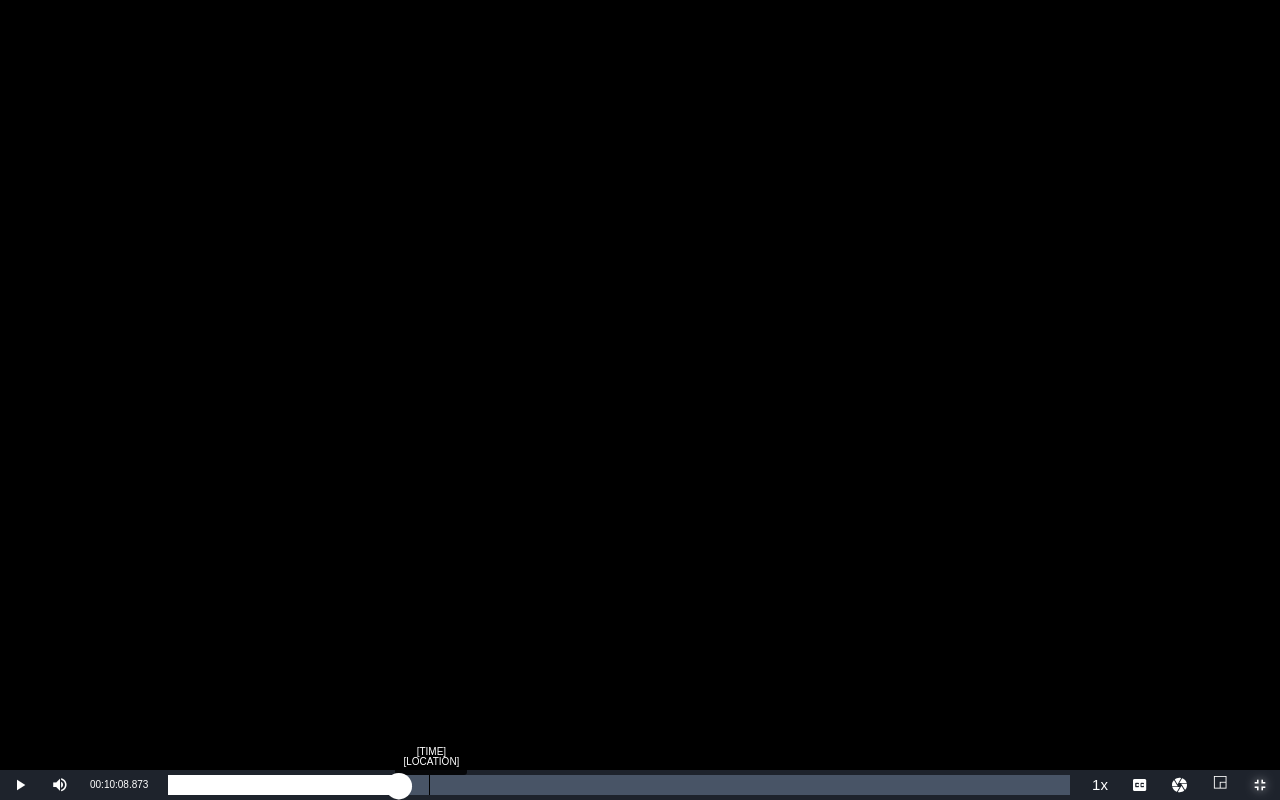 click on "[TIME]
[LOCATION]" at bounding box center [429, 785] 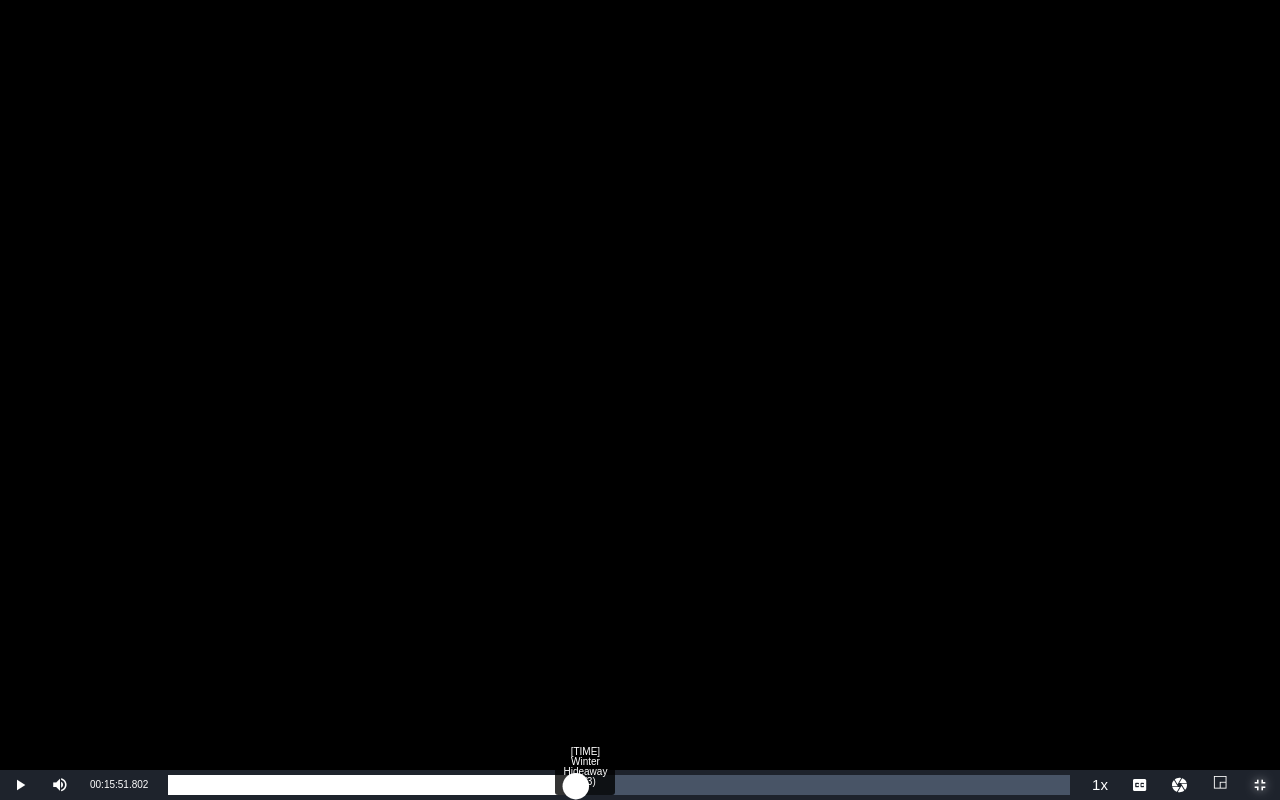 click on "Loaded :  29.03% 00:15:54.134
[TITLE] (2/3) 00:08:08.623" at bounding box center (619, 785) 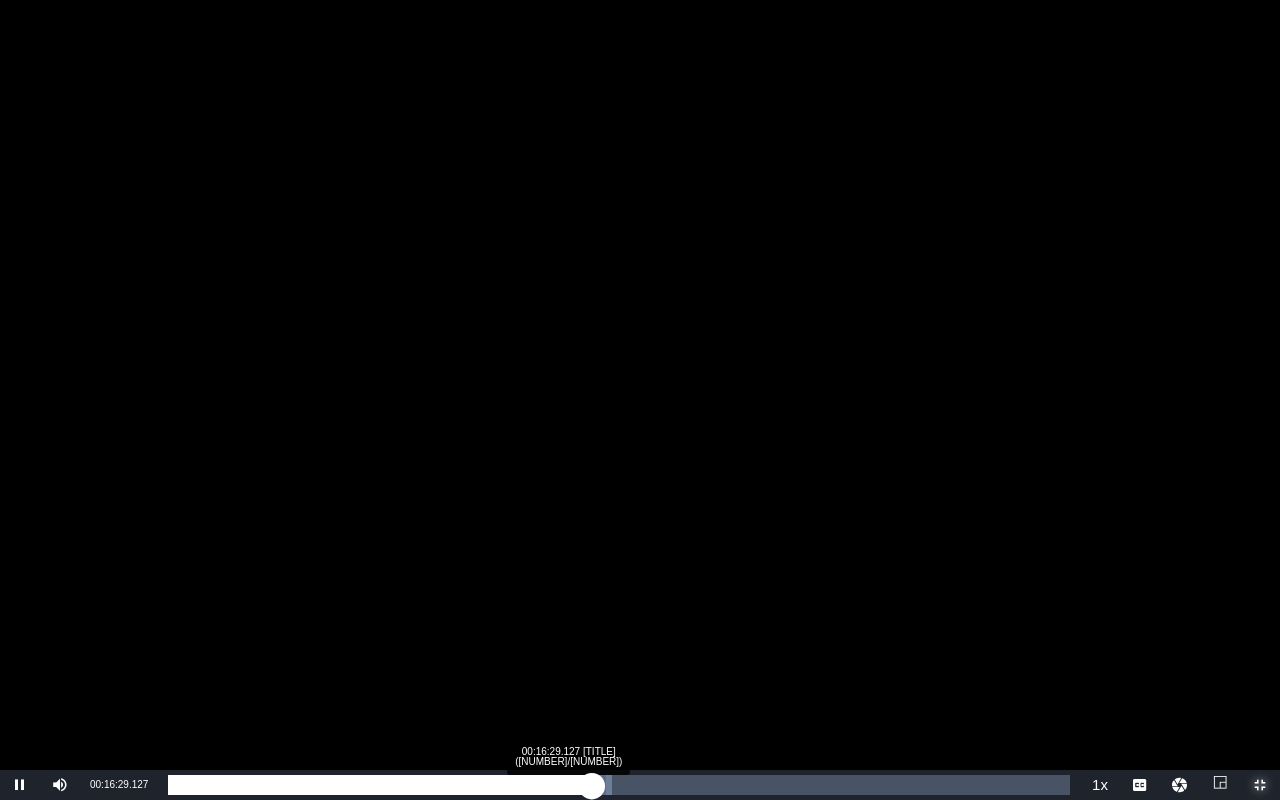 click on "Loaded :  49.21% 00:16:29.127
Winter Hideaway (2/3) 00:13:48.650" at bounding box center [619, 785] 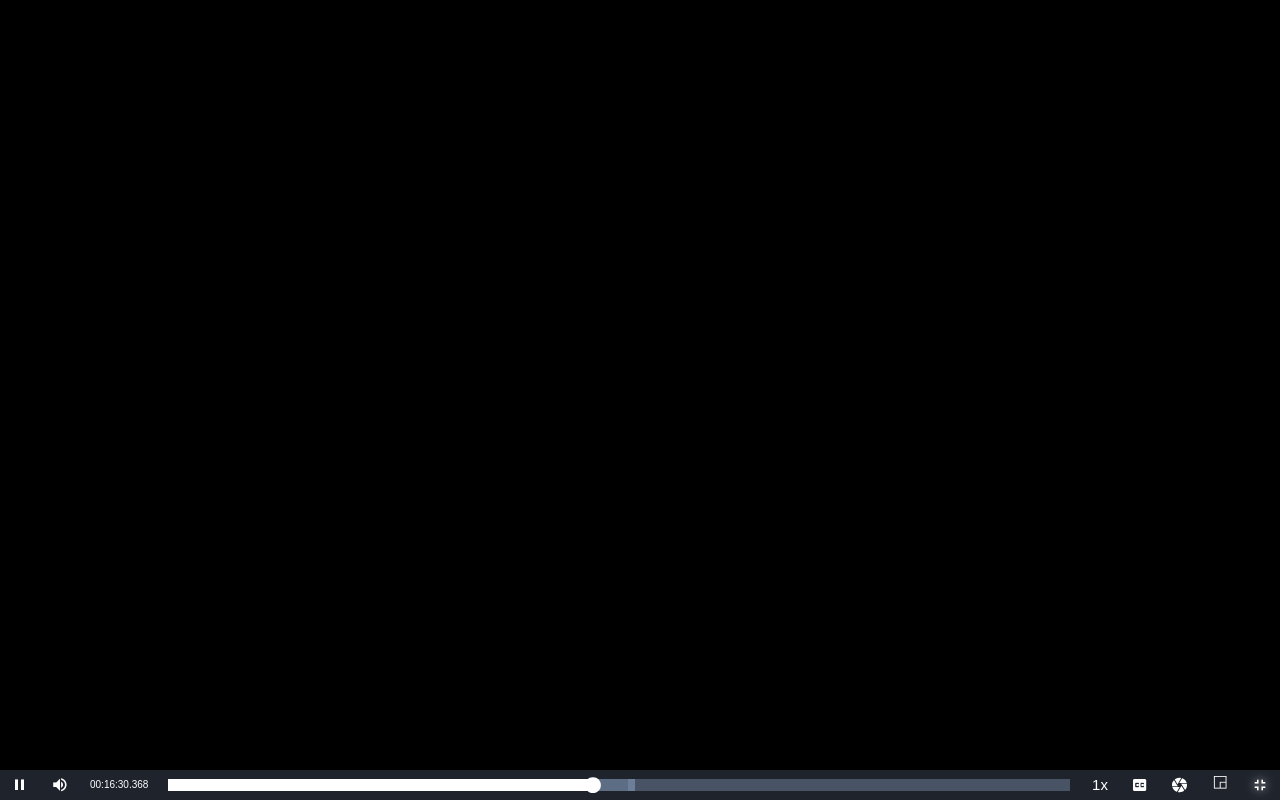 click at bounding box center (1260, 785) 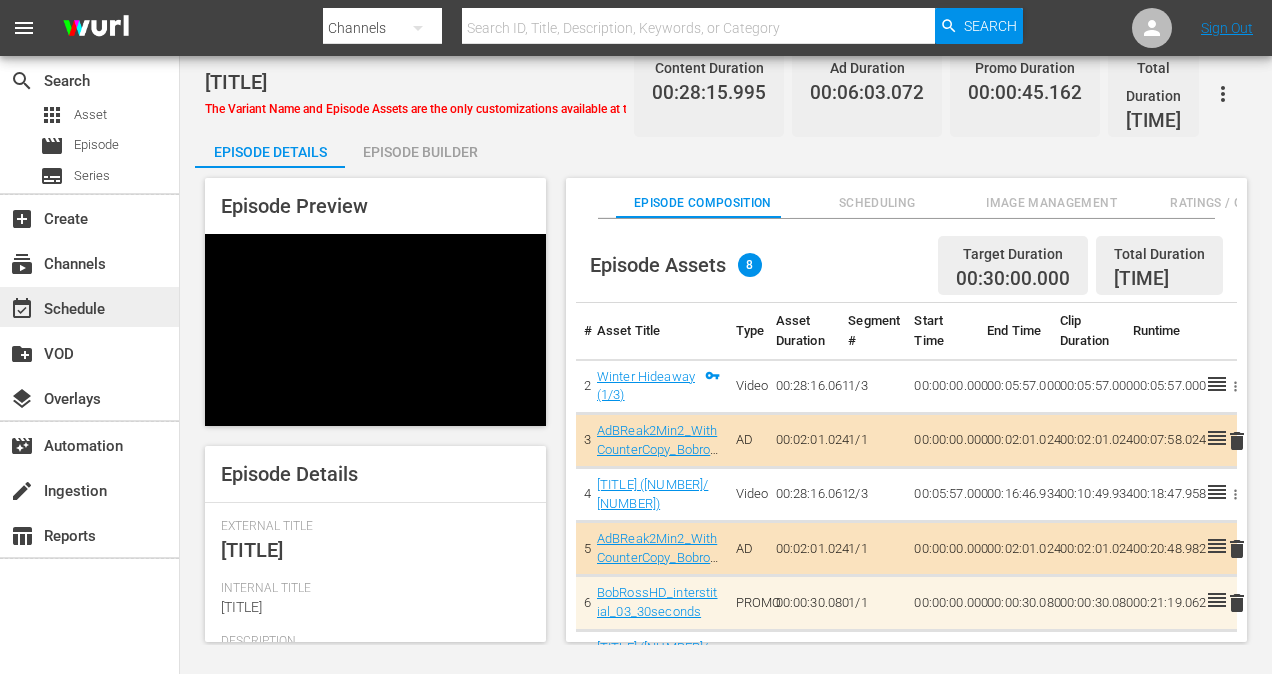 click on "event_available   Schedule" at bounding box center (56, 306) 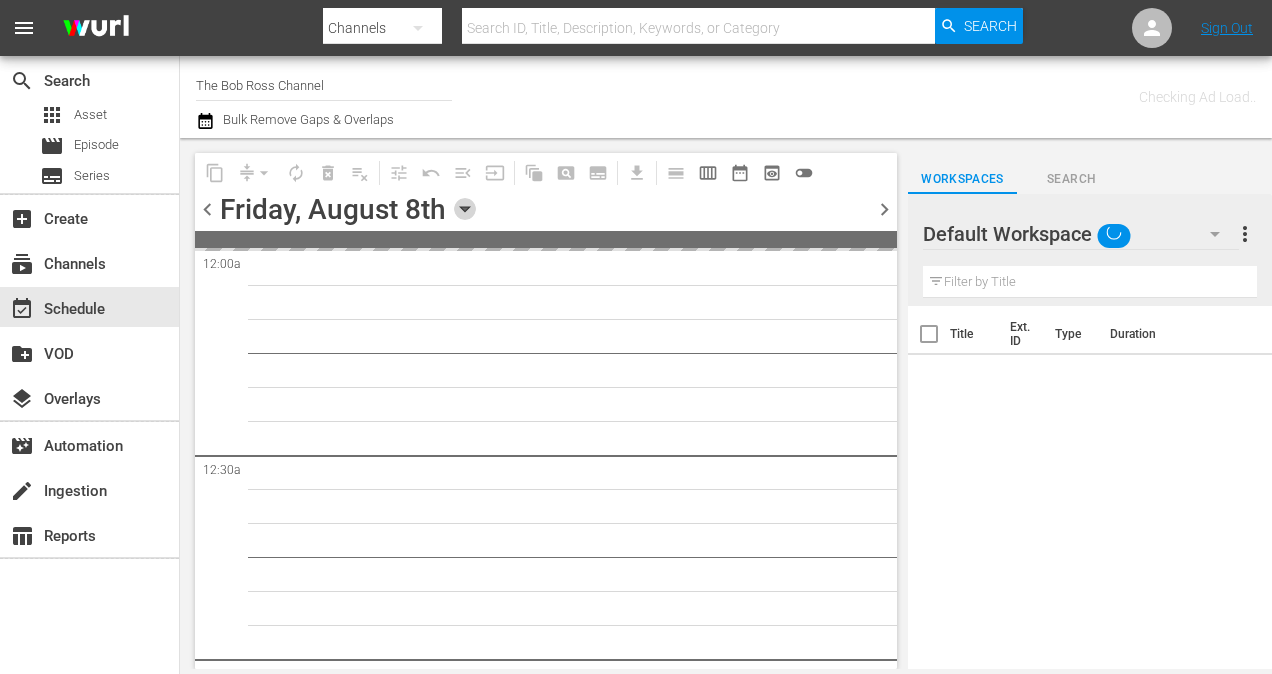 click 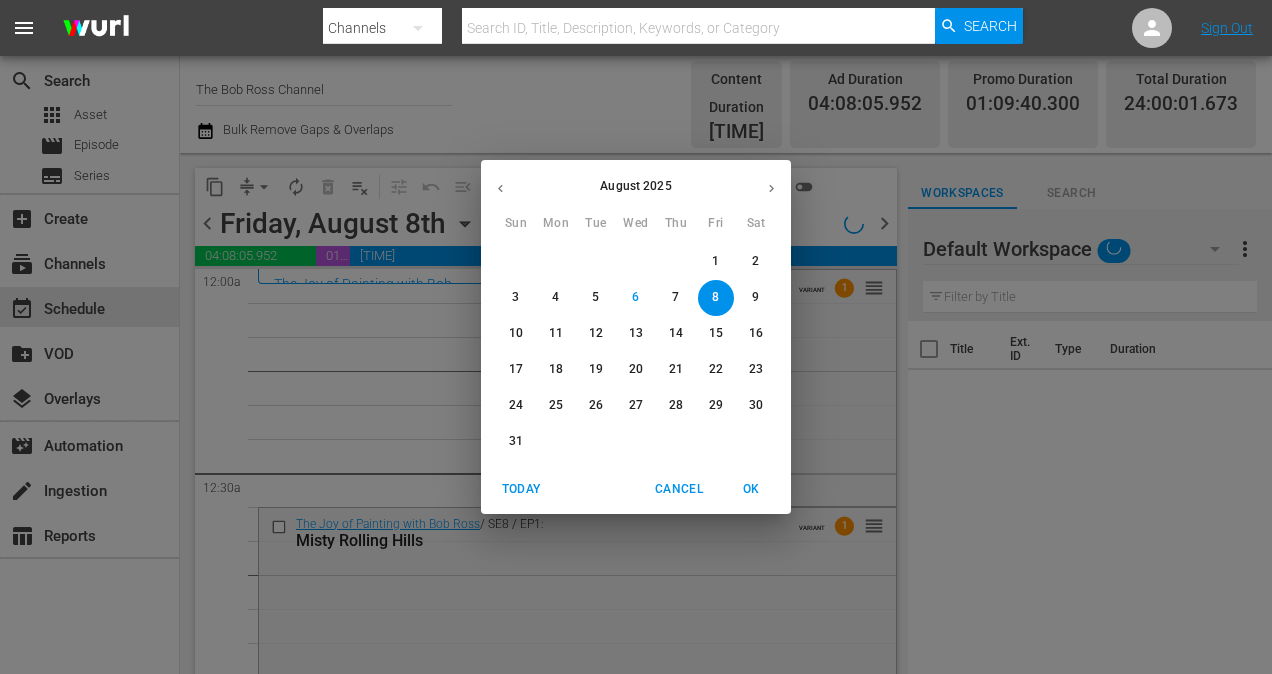 click on "6" at bounding box center (635, 297) 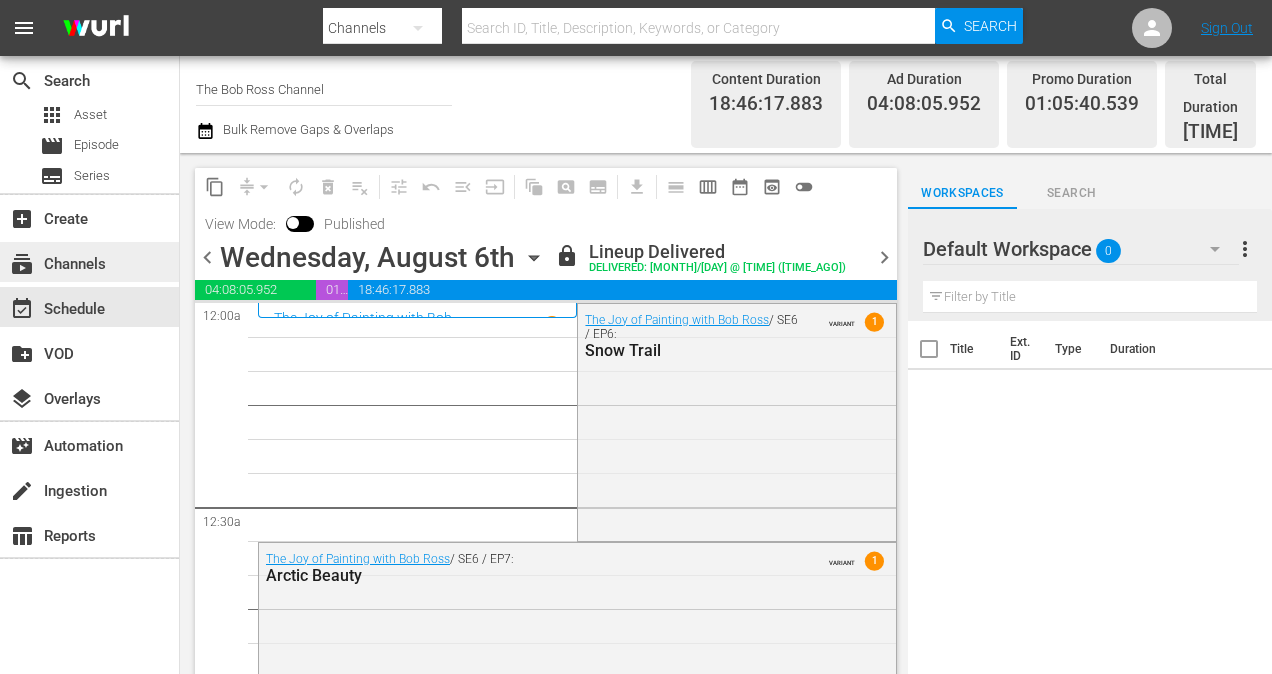 click on "subscriptions   Channels" at bounding box center (56, 261) 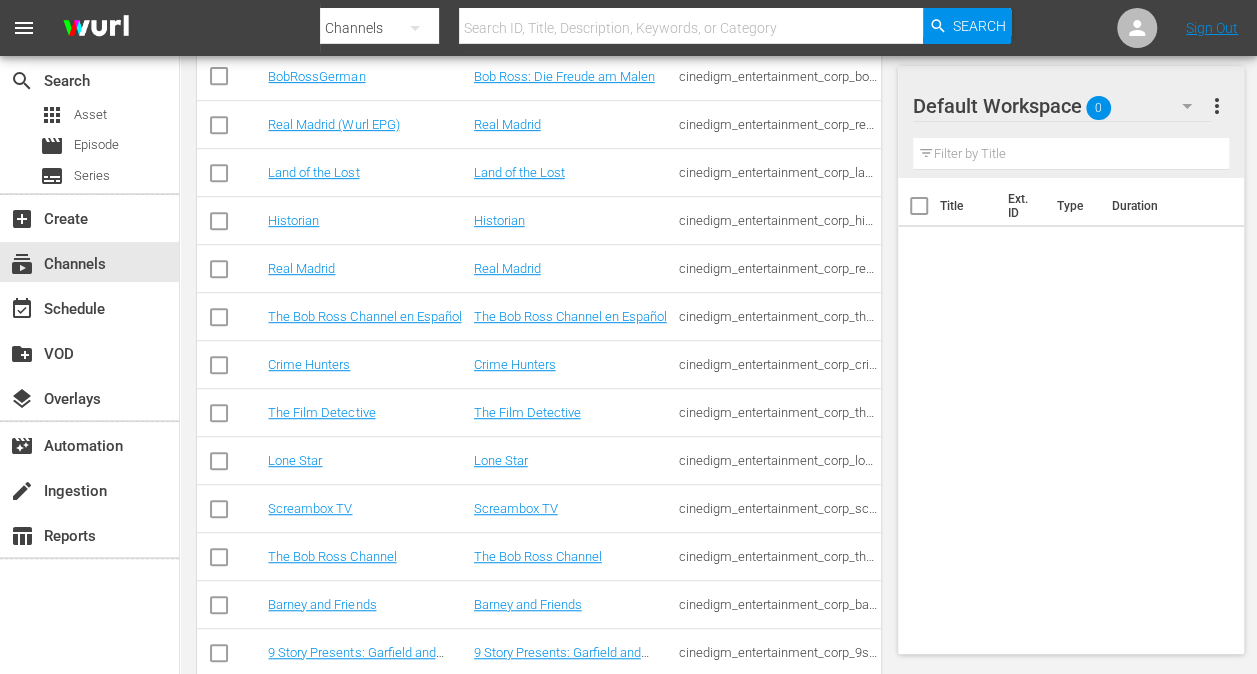 scroll, scrollTop: 486, scrollLeft: 0, axis: vertical 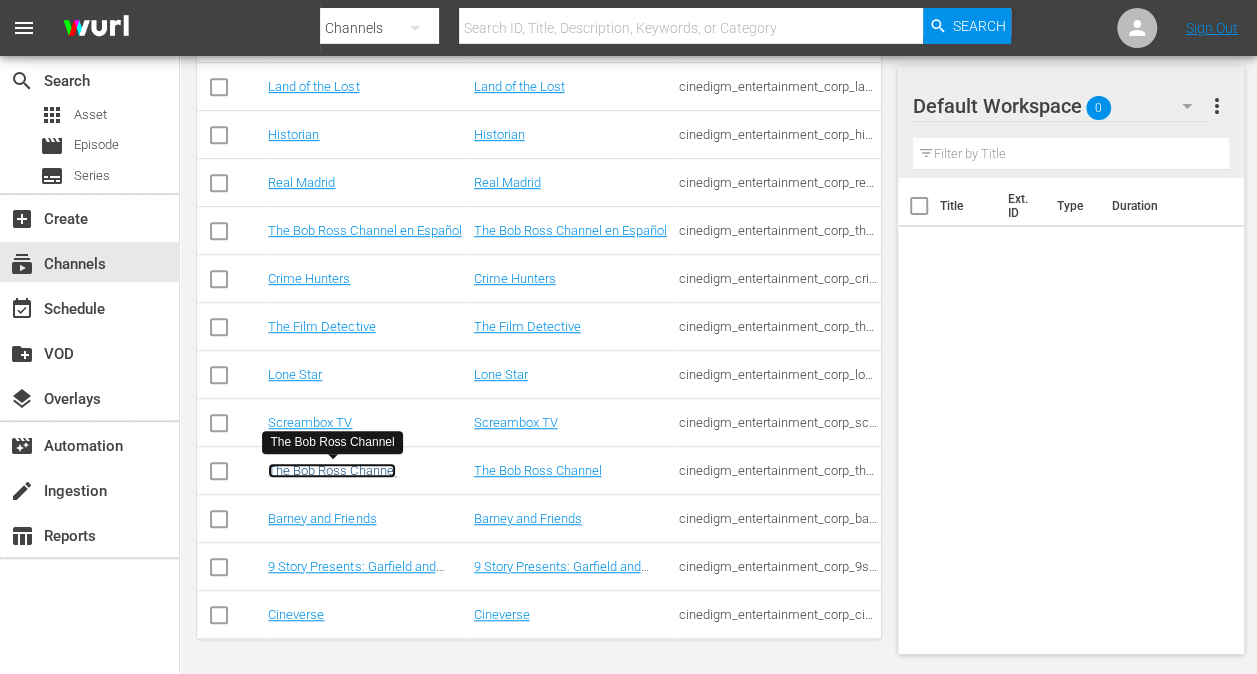 click on "The Bob Ross Channel" at bounding box center [332, 470] 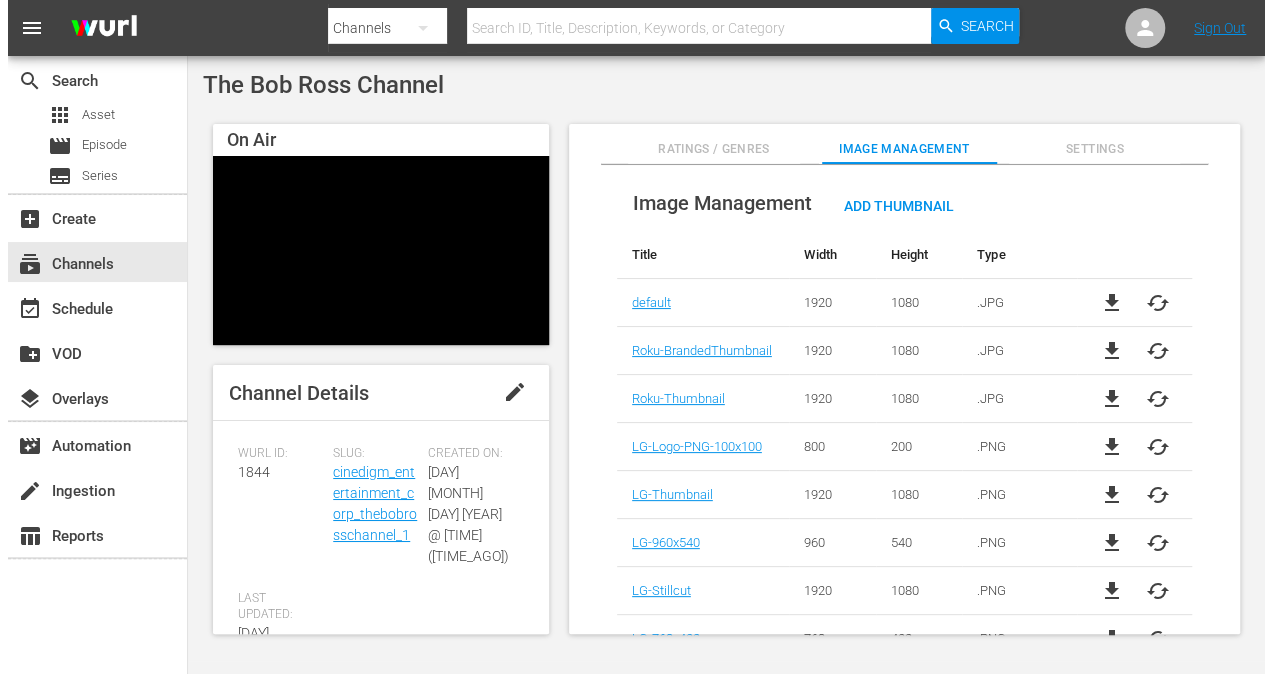 scroll, scrollTop: 0, scrollLeft: 0, axis: both 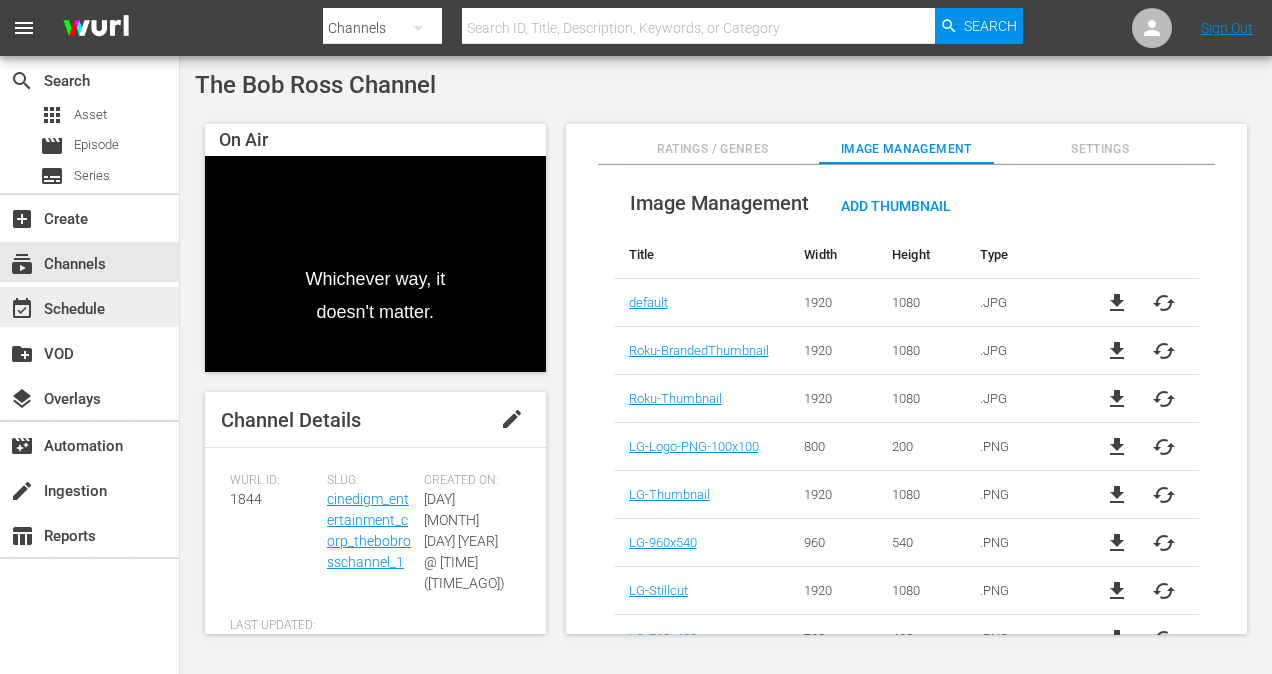 click on "event_available   Schedule" at bounding box center [56, 306] 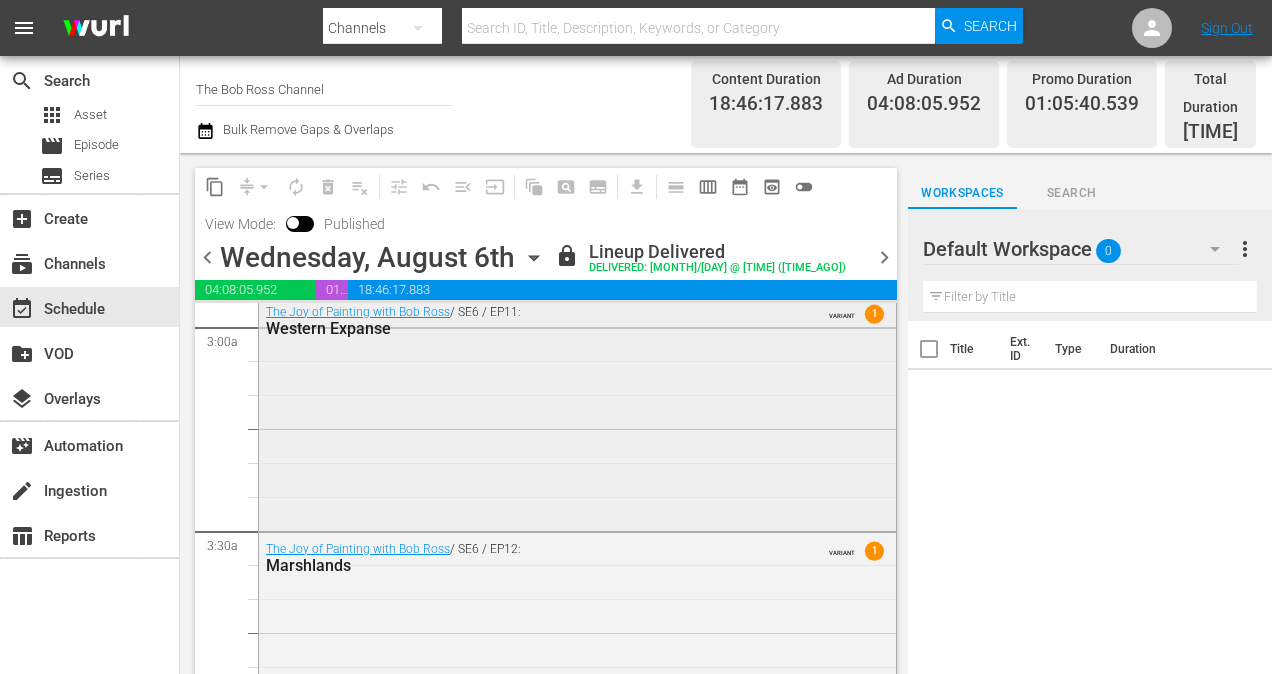 scroll, scrollTop: 1300, scrollLeft: 0, axis: vertical 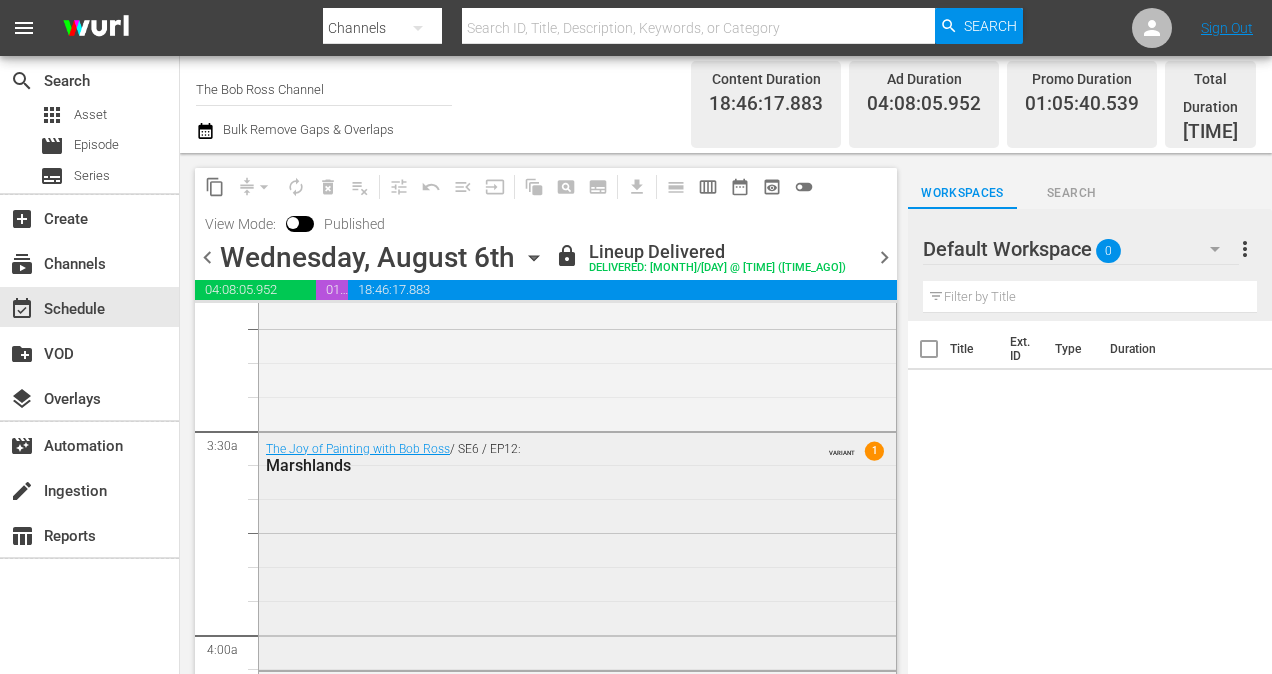 click on "Marshlands" at bounding box center [526, 465] 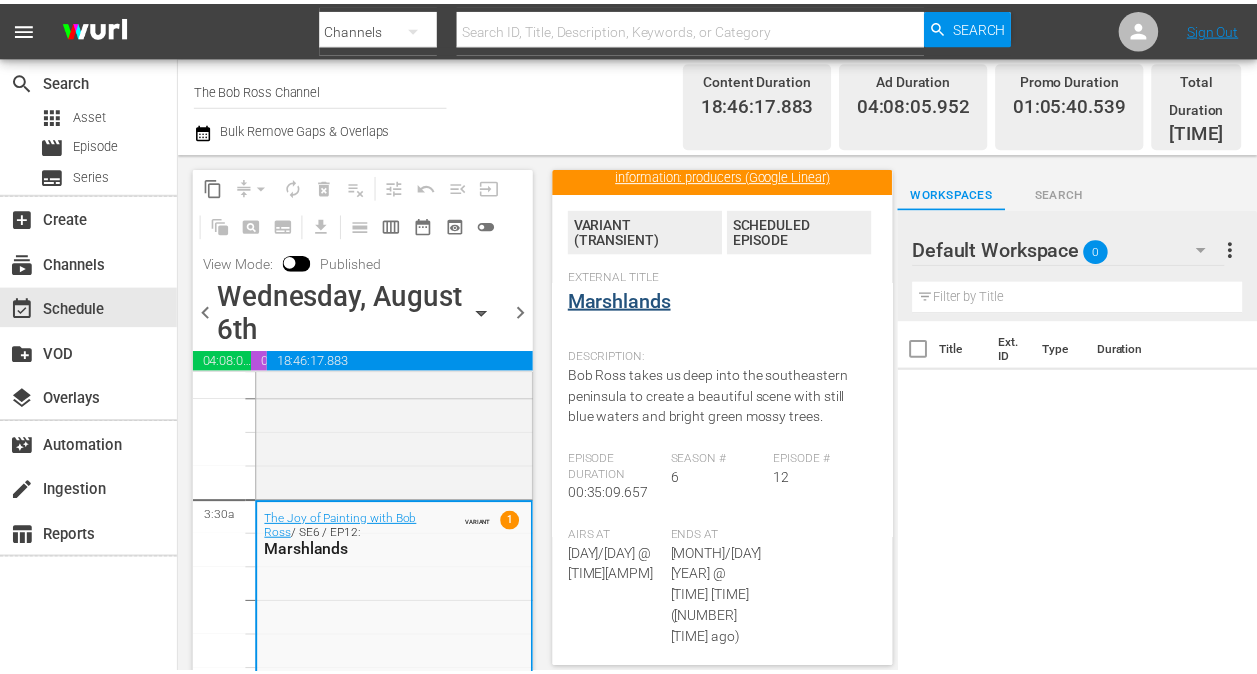 scroll, scrollTop: 0, scrollLeft: 0, axis: both 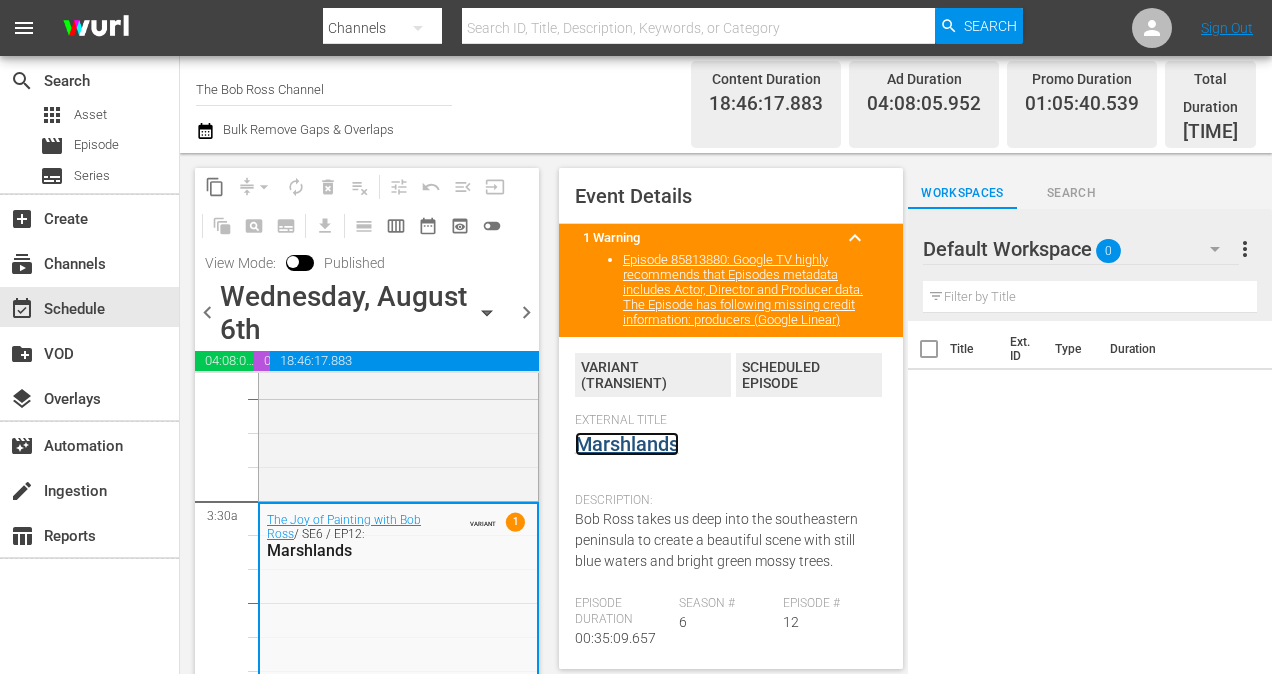 click on "Marshlands" at bounding box center (627, 444) 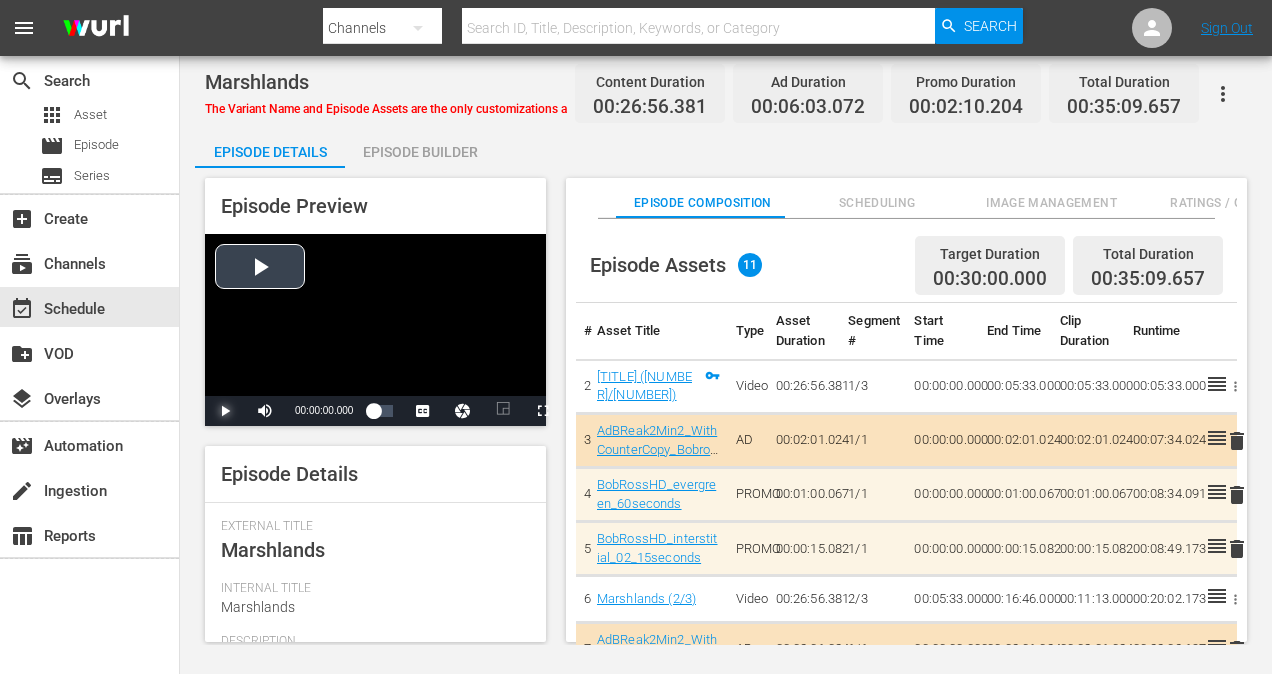 click at bounding box center (225, 411) 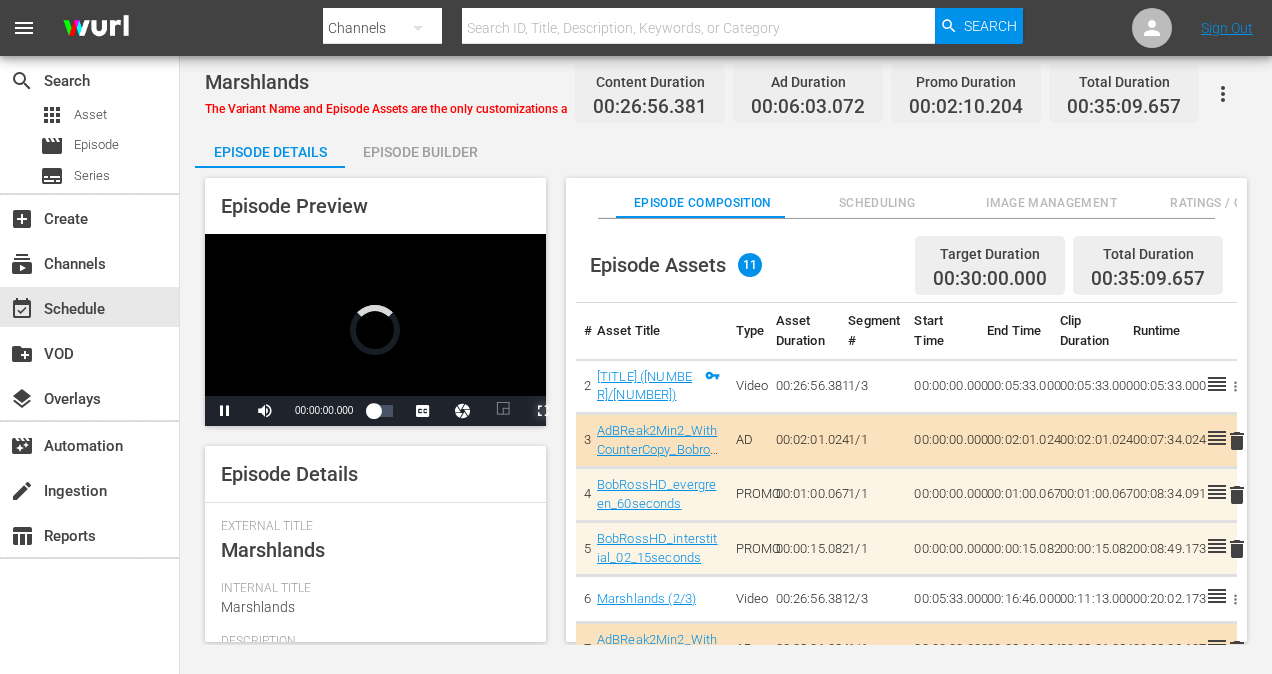 click at bounding box center [543, 411] 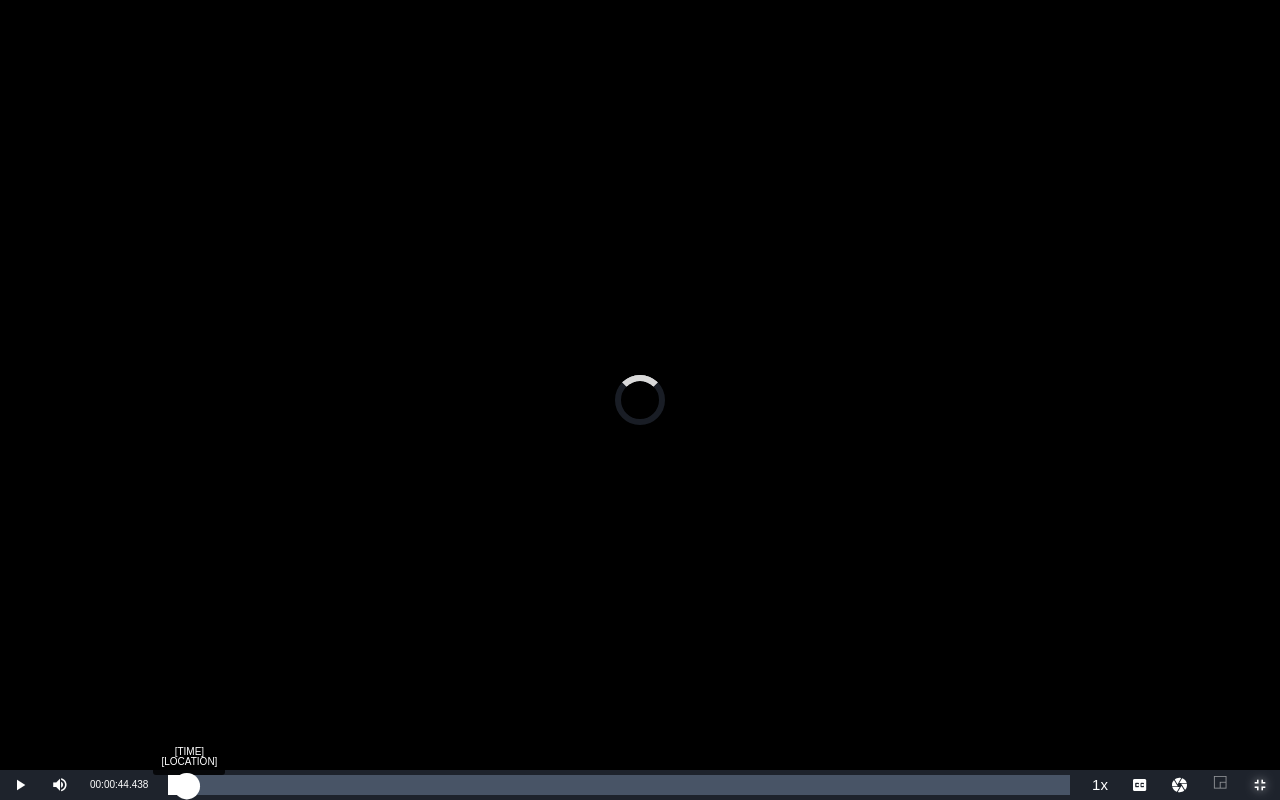 click on "Loaded :  0.00% 00:00:44.438
[TITLE] (1/3) 00:00:00.000" at bounding box center [619, 785] 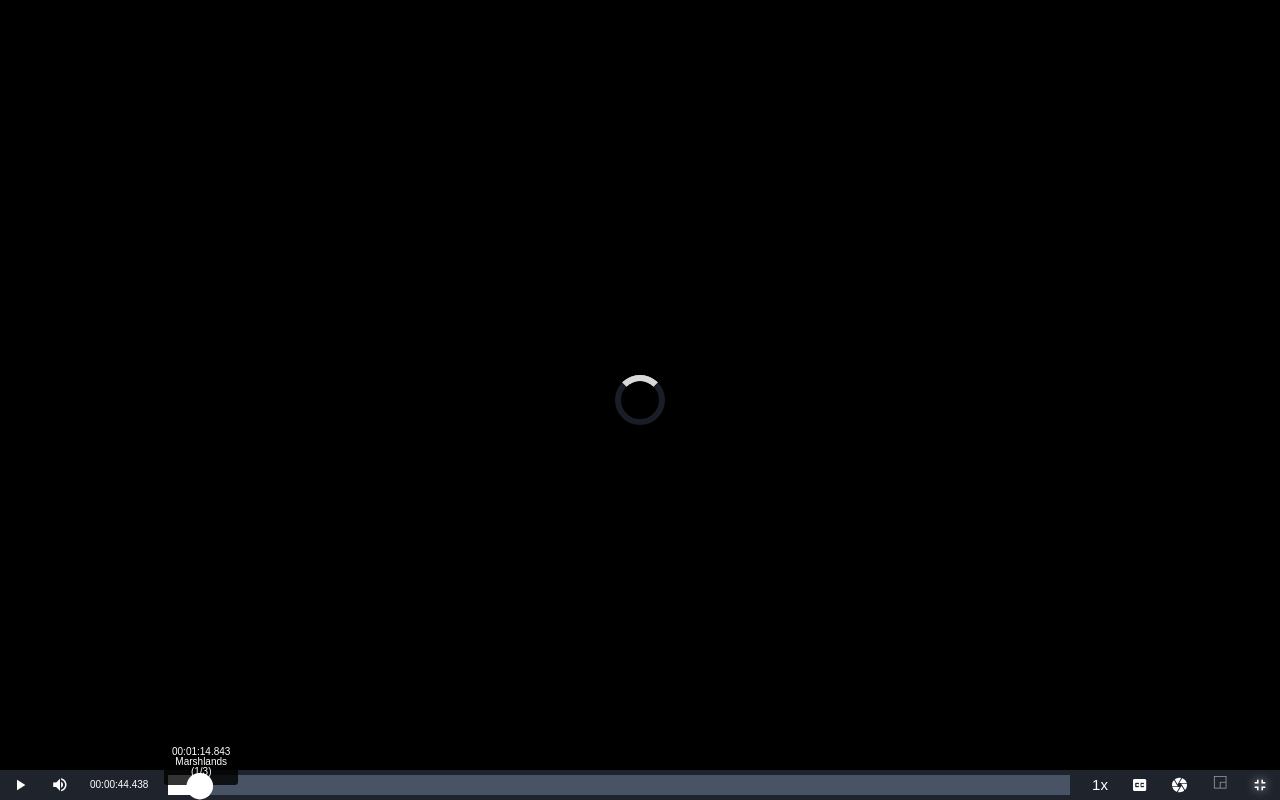 click on "00:00:44.438" at bounding box center [184, 785] 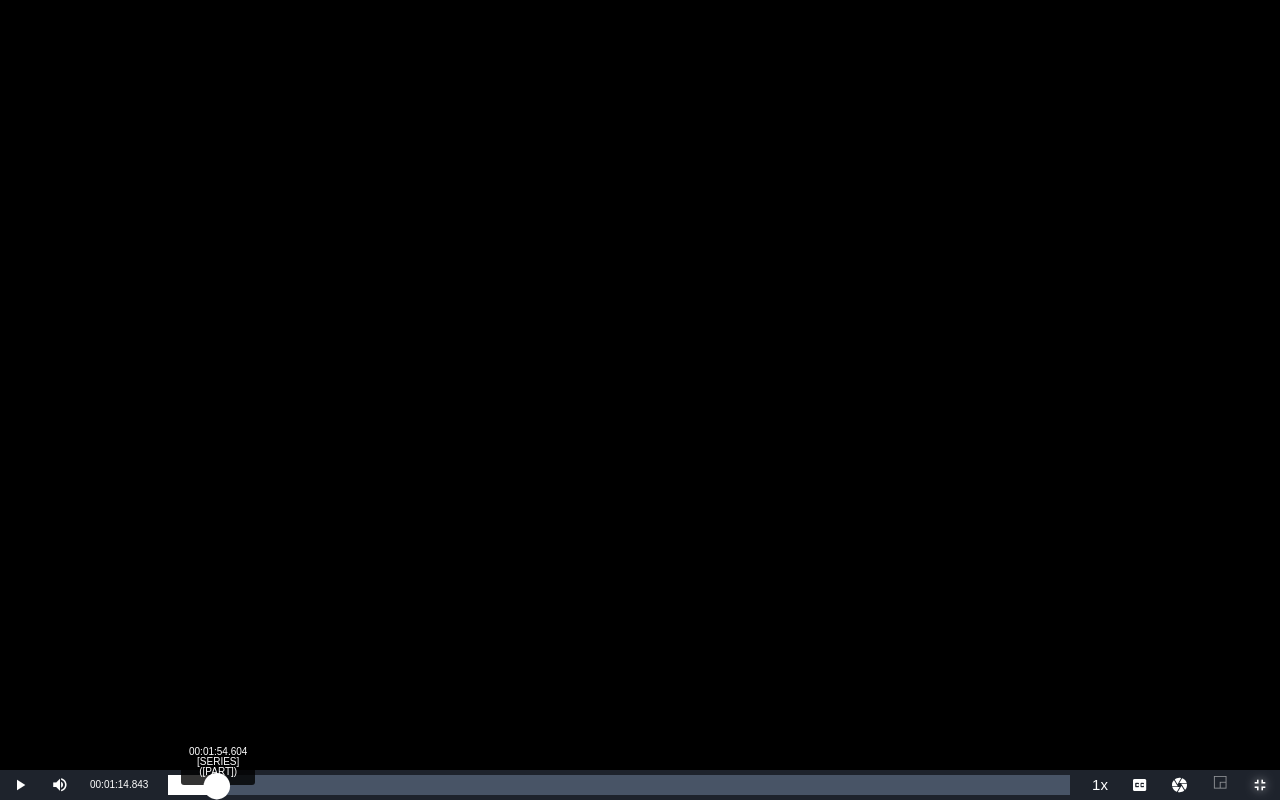 click on "Loaded :  0.00% 00:01:54.604
Marshlands (1/3) 00:01:14.843" at bounding box center [619, 785] 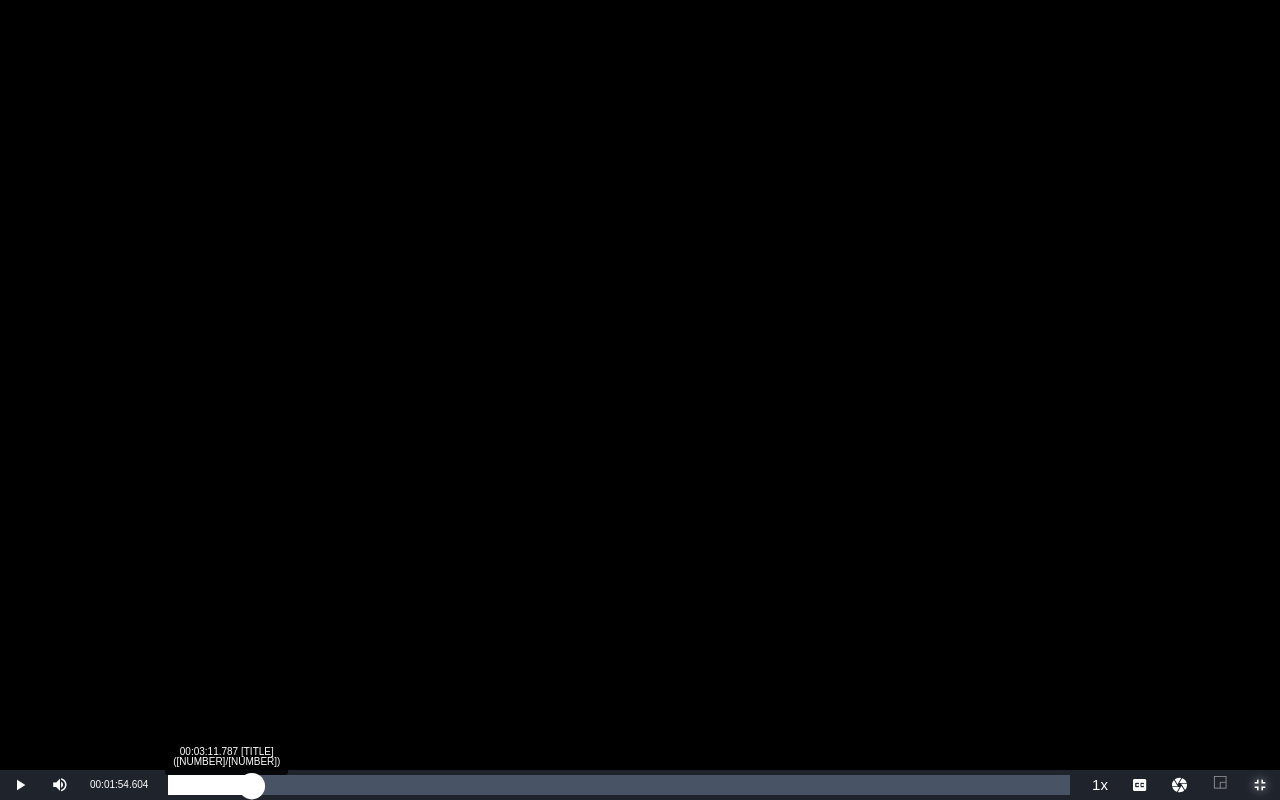 click on "Loaded :  0.00% 00:03:11.787
[TITLE] (1/3) 00:01:54.604" at bounding box center (619, 785) 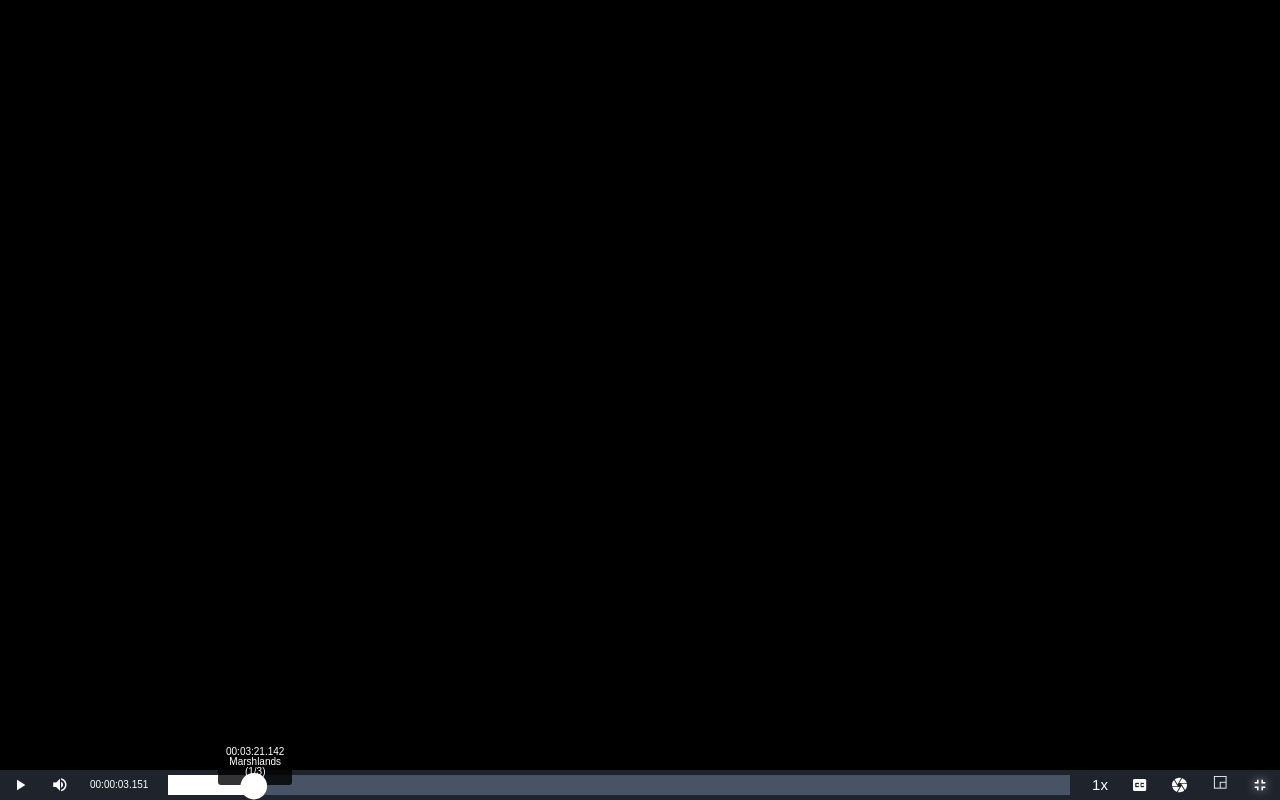drag, startPoint x: 166, startPoint y: 792, endPoint x: 254, endPoint y: 797, distance: 88.14193 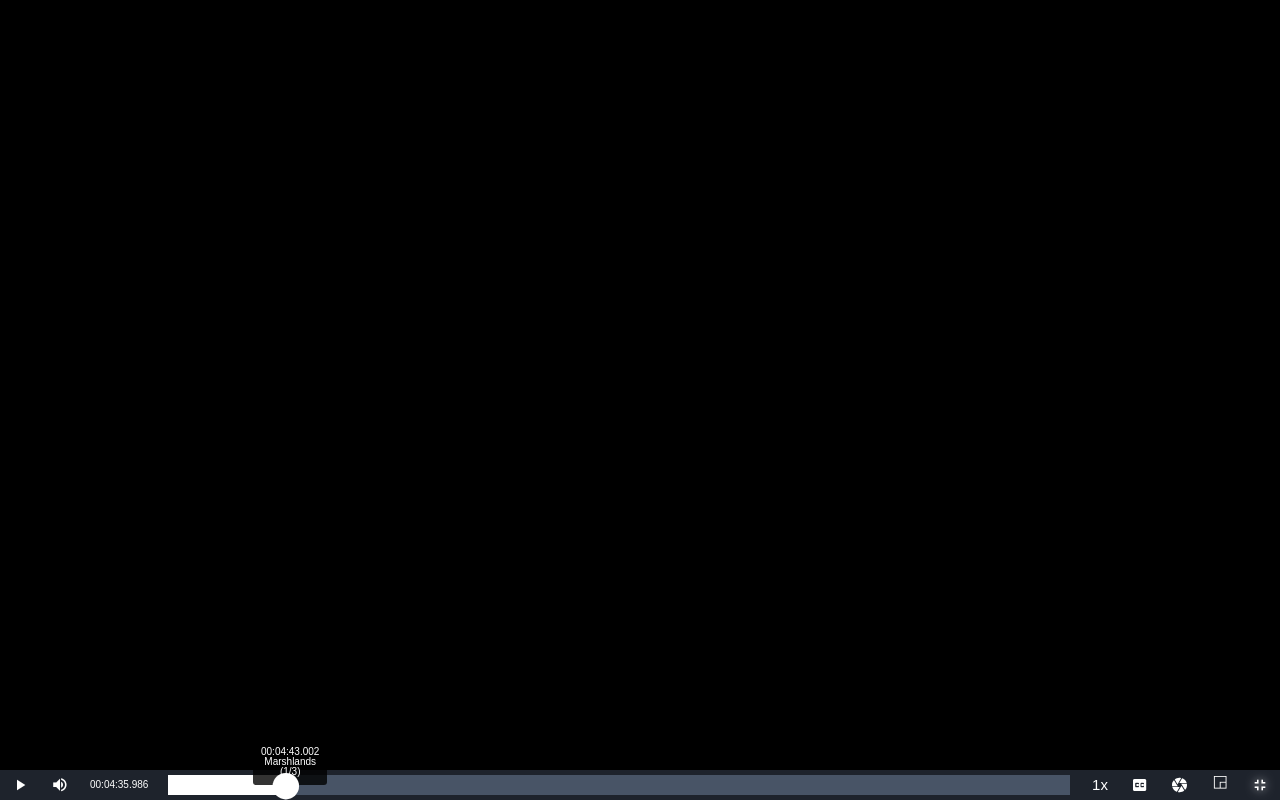 click on "Loaded :  12.99% [TIME]
Marshlands (1/3) [TIME]" at bounding box center (619, 785) 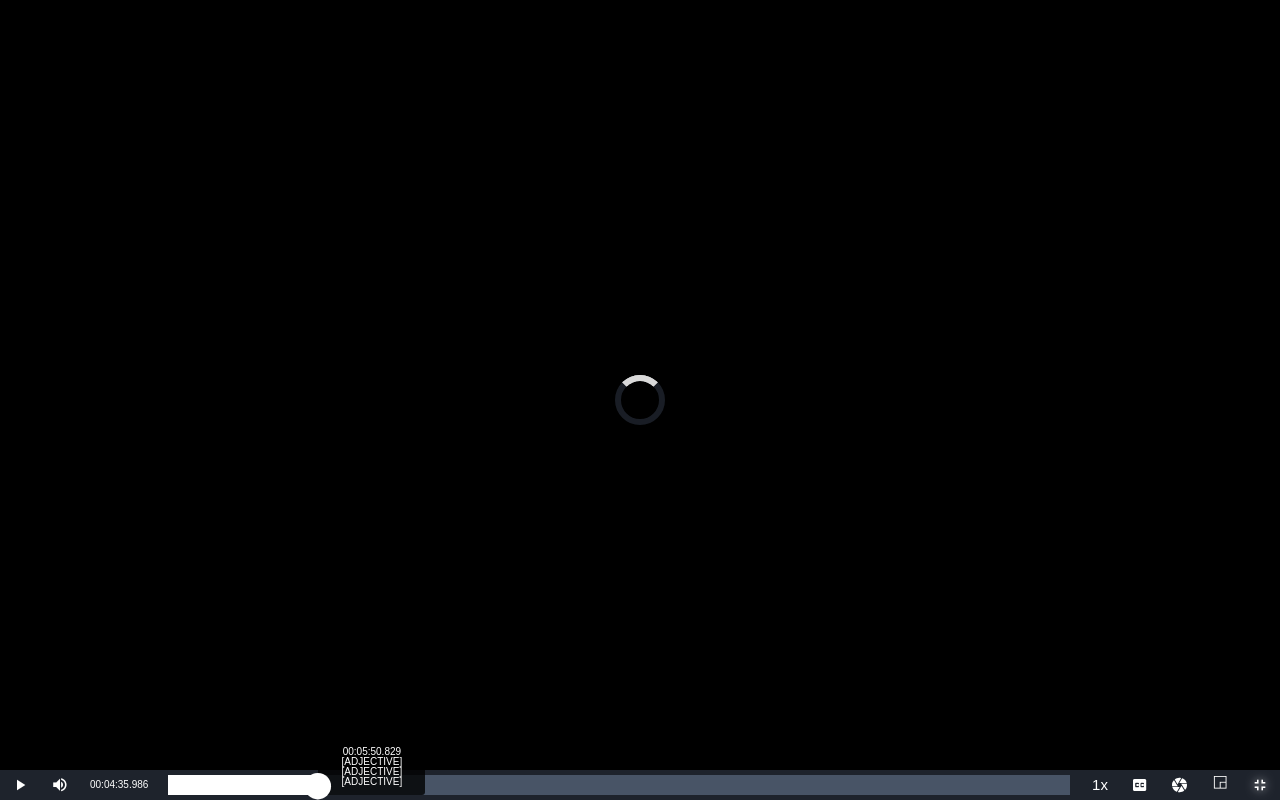 click on "Loaded :  0.00% 00:05:50.829
AdBReak2Min2_WithCounterCopy_Bobross 00:04:35.986" at bounding box center (619, 785) 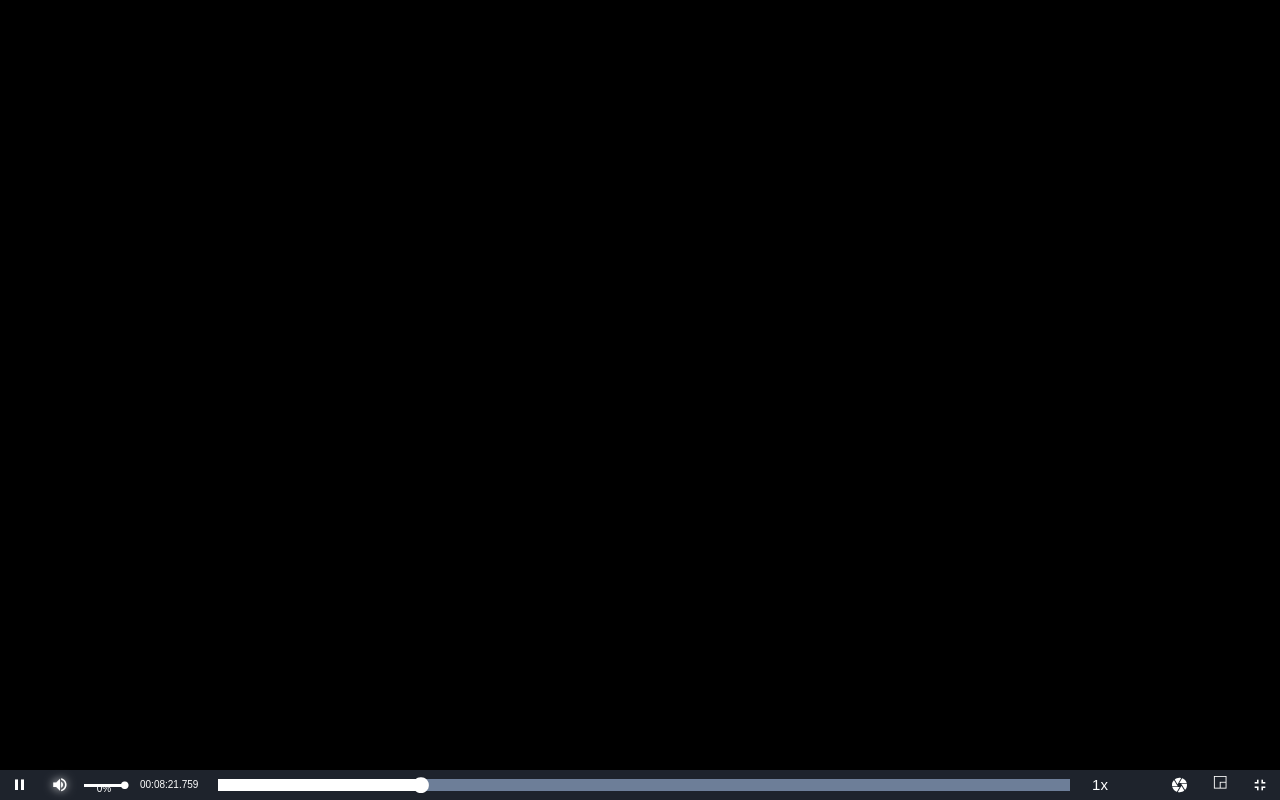 click at bounding box center (60, 785) 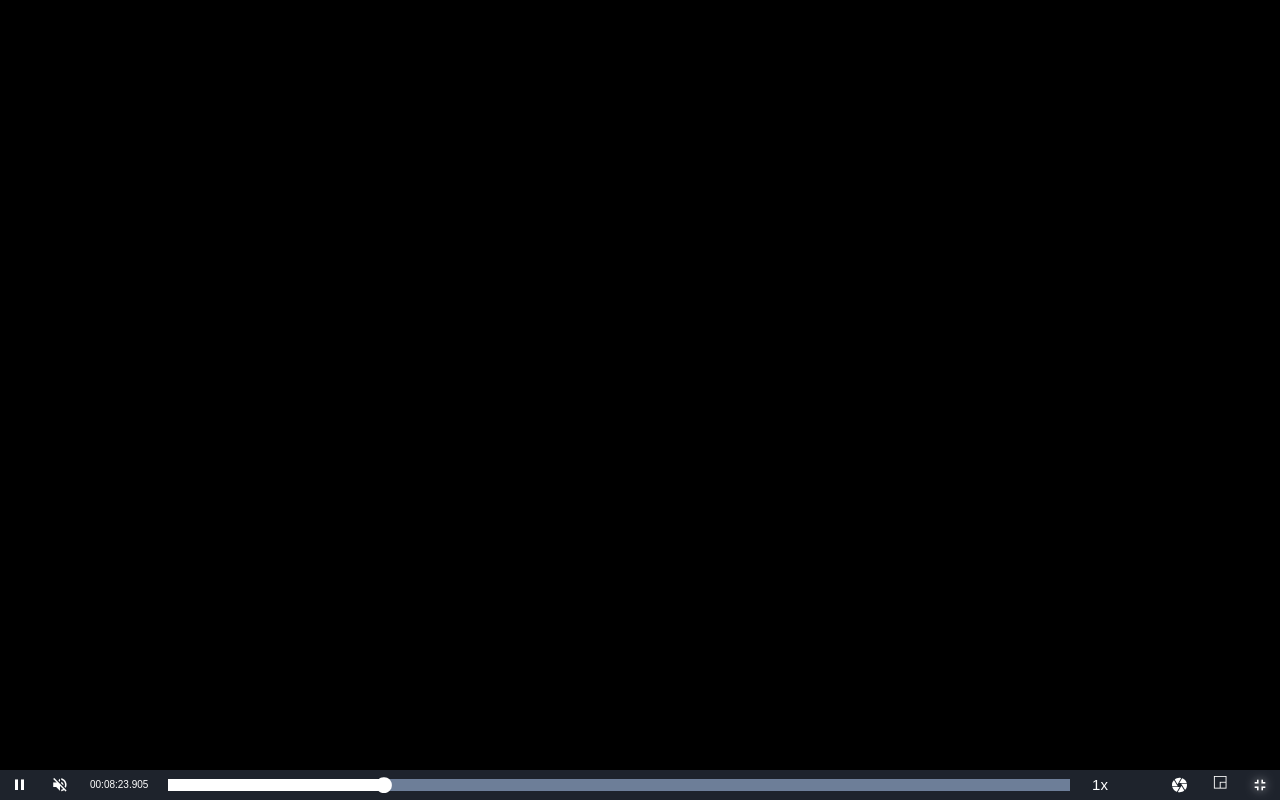 click at bounding box center (1260, 785) 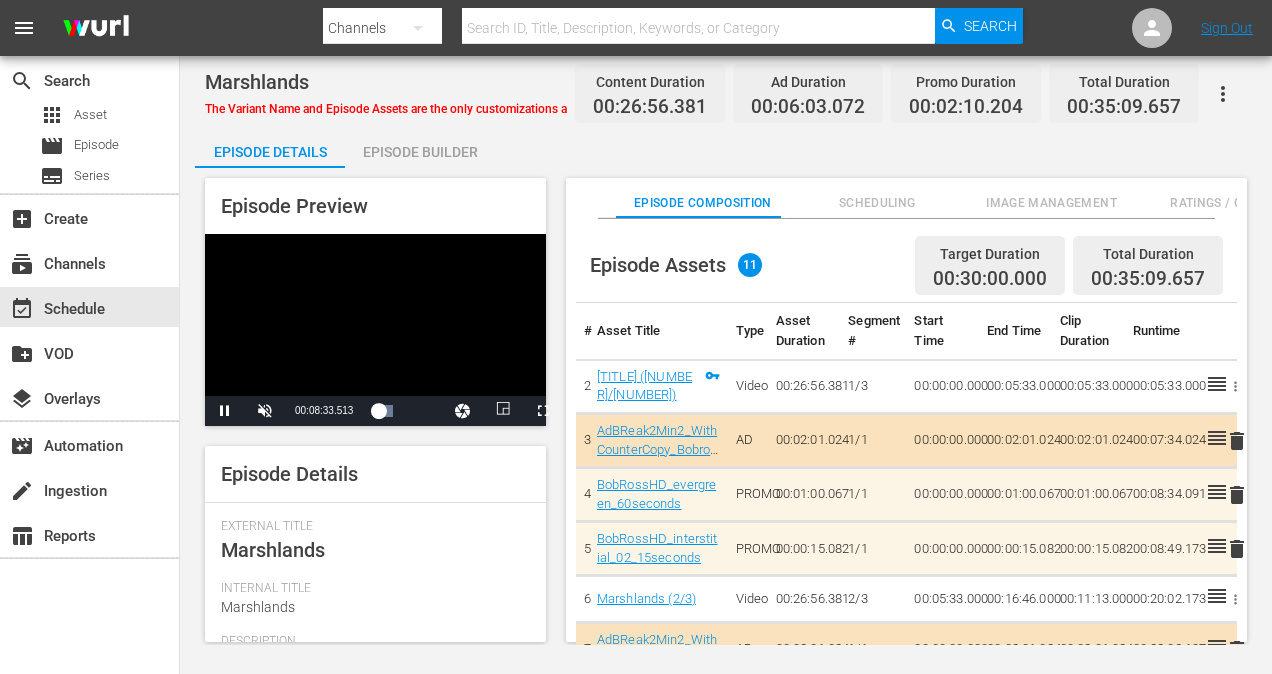 click at bounding box center [375, 315] 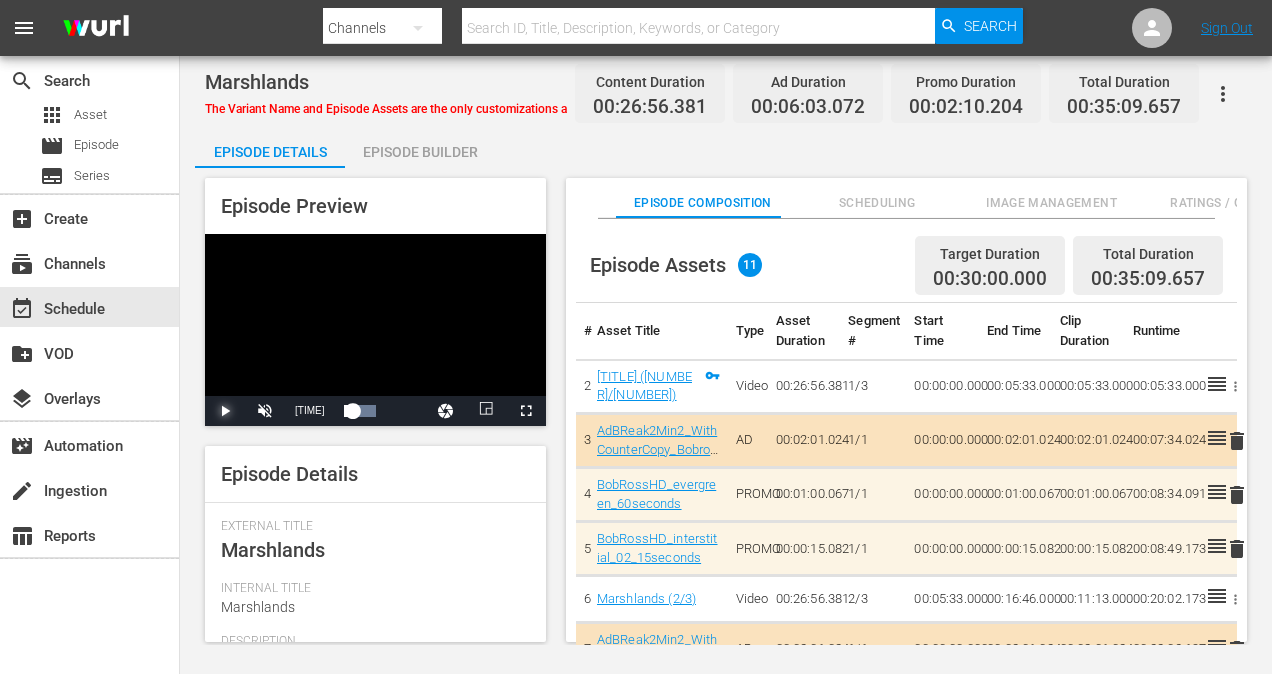 click at bounding box center (225, 411) 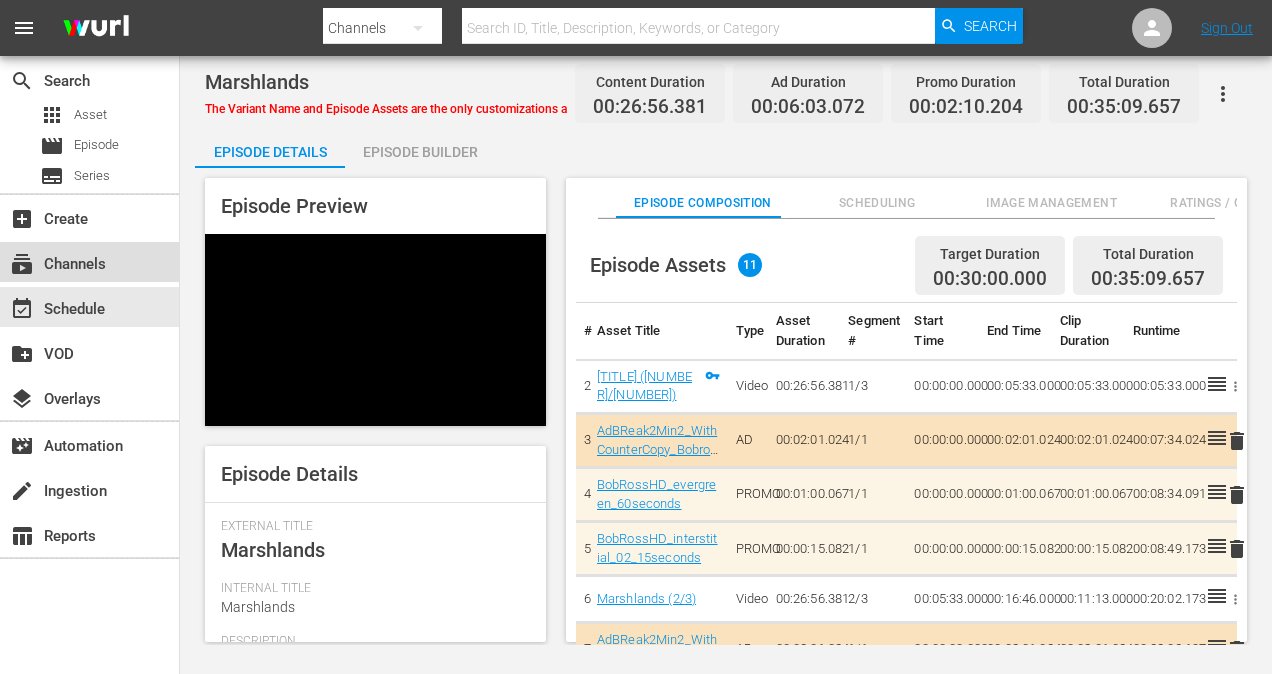 click on "subscriptions   Channels" at bounding box center [56, 261] 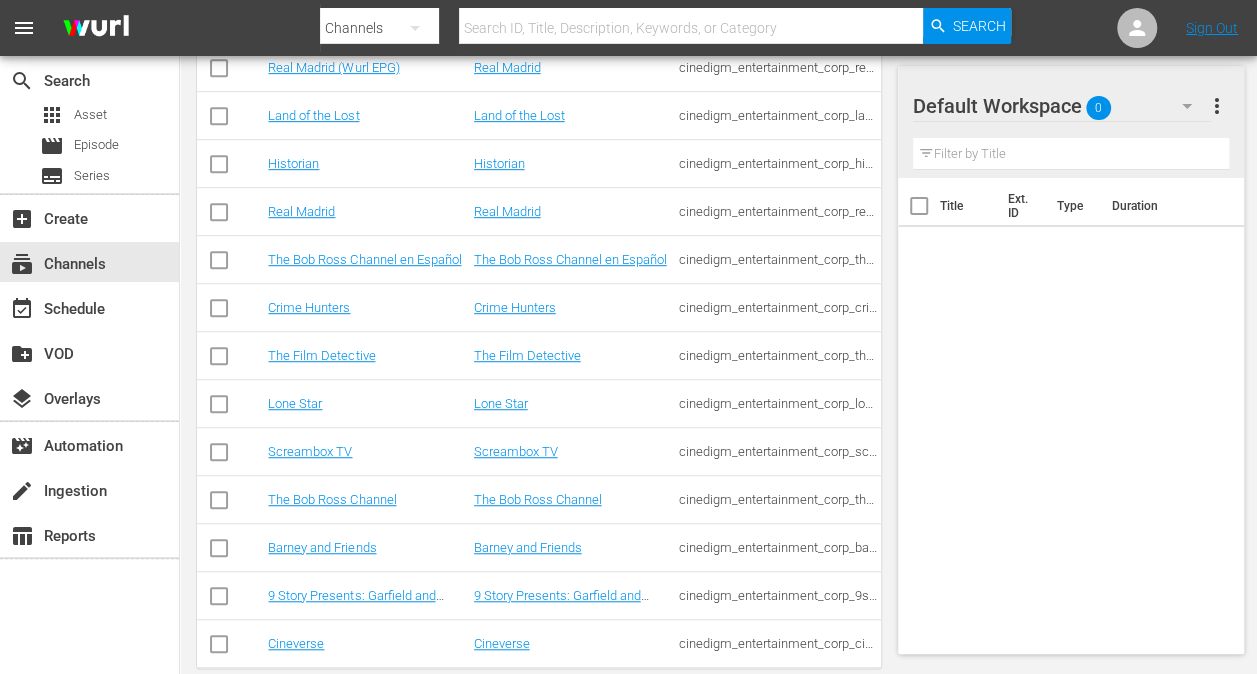 scroll, scrollTop: 486, scrollLeft: 0, axis: vertical 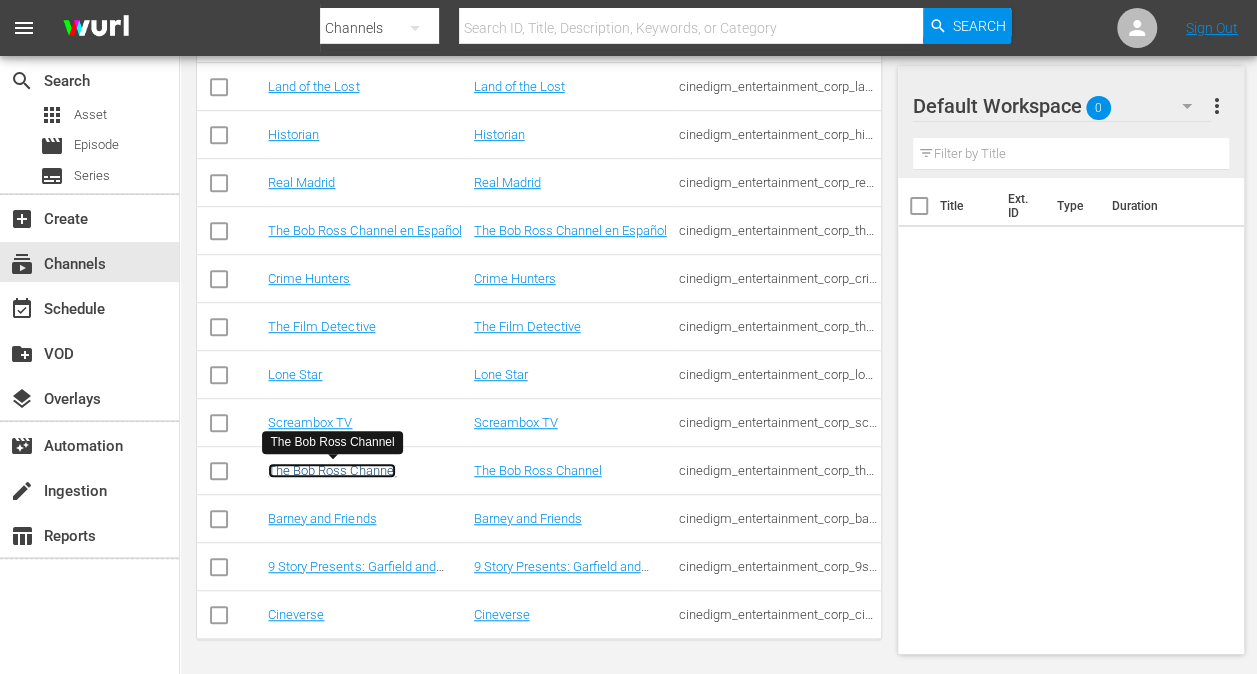 click on "The Bob Ross Channel" at bounding box center (332, 470) 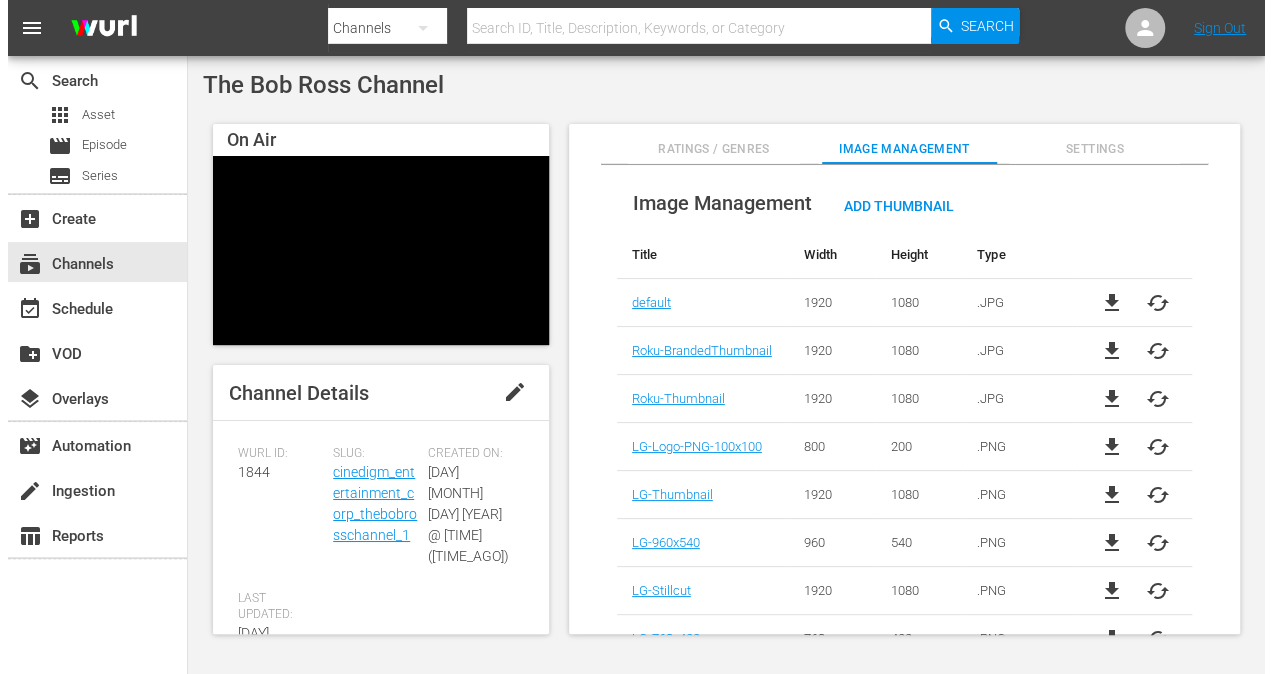 scroll, scrollTop: 0, scrollLeft: 0, axis: both 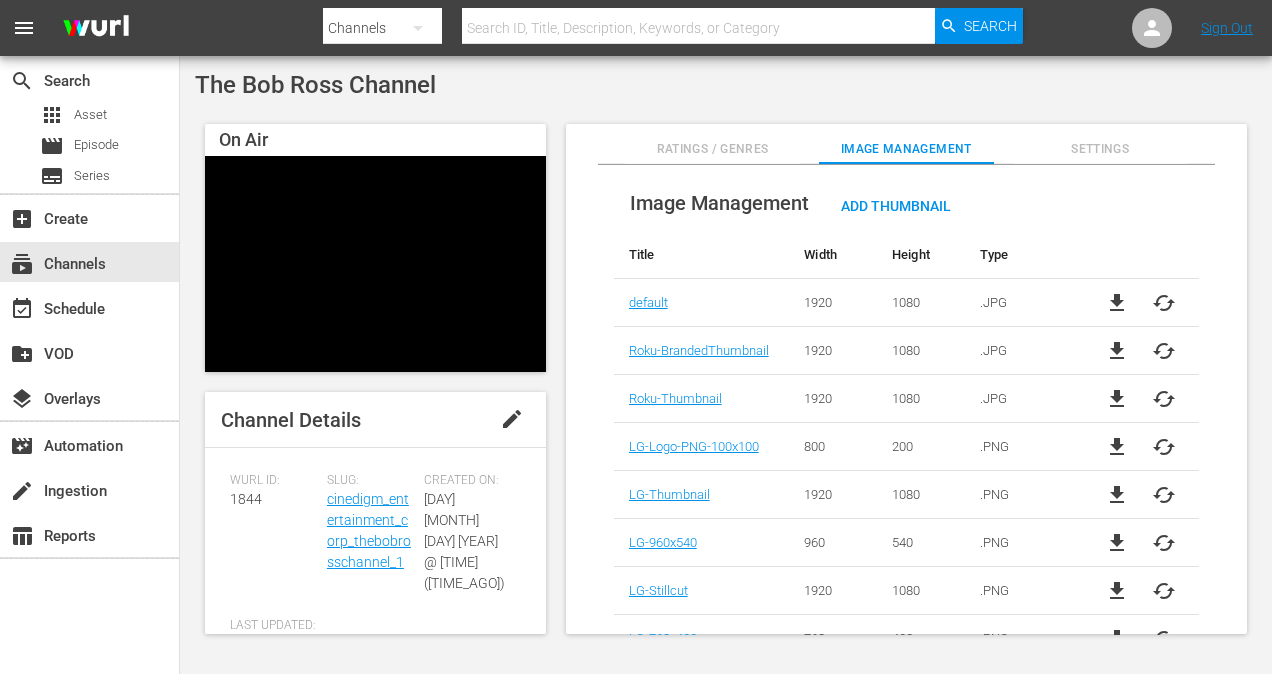 click on "edit" at bounding box center [512, 419] 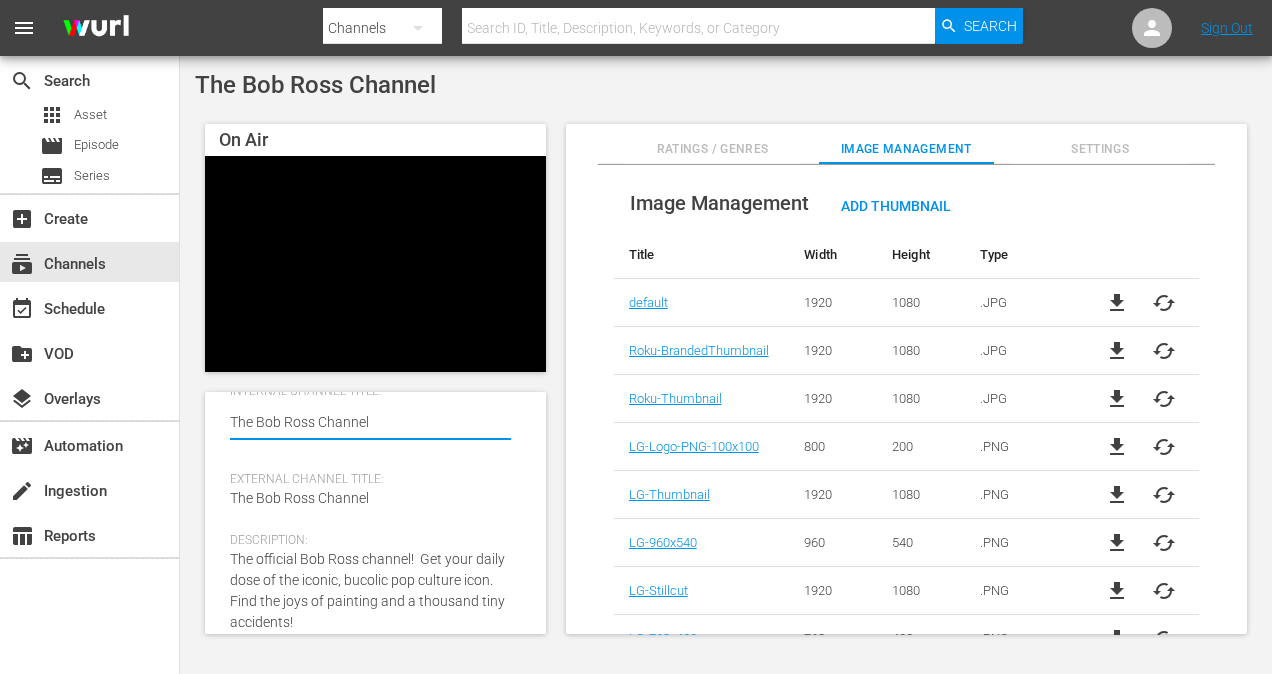 scroll, scrollTop: 860, scrollLeft: 0, axis: vertical 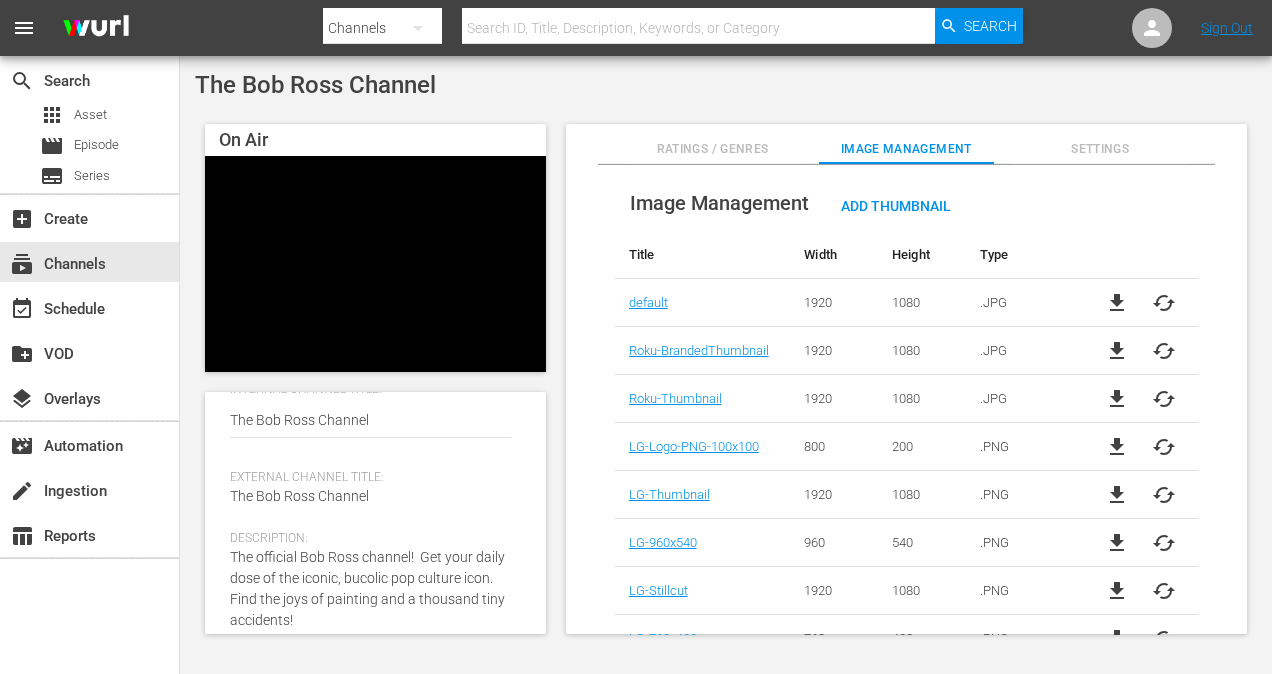 click on "search   Search apps Asset movie Episode subtitles Series add_box   Create subscriptions   Channels event_available   Schedule create_new_folder   VOD layers   Overlays movie_filter   Automation create   Ingestion table_chart   Reports" at bounding box center [90, 393] 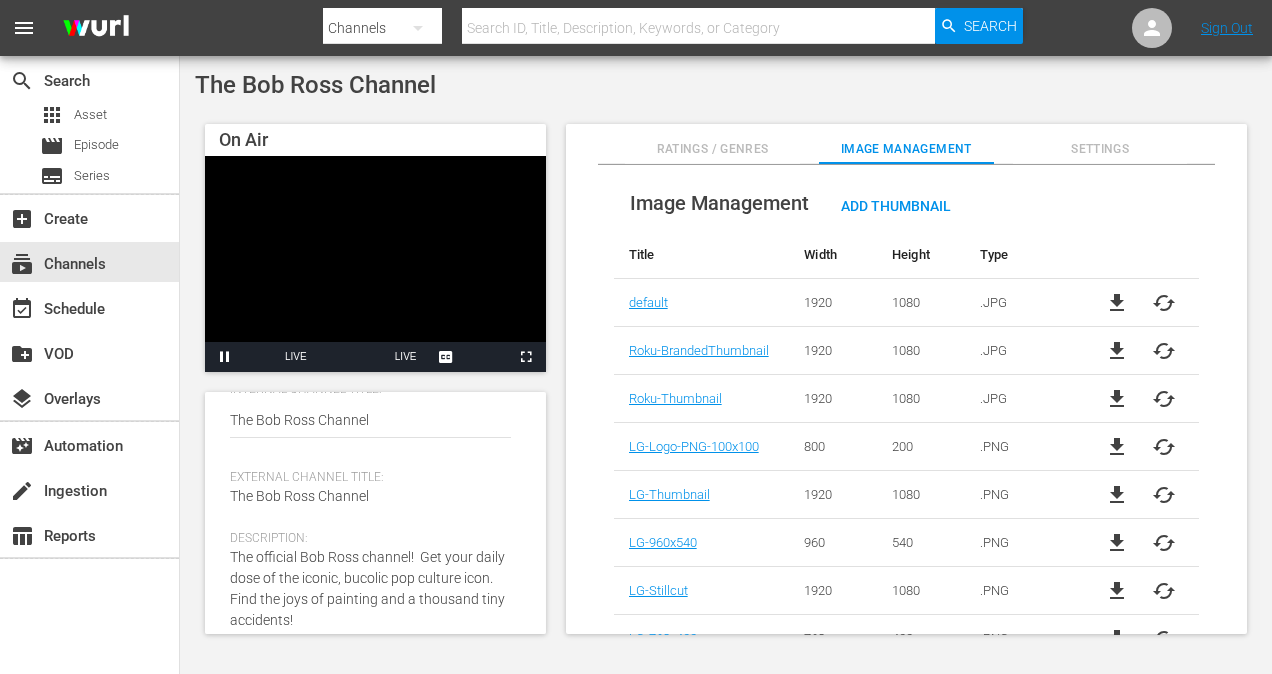 click at bounding box center (375, 264) 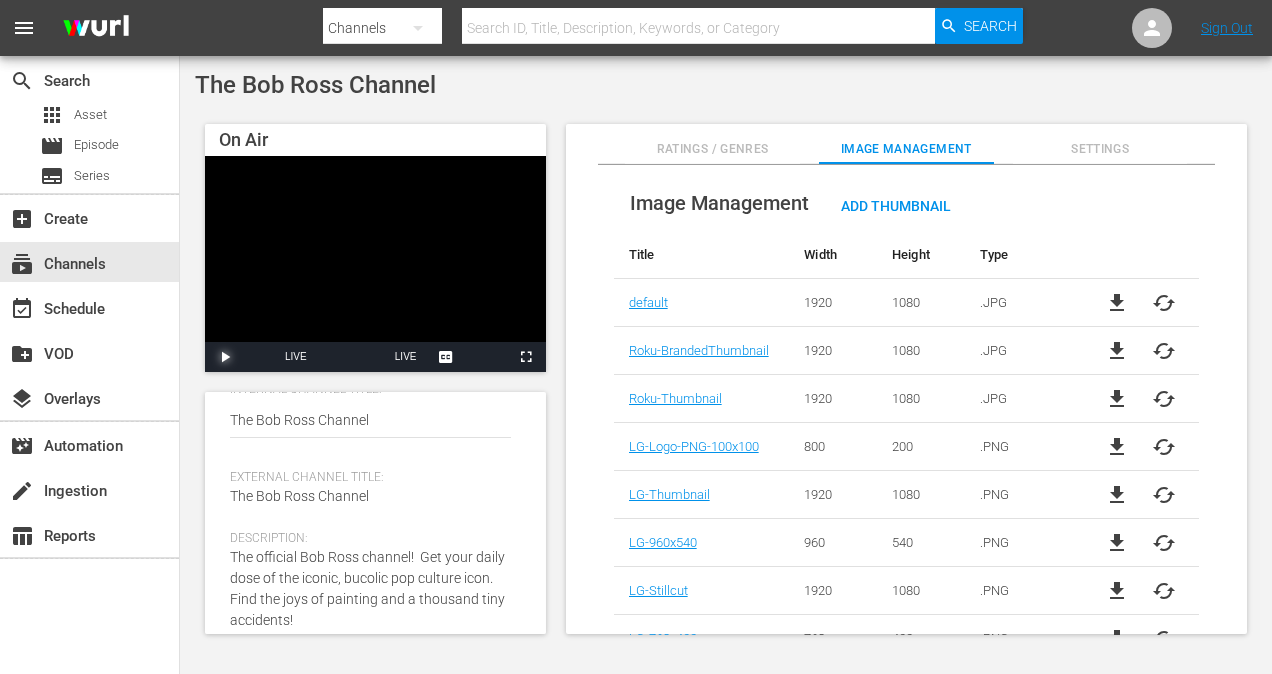 click at bounding box center [225, 357] 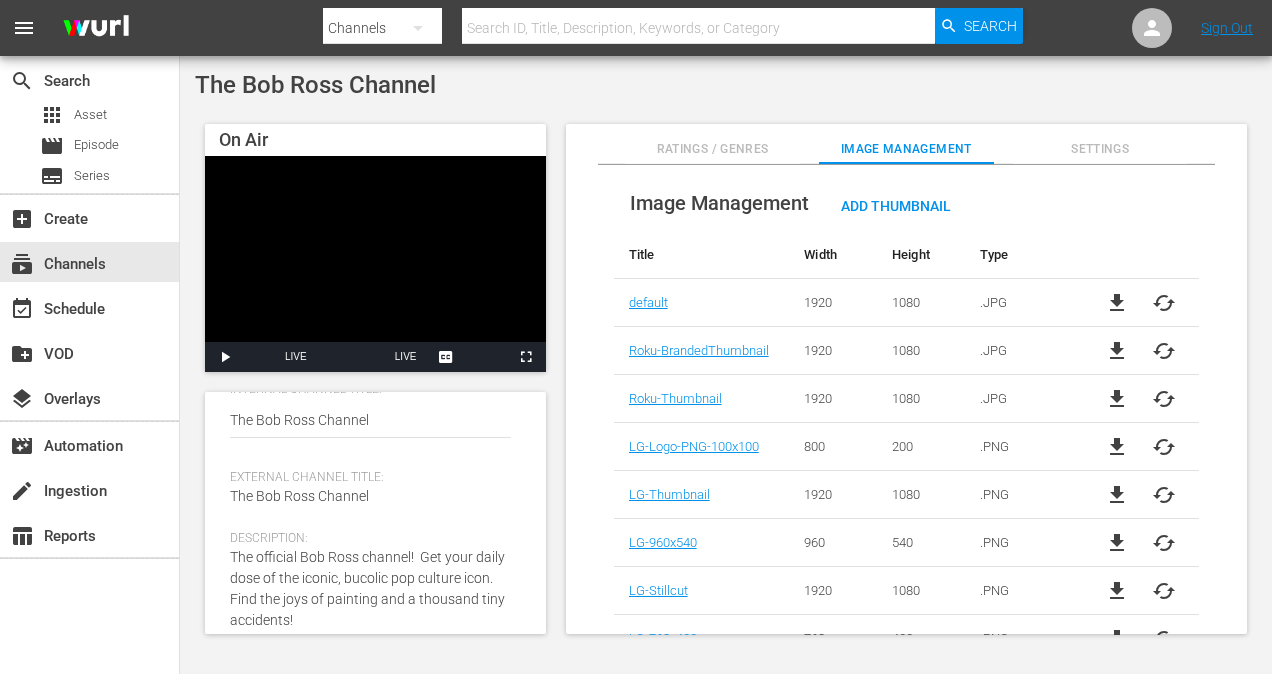 click at bounding box center (375, 264) 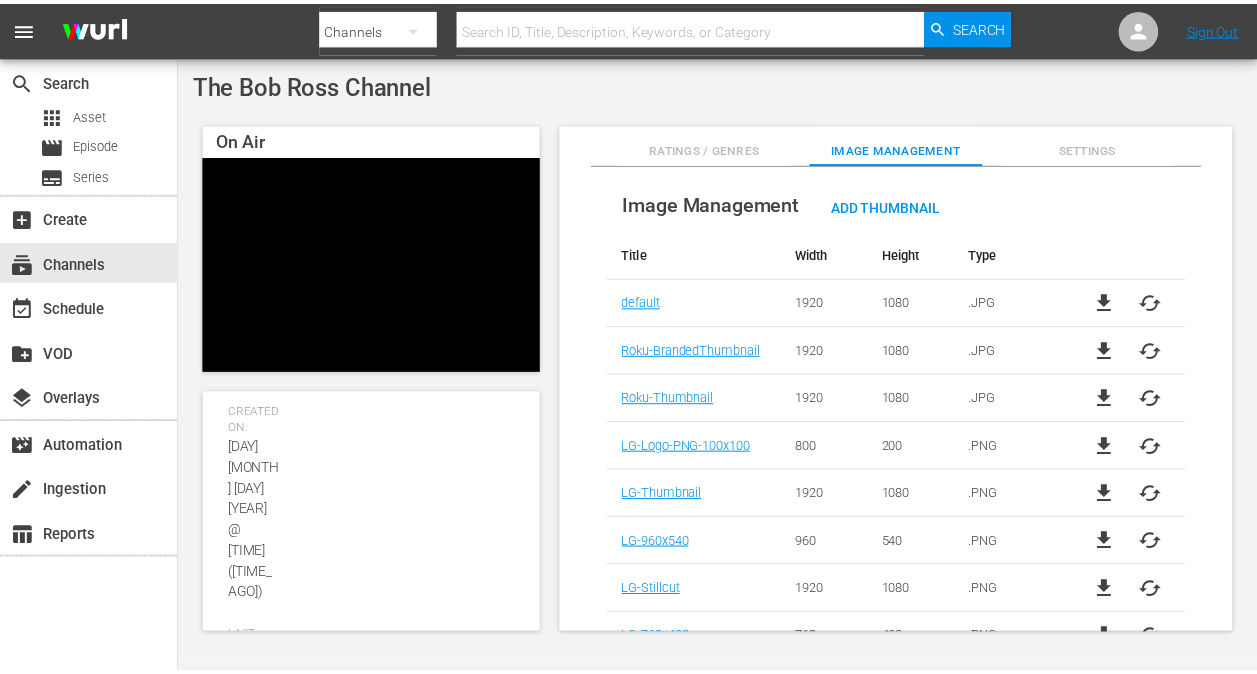 scroll, scrollTop: 0, scrollLeft: 0, axis: both 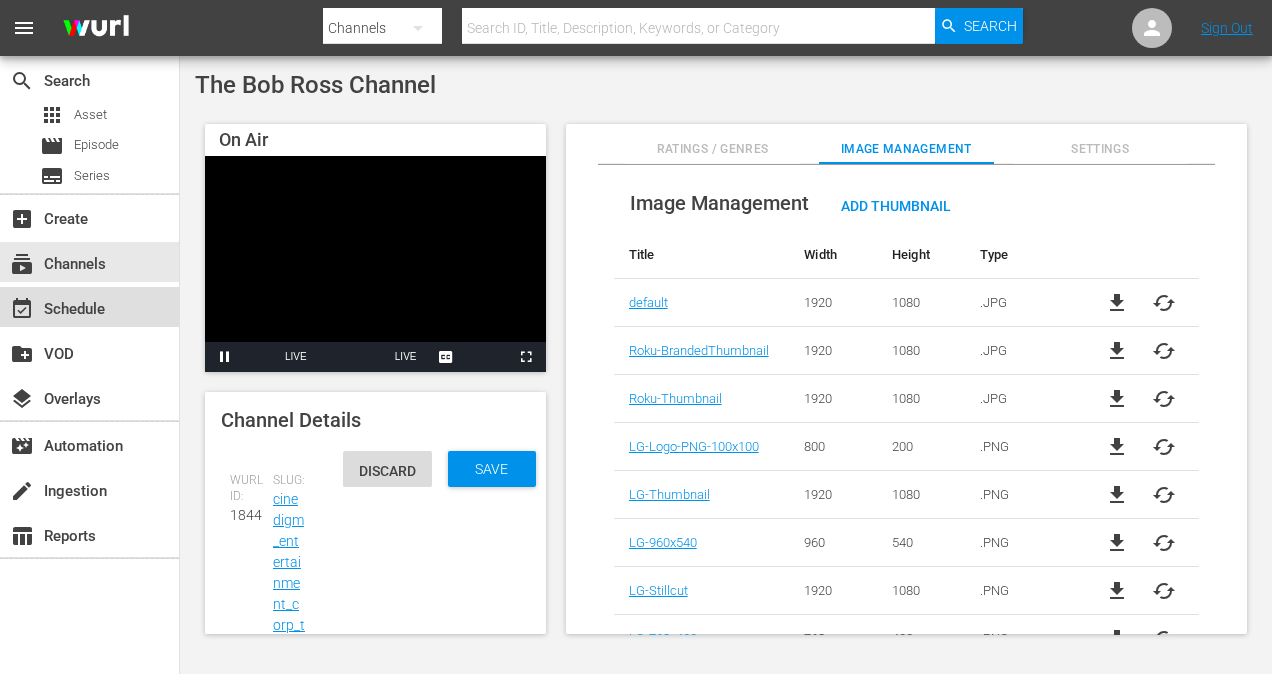click on "event_available   Schedule" at bounding box center (56, 306) 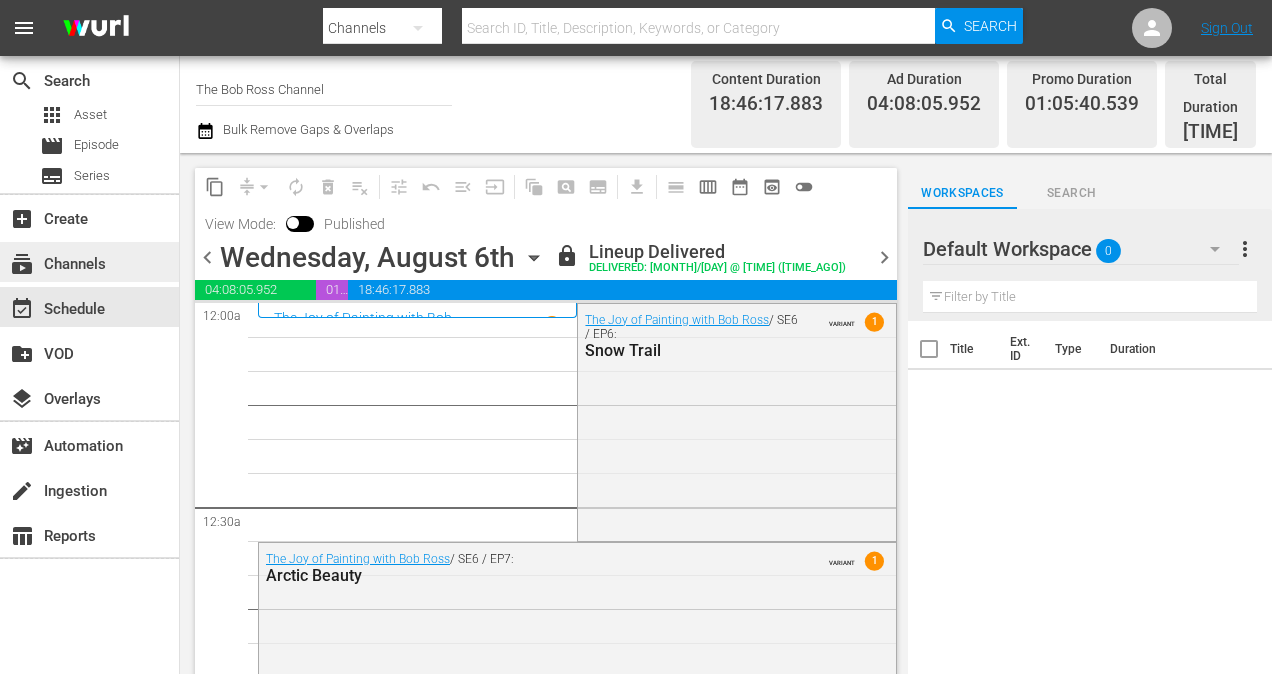 click on "subscriptions   Channels" at bounding box center (56, 261) 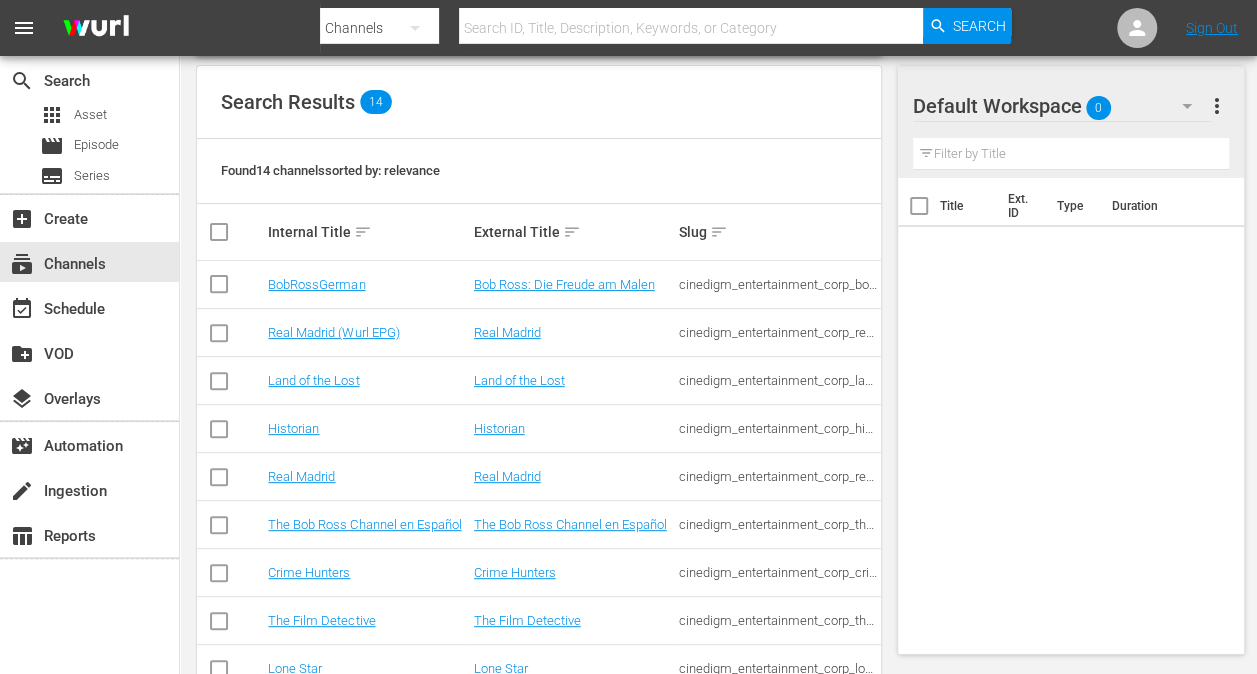 scroll, scrollTop: 200, scrollLeft: 0, axis: vertical 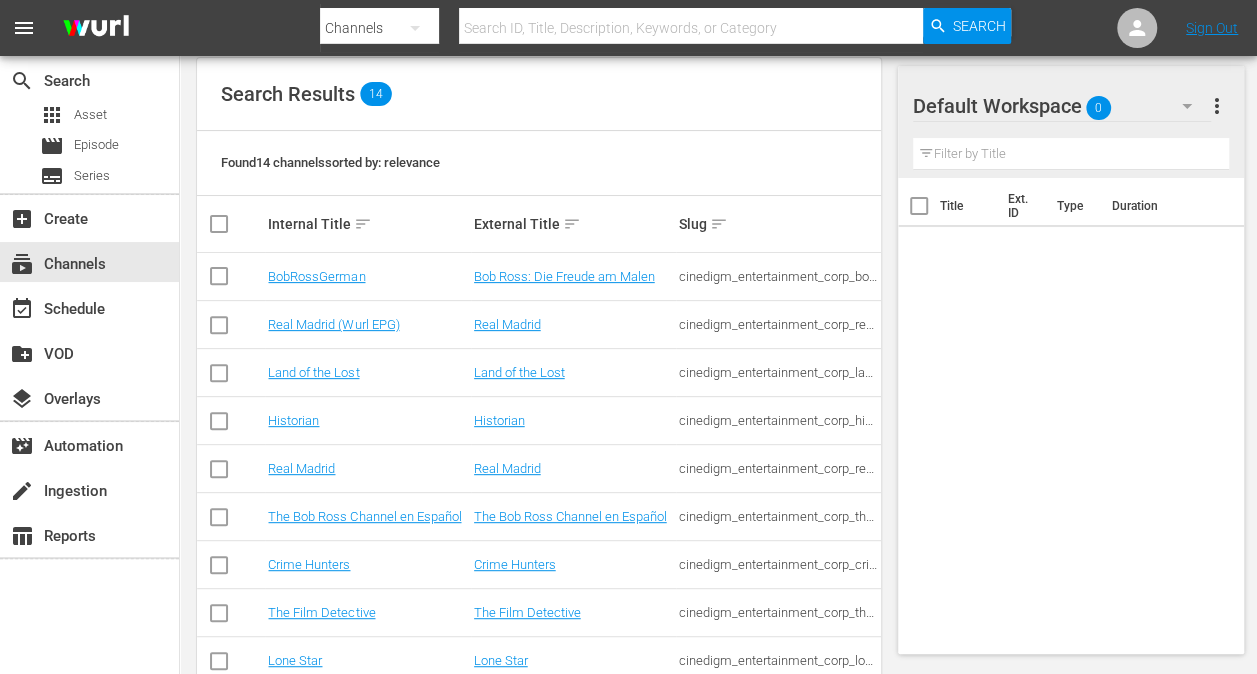 click 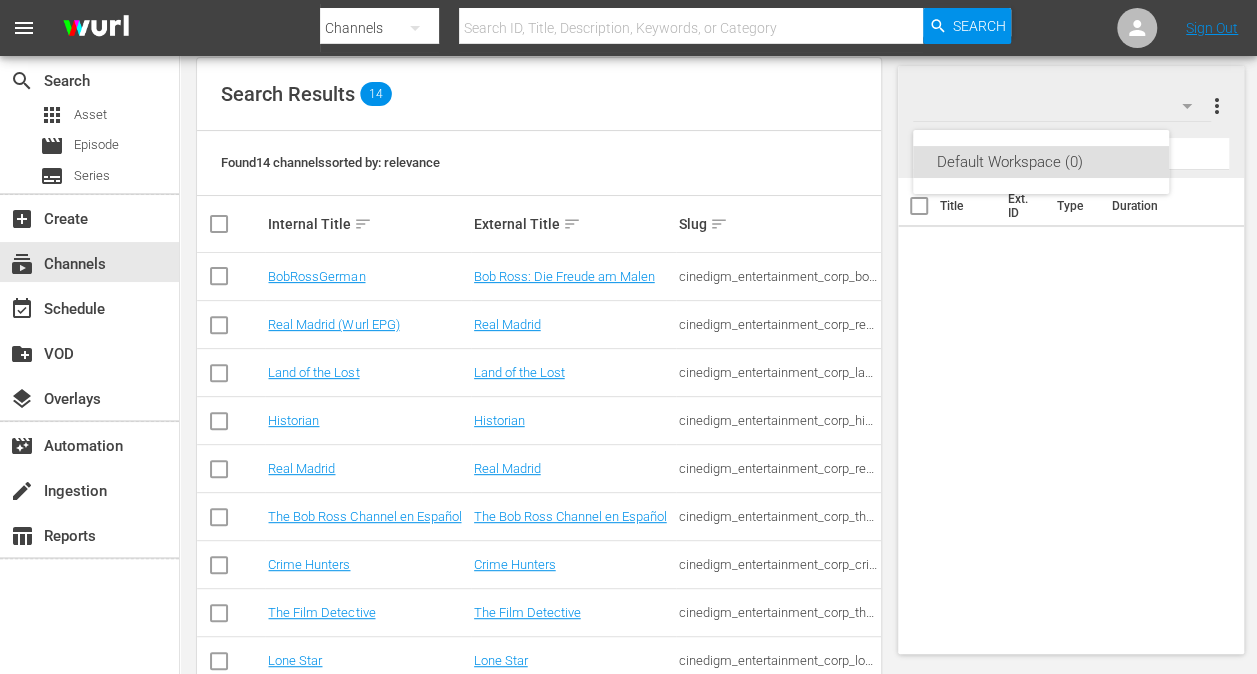 click on "Default Workspace (0)" at bounding box center (628, 337) 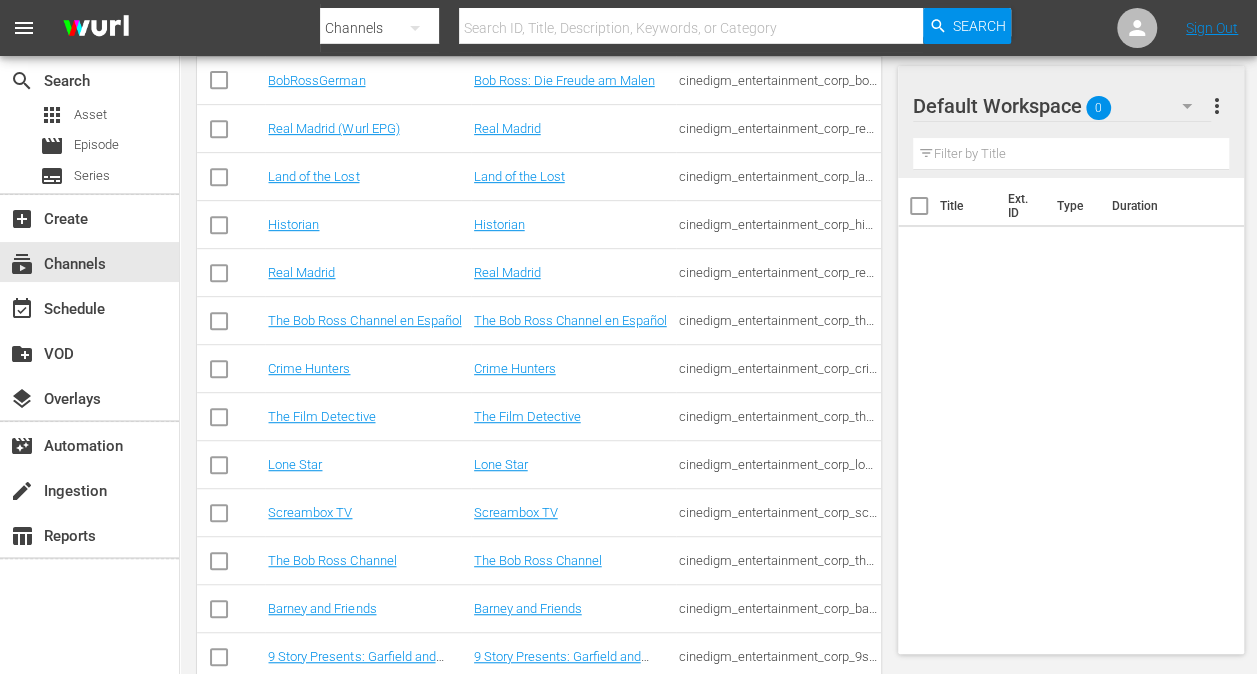 scroll, scrollTop: 486, scrollLeft: 0, axis: vertical 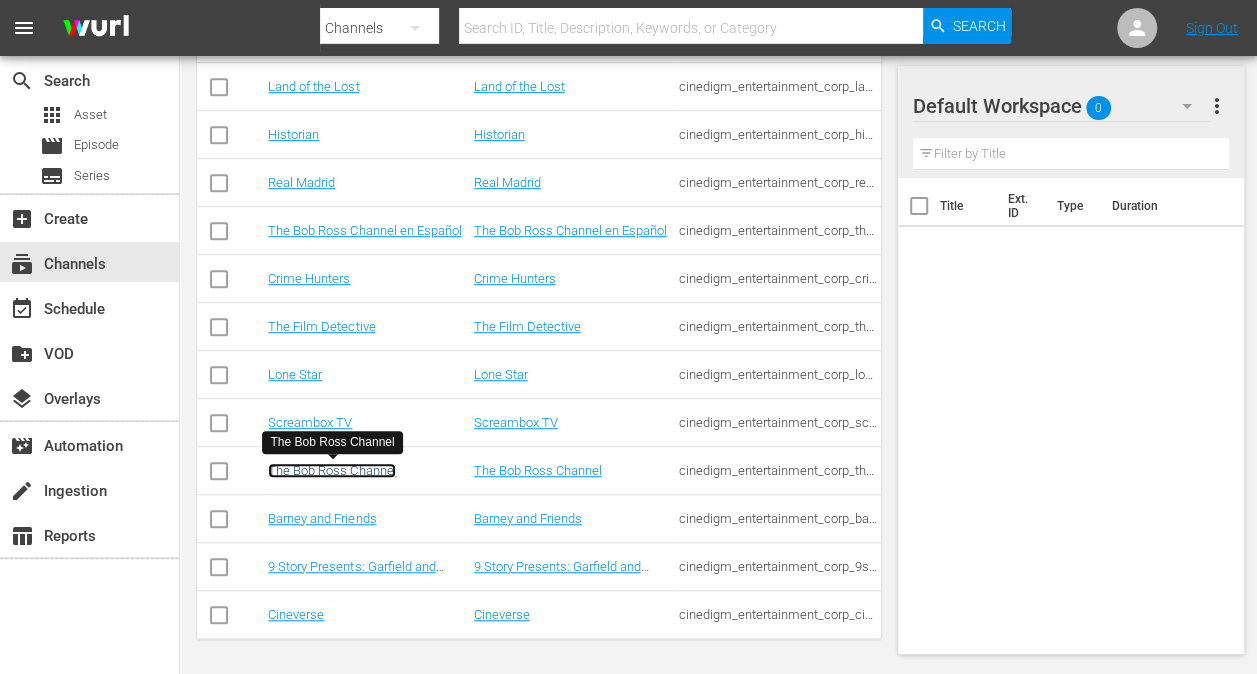 click on "The Bob Ross Channel" at bounding box center [332, 470] 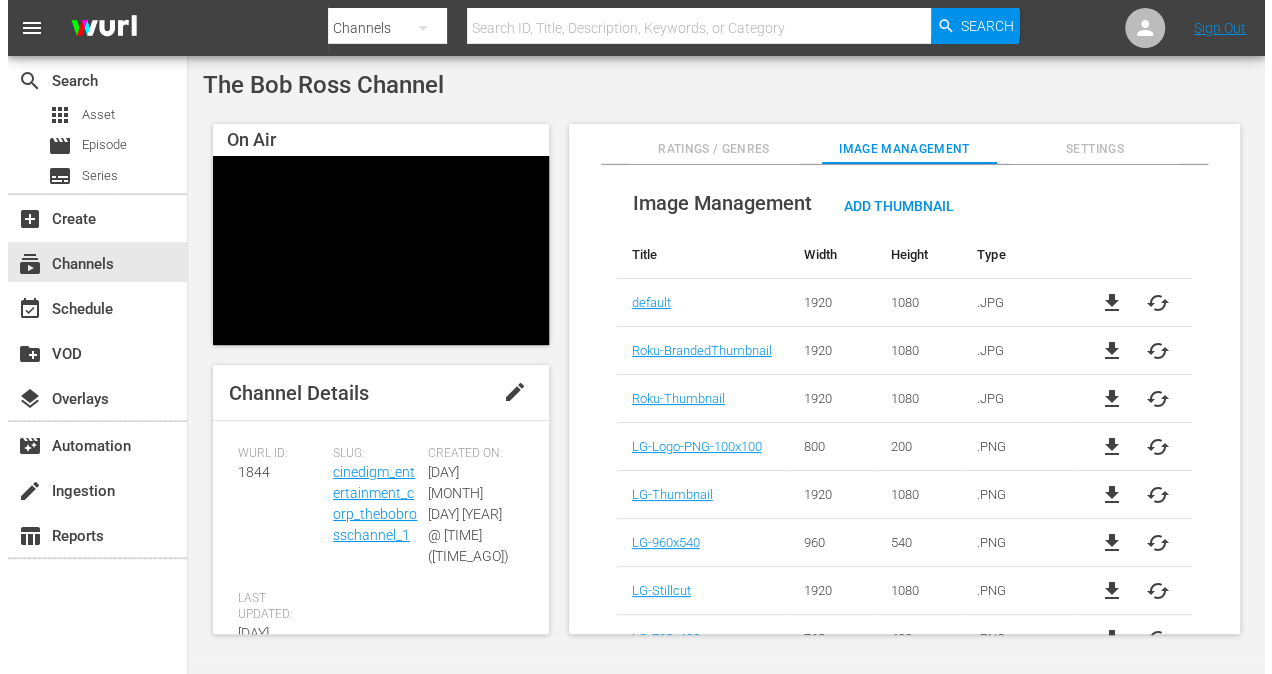 scroll, scrollTop: 0, scrollLeft: 0, axis: both 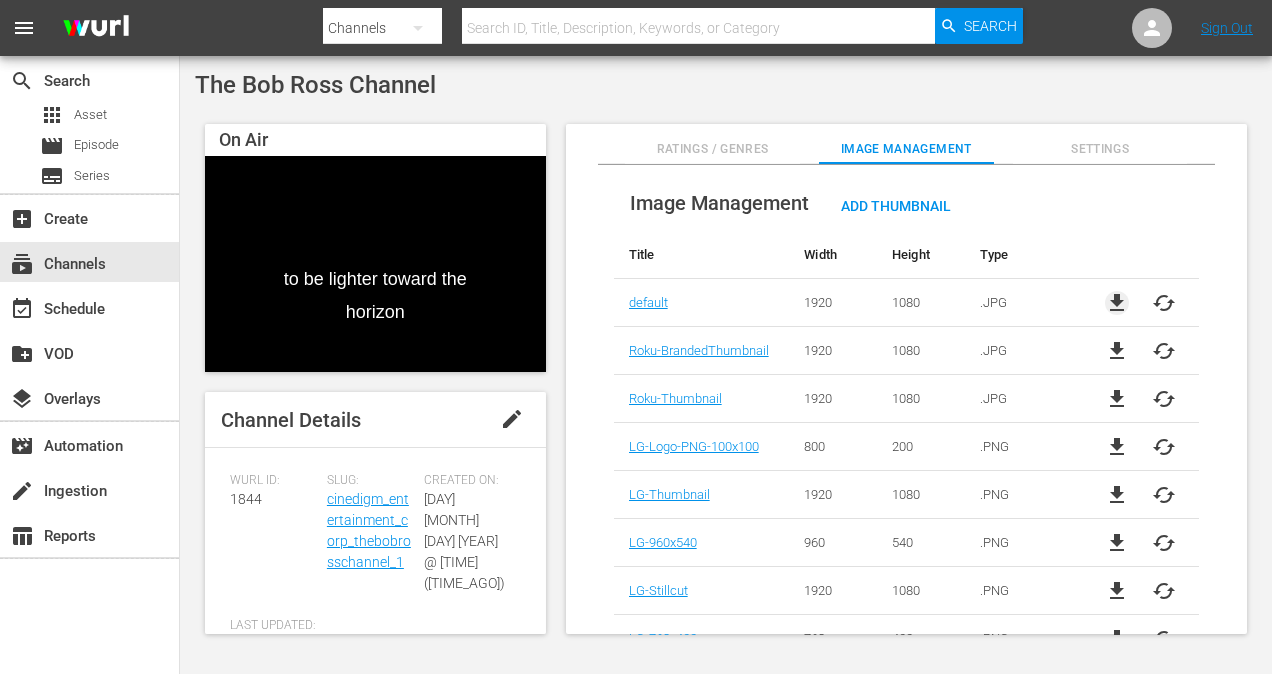 click on "file_download" at bounding box center [1117, 303] 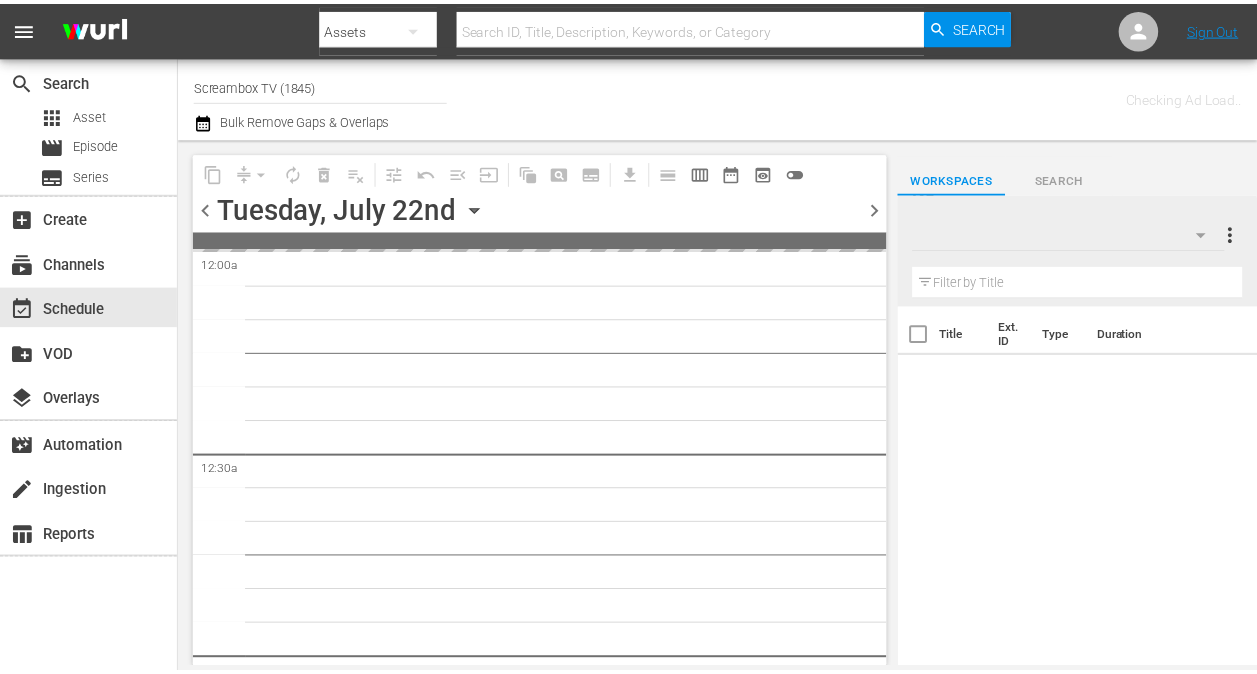 scroll, scrollTop: 0, scrollLeft: 0, axis: both 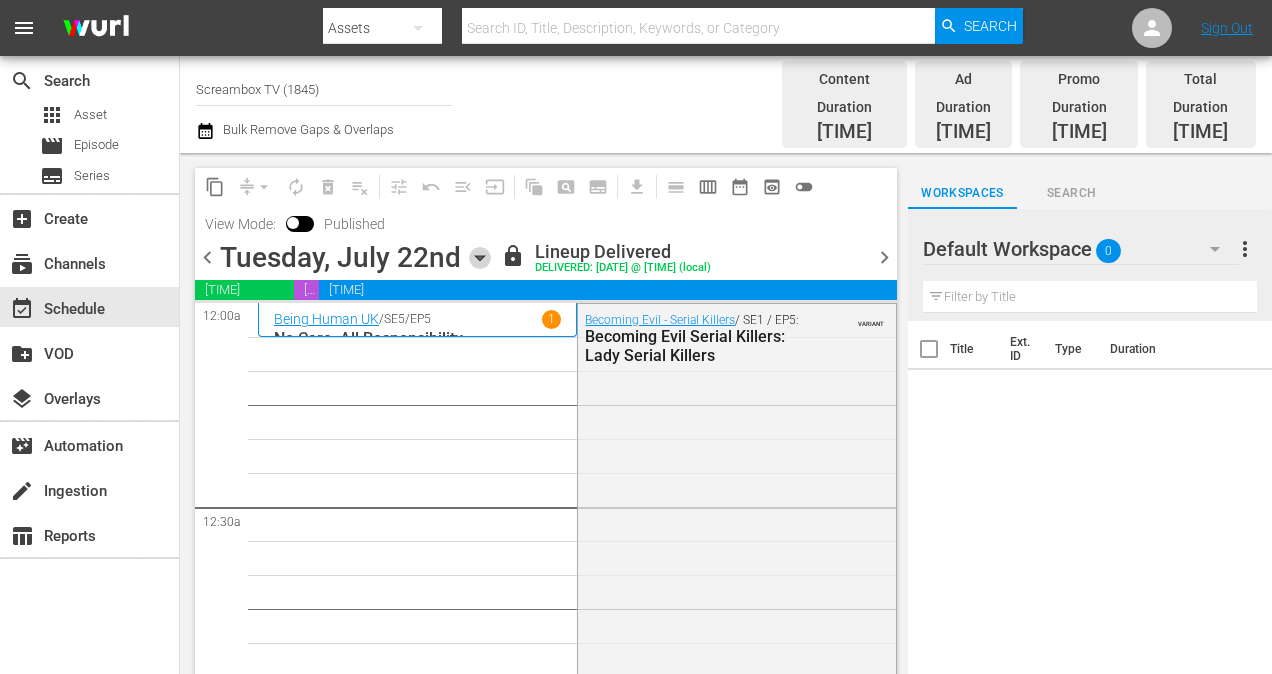 click 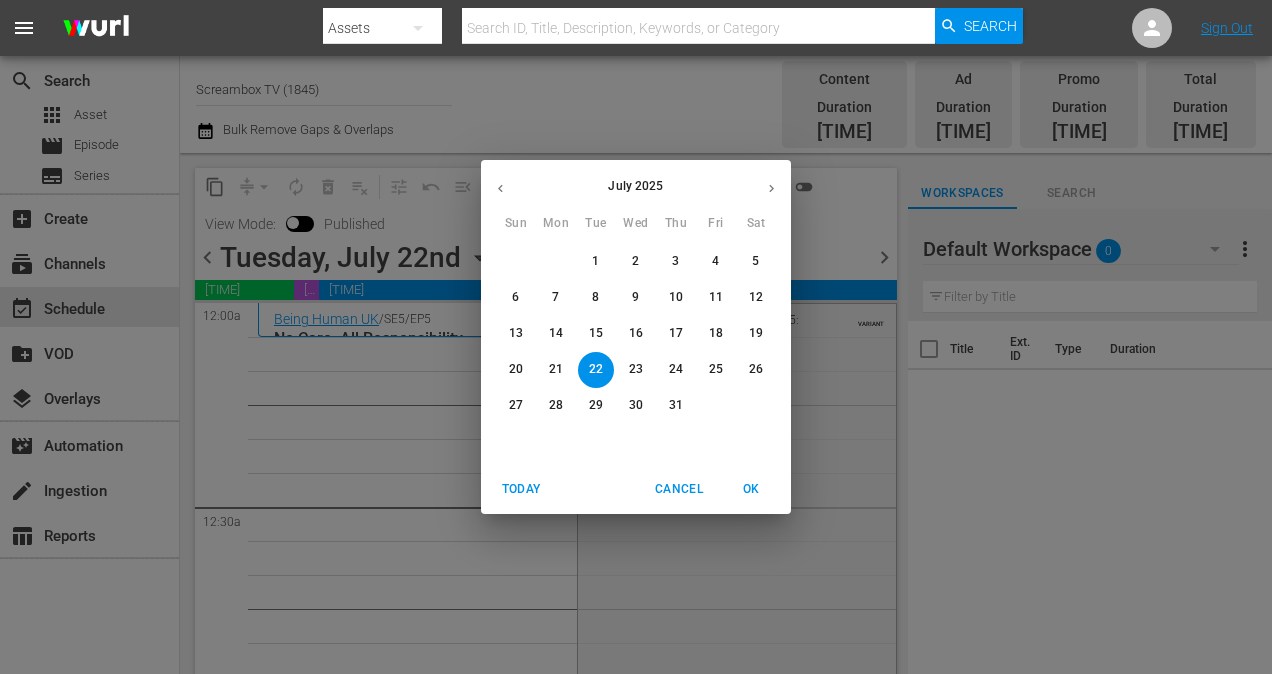 click 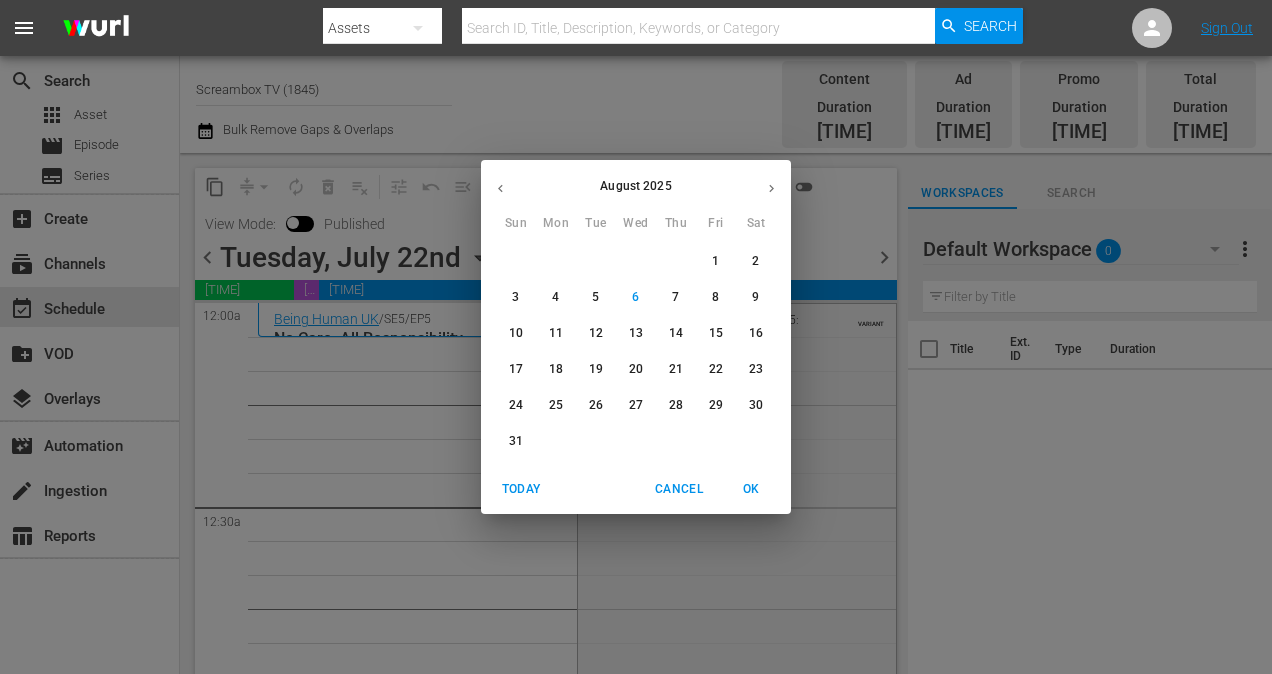 click on "6" at bounding box center [636, 297] 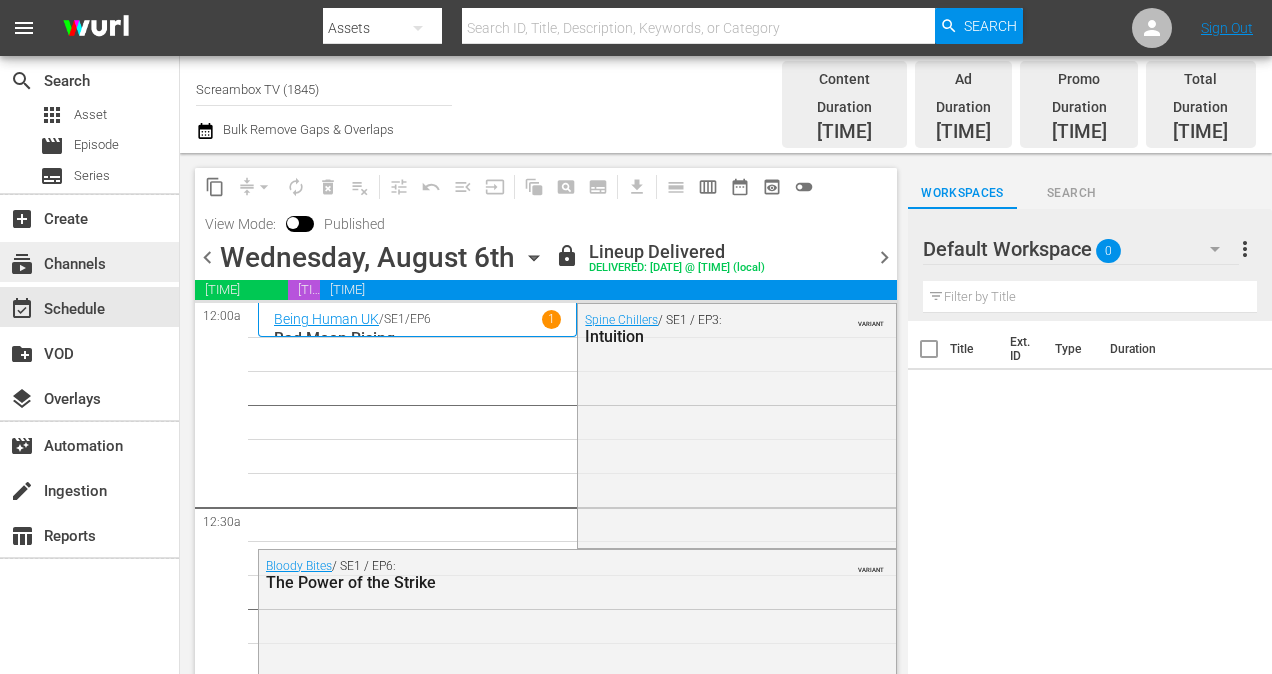 click on "subscriptions   Channels" at bounding box center (56, 261) 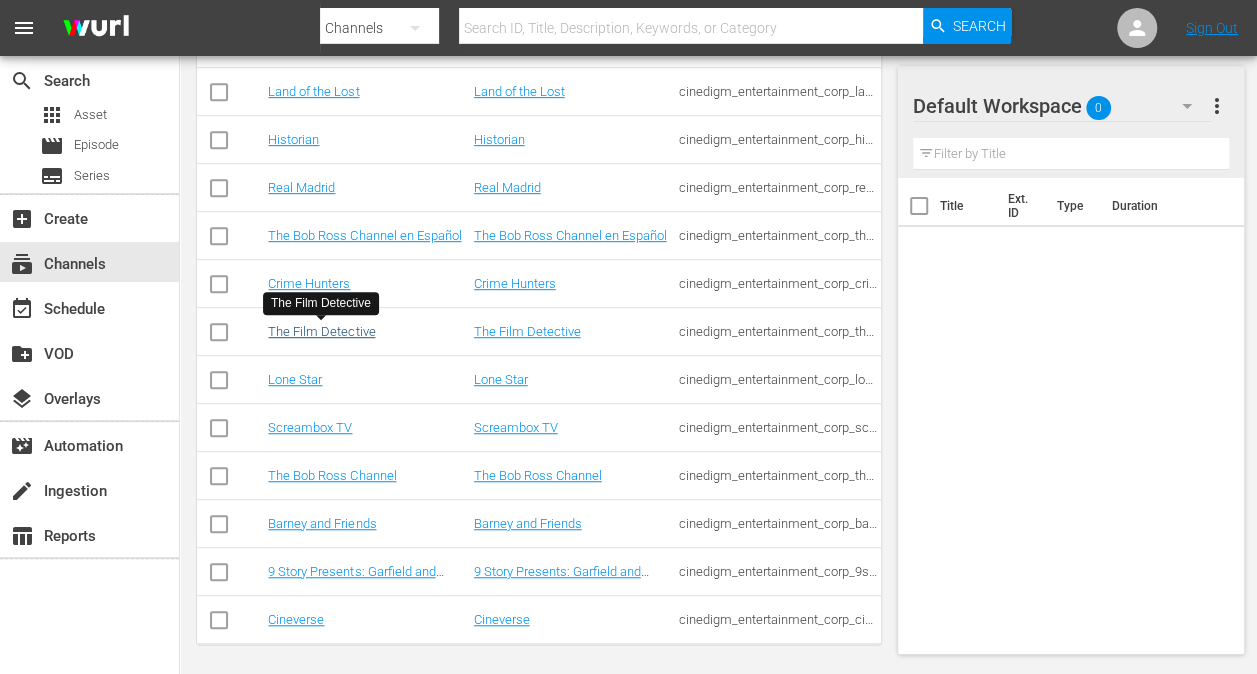 scroll, scrollTop: 486, scrollLeft: 0, axis: vertical 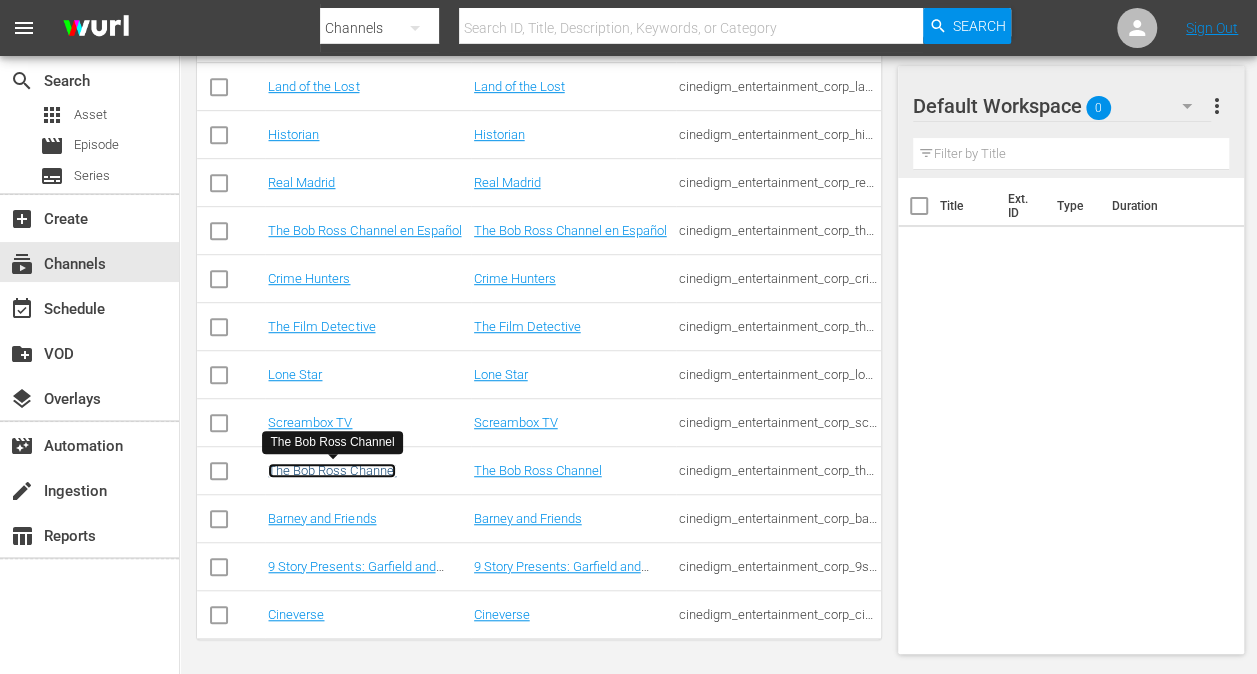 click on "The Bob Ross Channel" at bounding box center [332, 470] 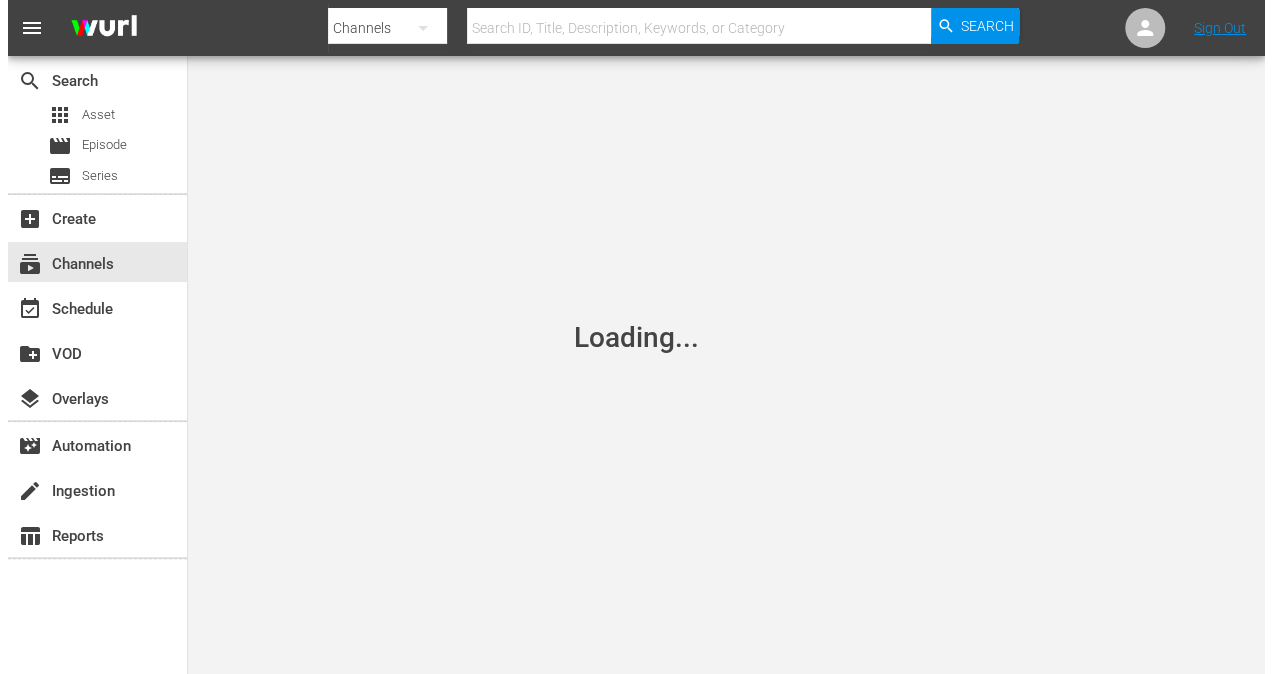scroll, scrollTop: 0, scrollLeft: 0, axis: both 